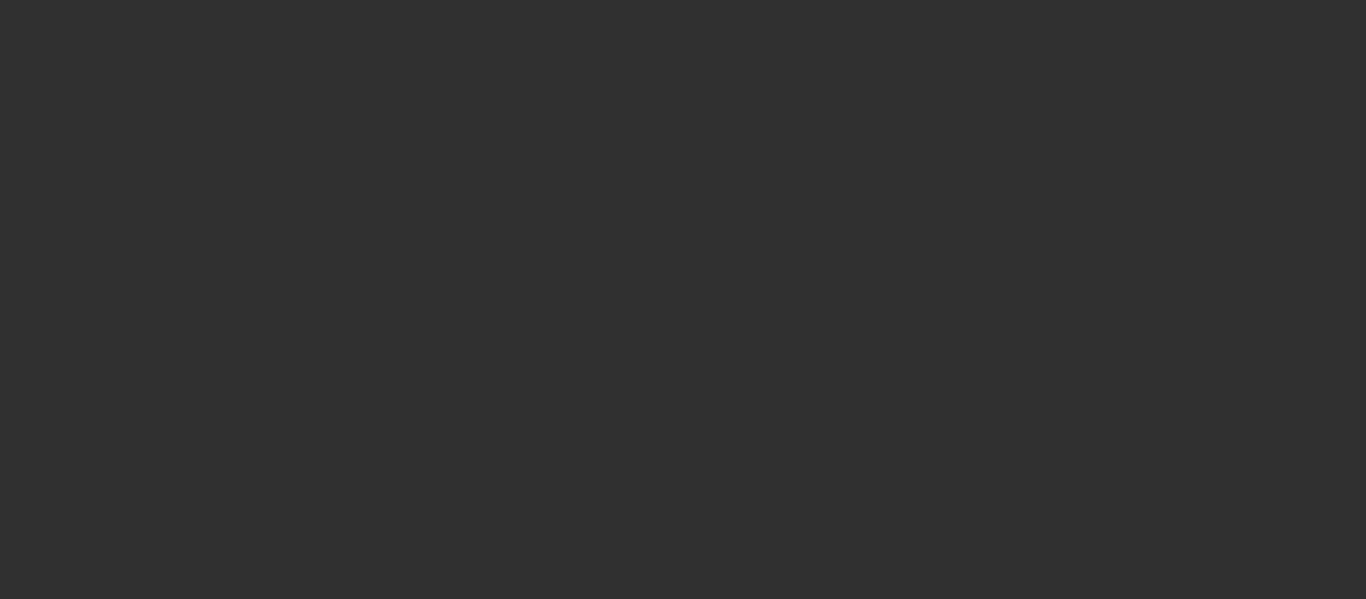 scroll, scrollTop: 0, scrollLeft: 0, axis: both 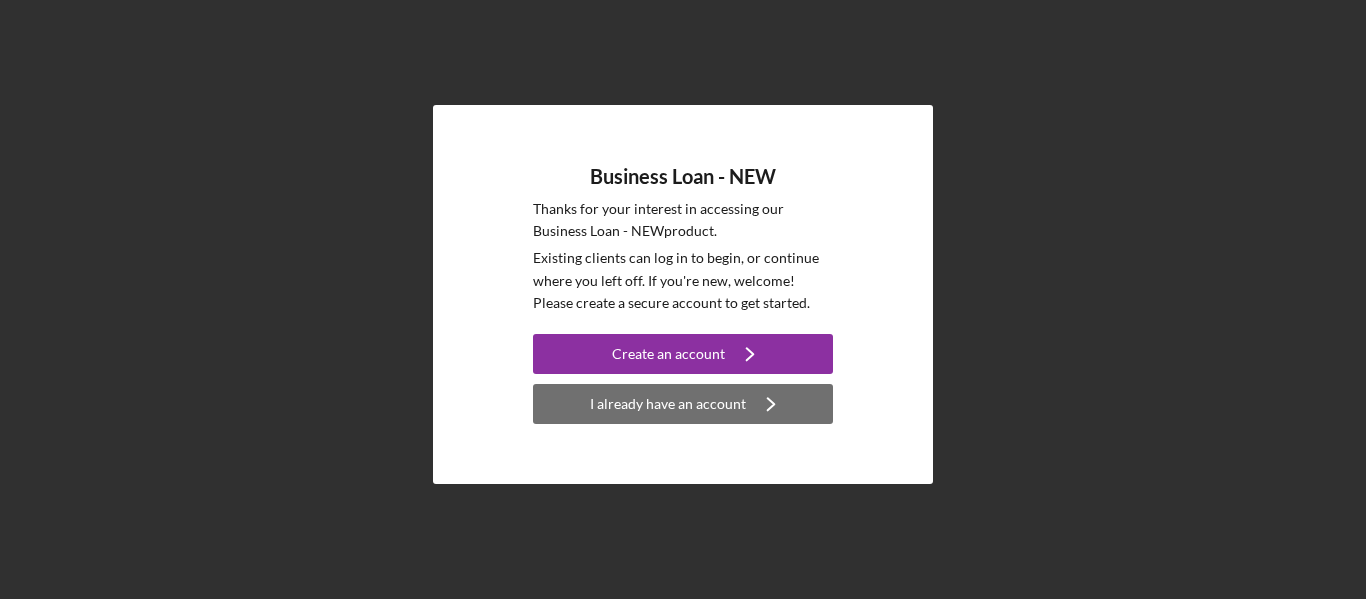 click on "I already have an account" at bounding box center (668, 404) 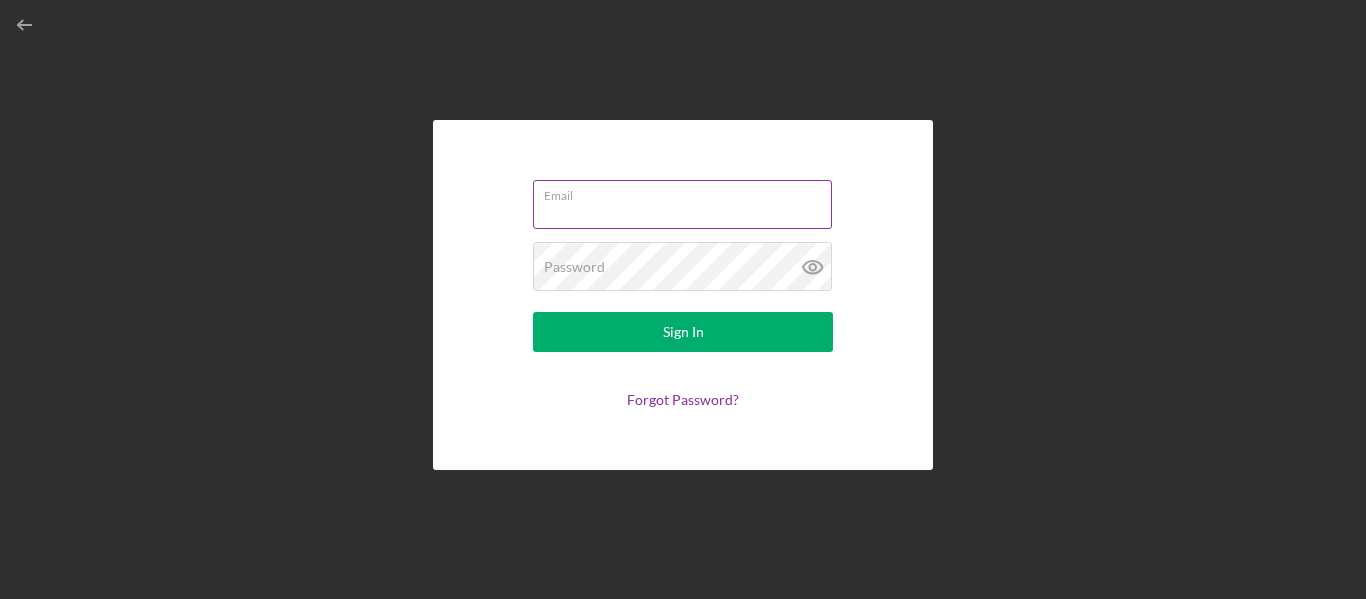 click on "Email" at bounding box center (682, 204) 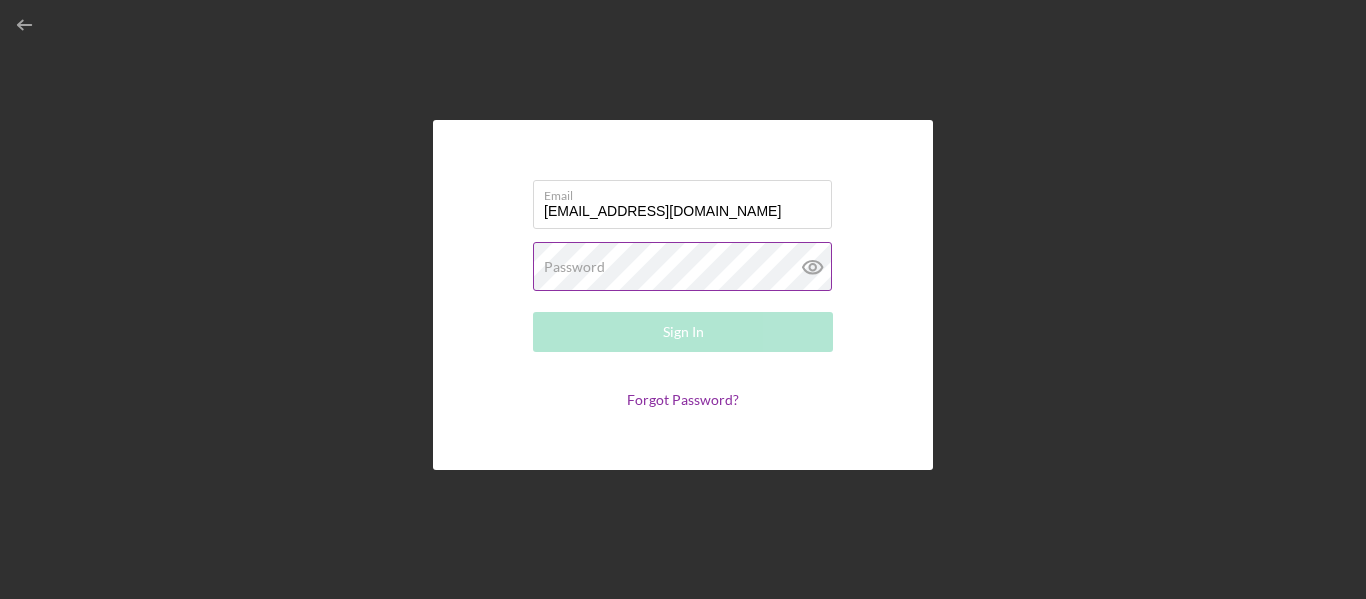 click on "Password Required" at bounding box center [683, 267] 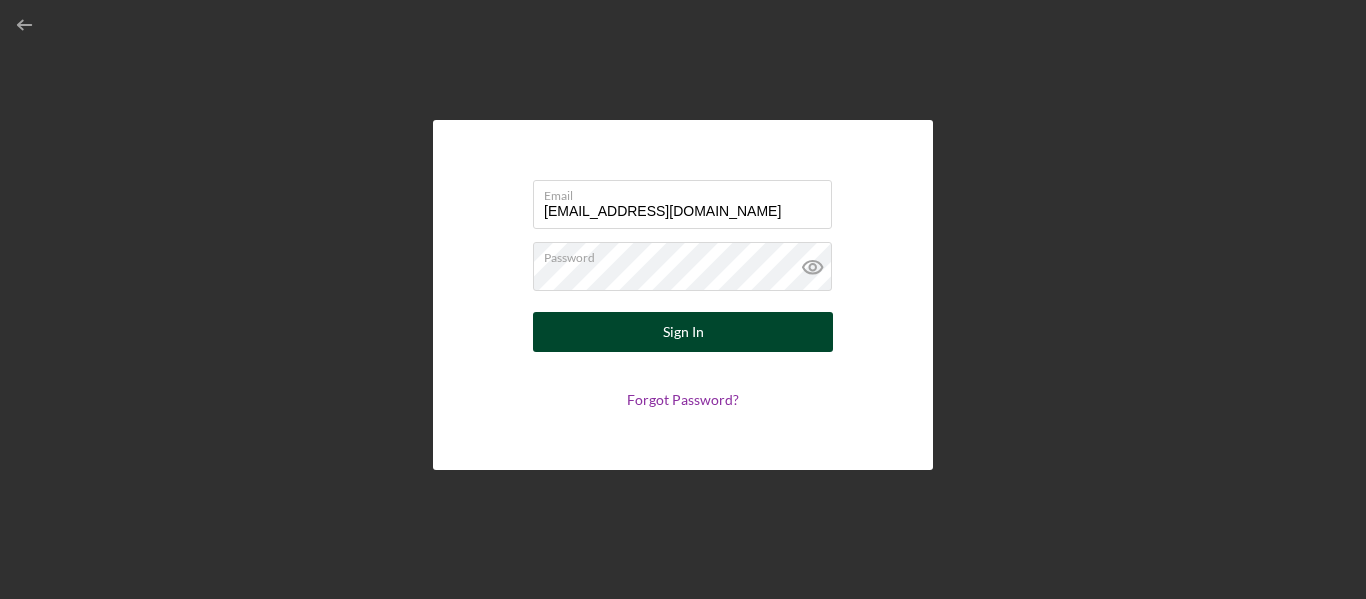 click on "Sign In" at bounding box center (683, 332) 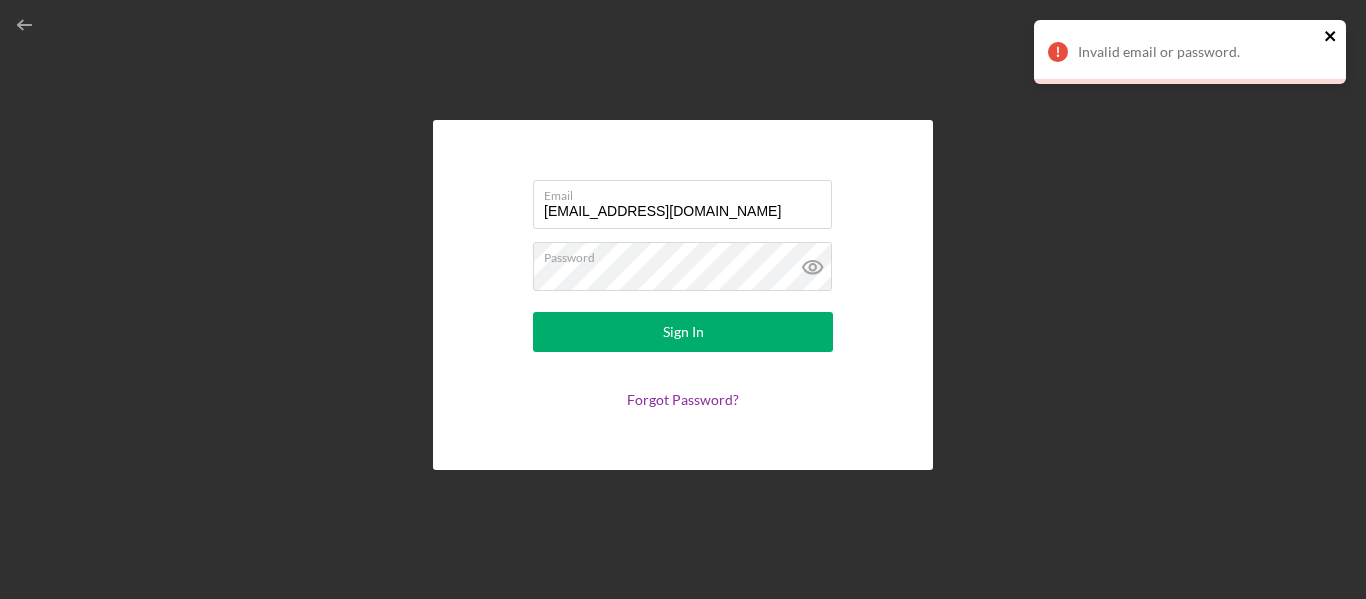 click 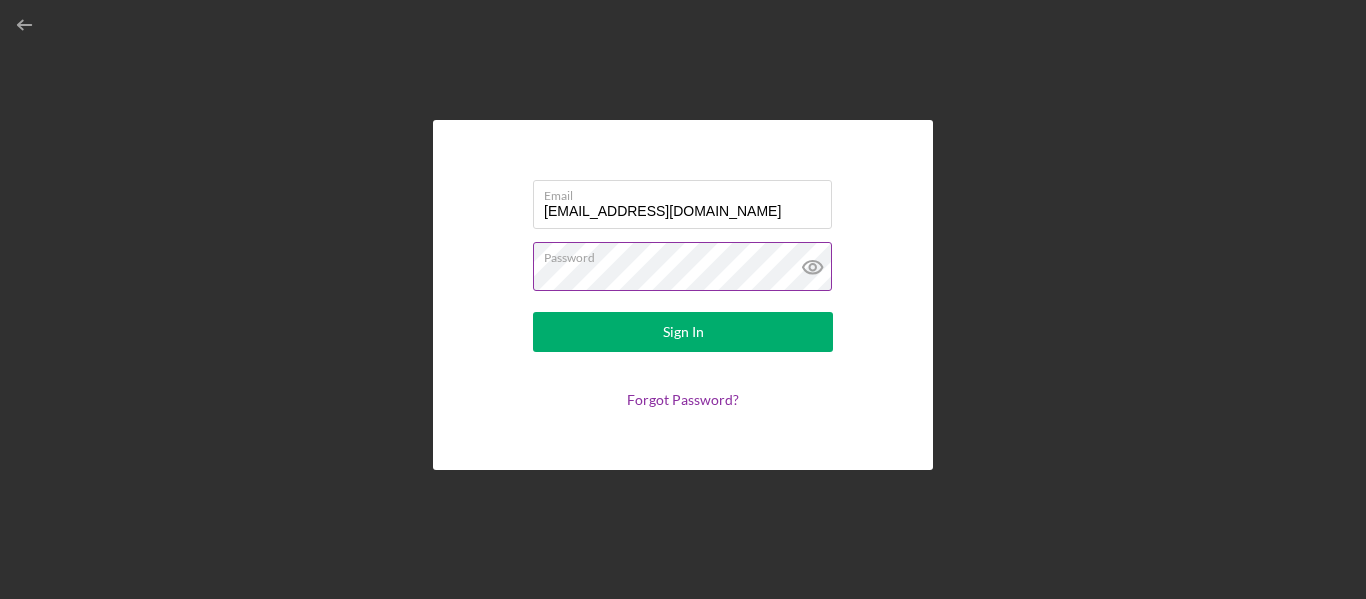click on "Password" at bounding box center [688, 254] 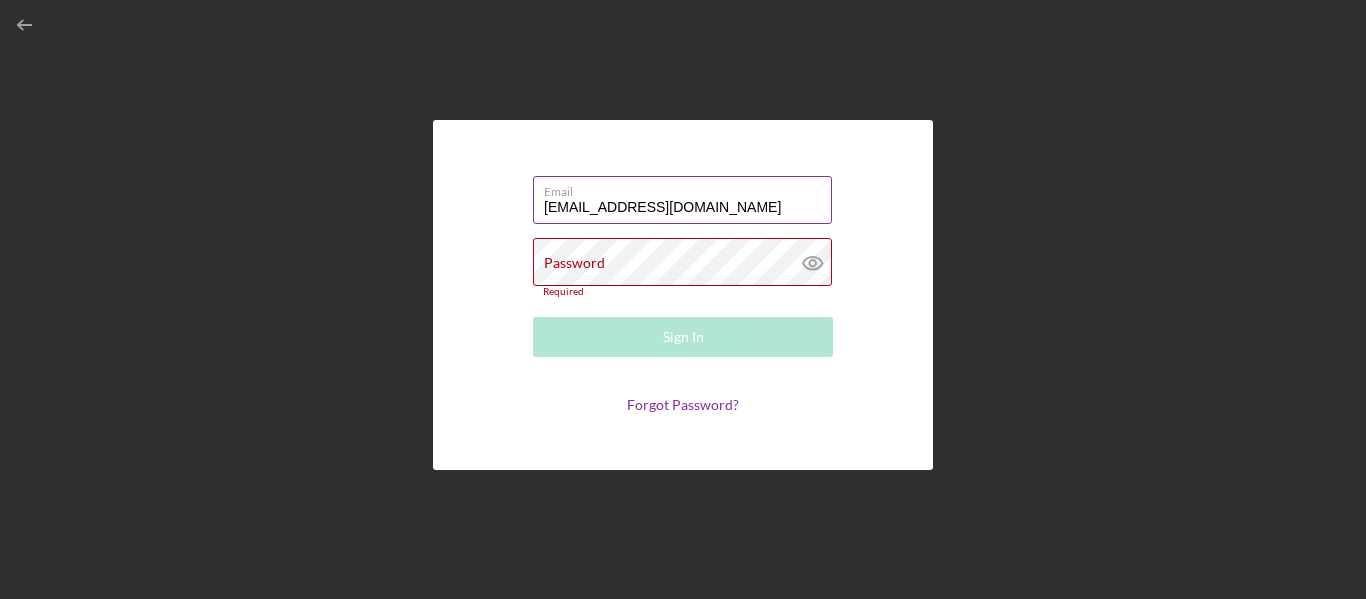click on "Email" at bounding box center [688, 188] 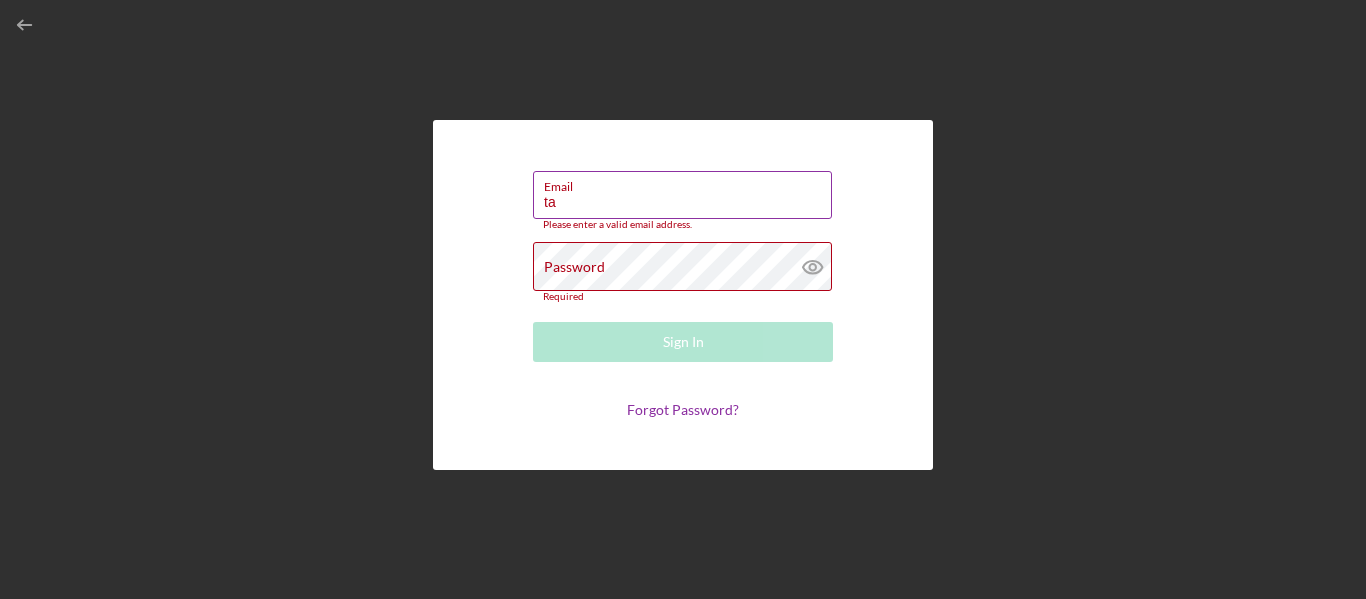 type on "t" 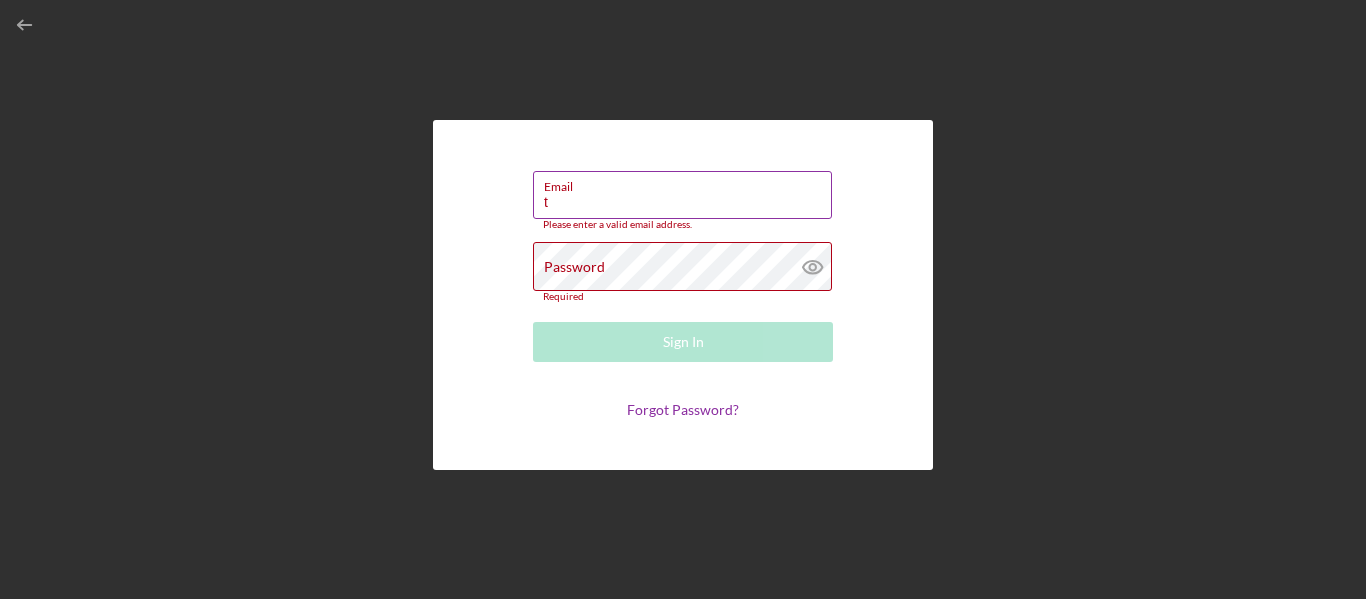 type 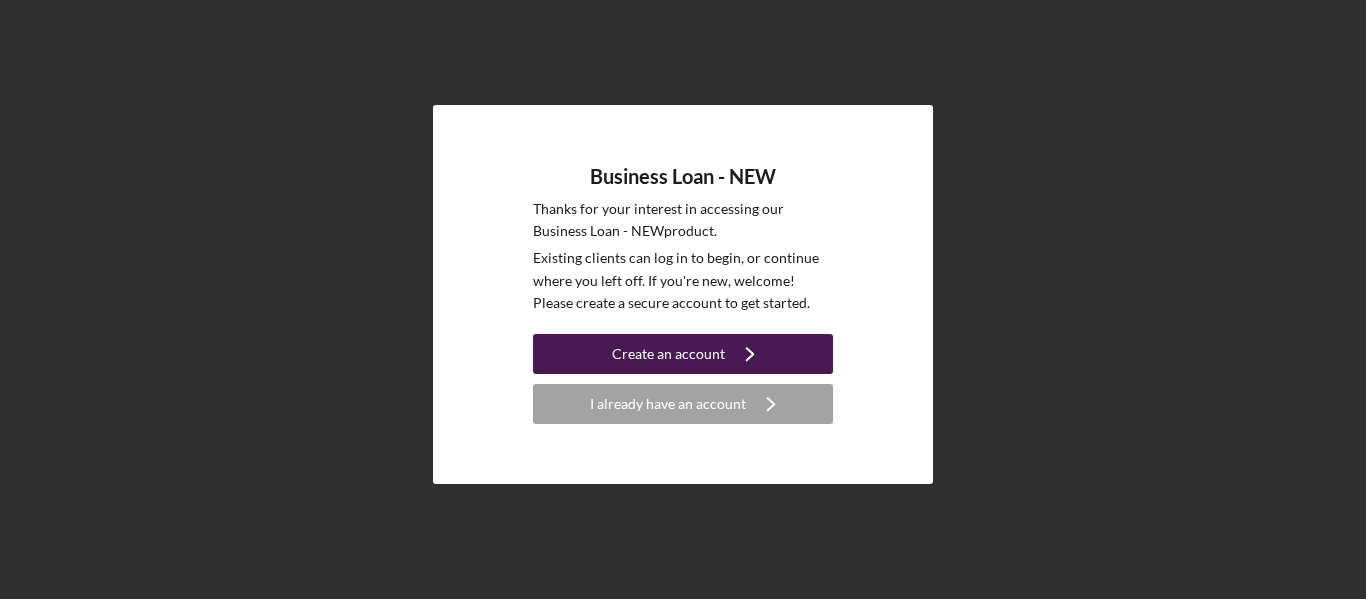 click on "Create an account" at bounding box center (668, 354) 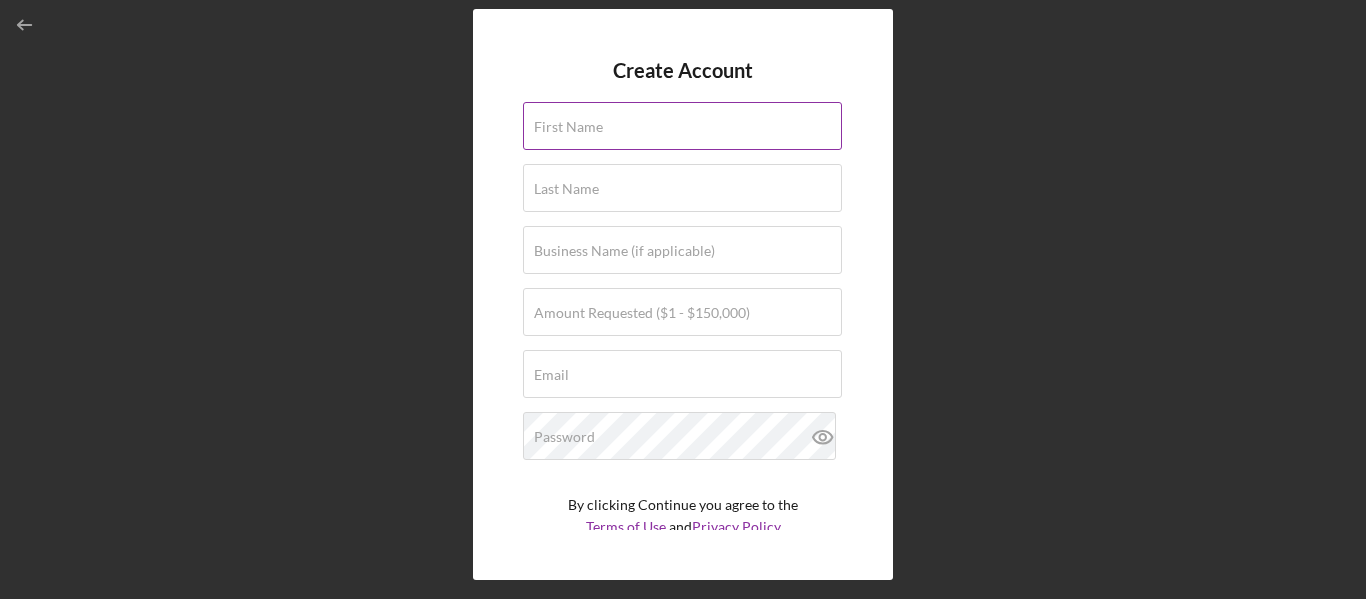 click on "First Name" at bounding box center (682, 126) 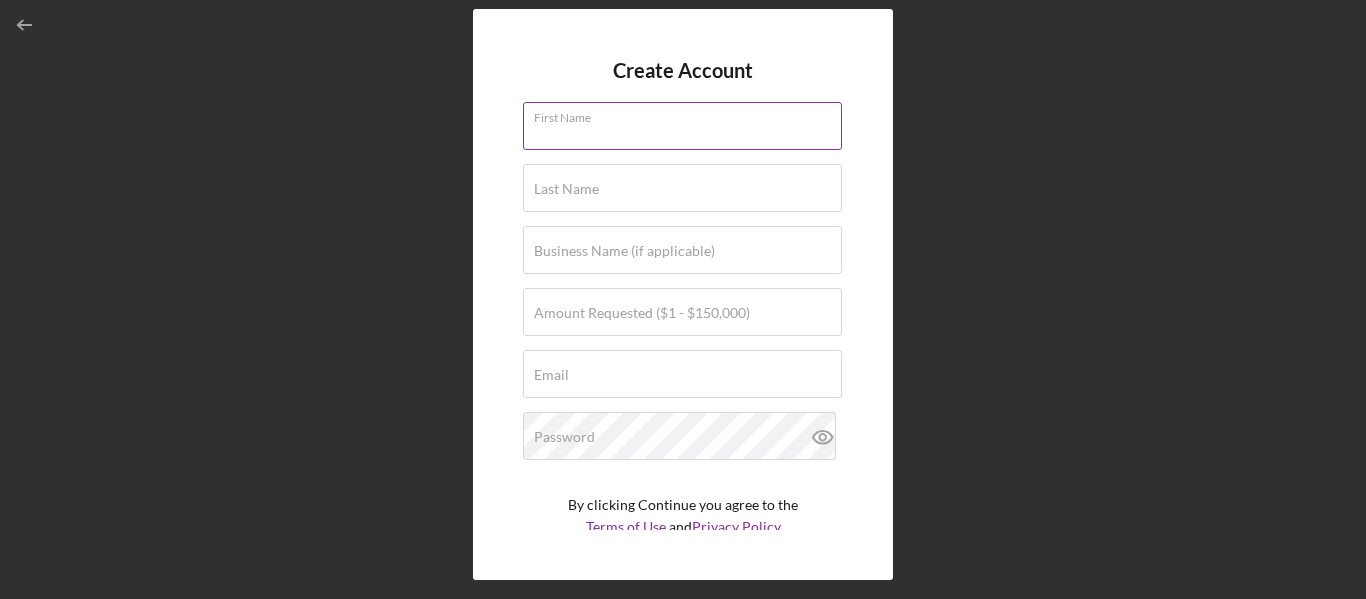 type on "[PERSON_NAME]" 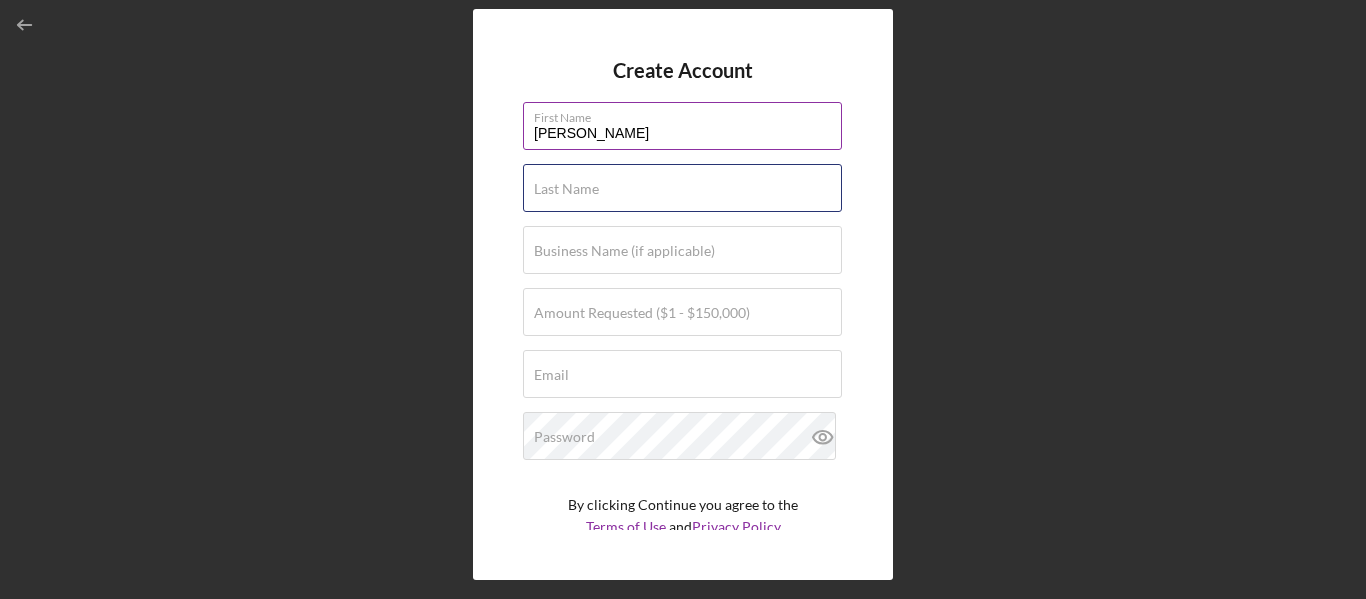 type on "[PERSON_NAME]" 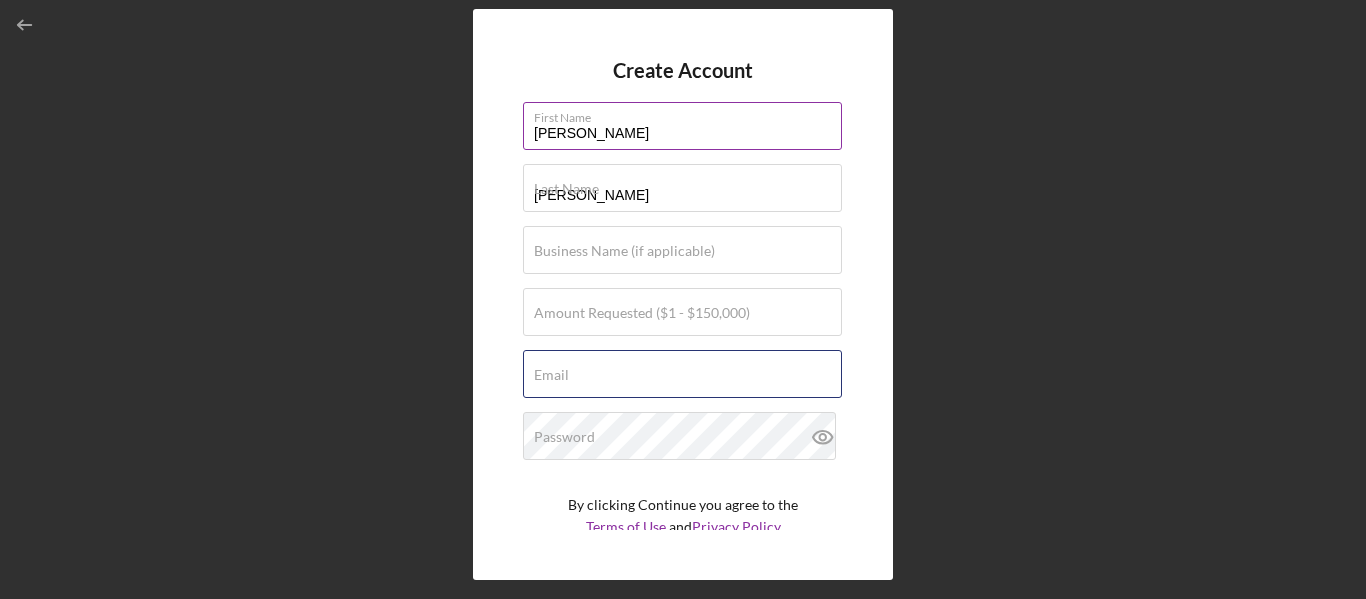 type on "[EMAIL_ADDRESS][DOMAIN_NAME]" 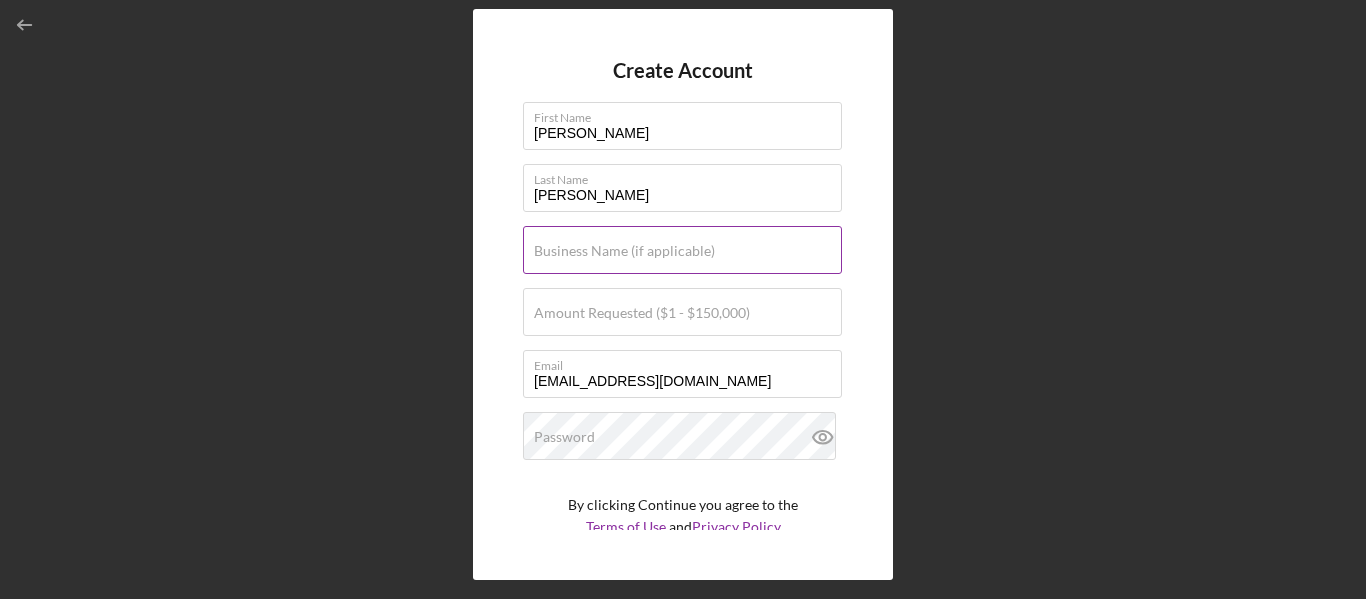 click on "Business Name (if applicable)" at bounding box center [624, 251] 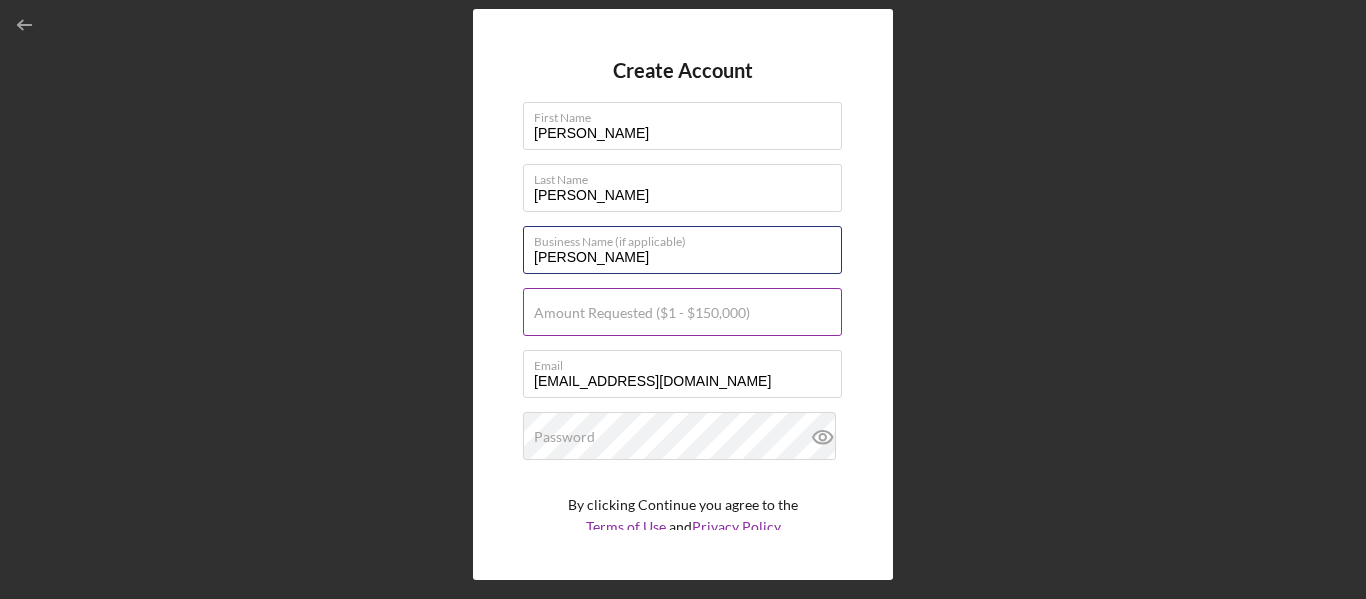type on "[PERSON_NAME]" 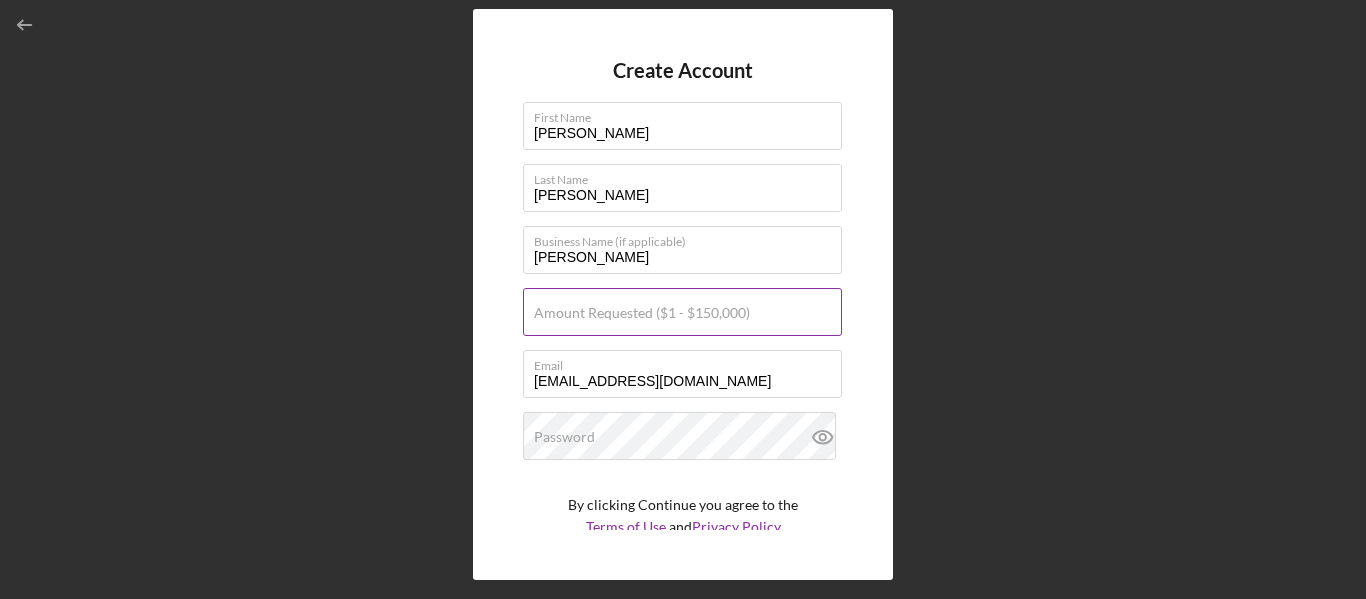 click on "Amount Requested ($1 - $150,000)" at bounding box center (642, 313) 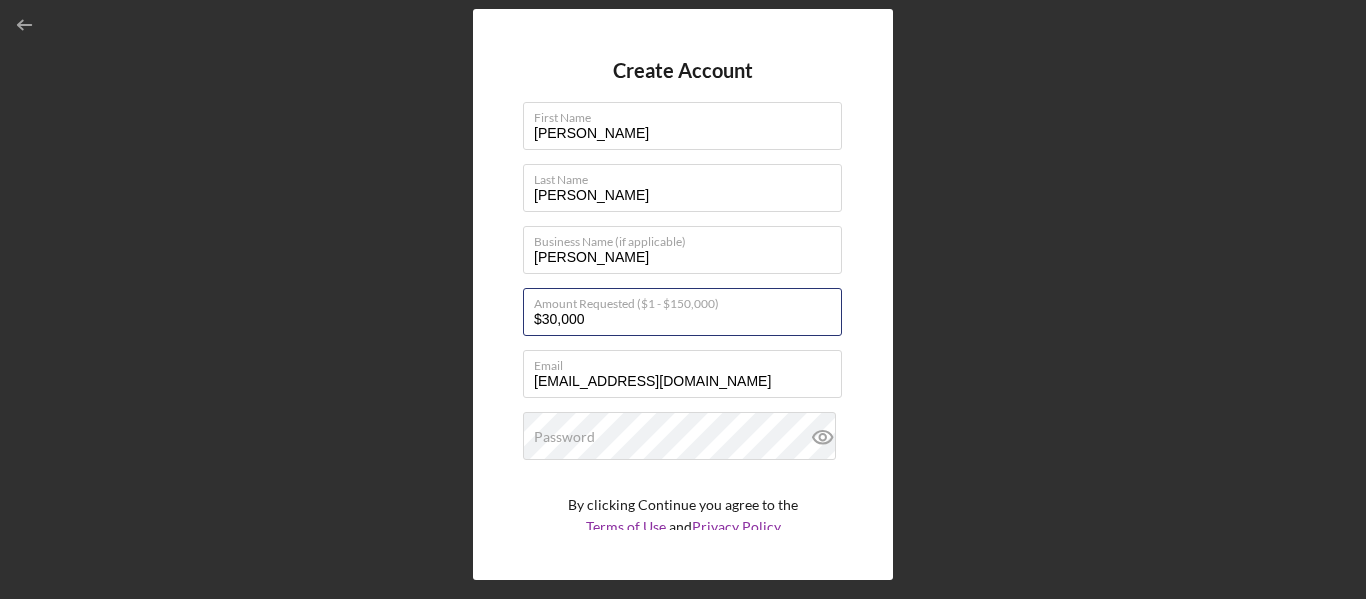type on "$30,000" 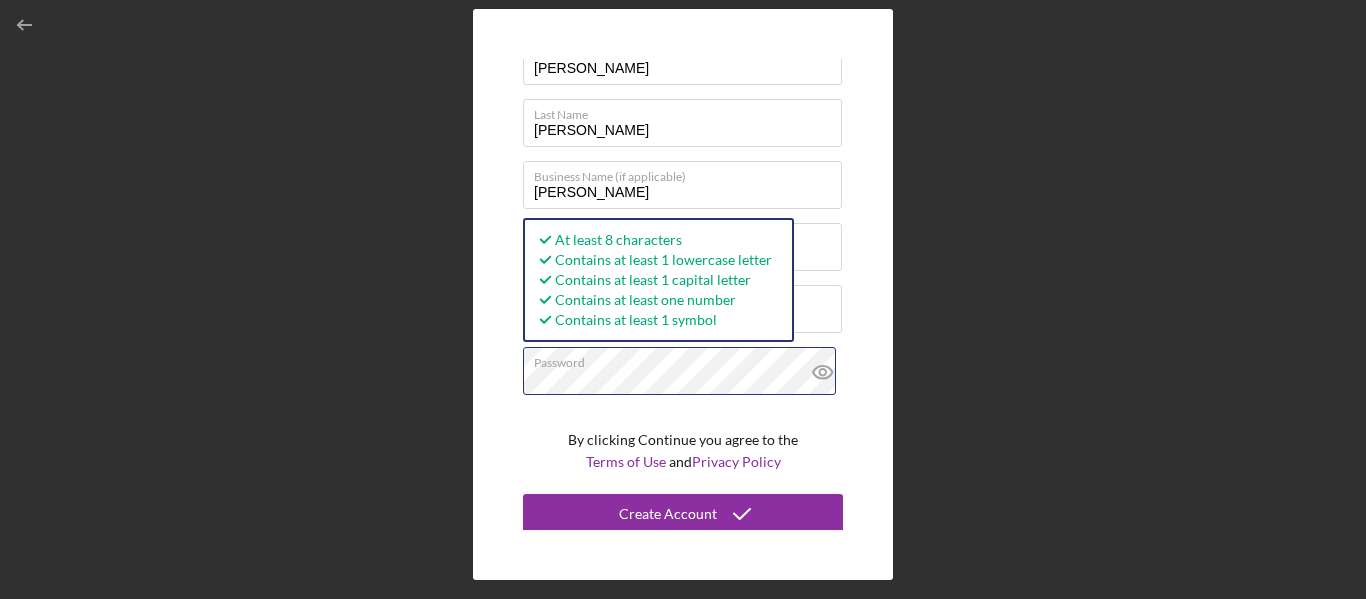 scroll, scrollTop: 69, scrollLeft: 0, axis: vertical 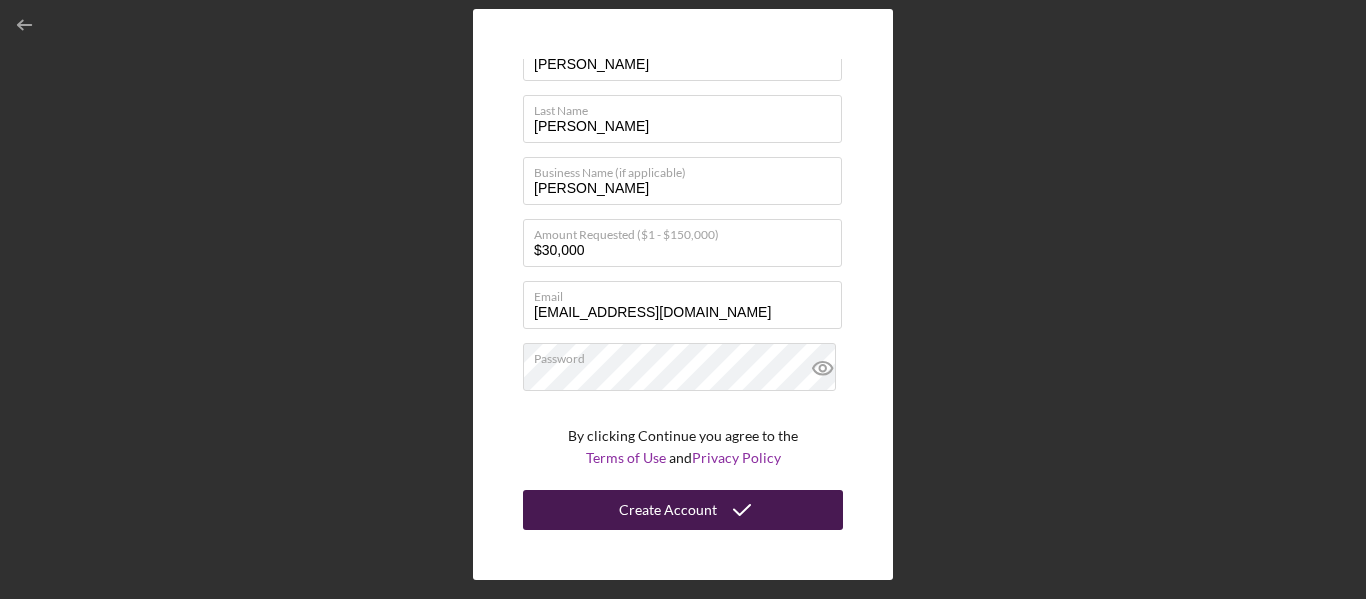 click on "Create Account" at bounding box center (683, 510) 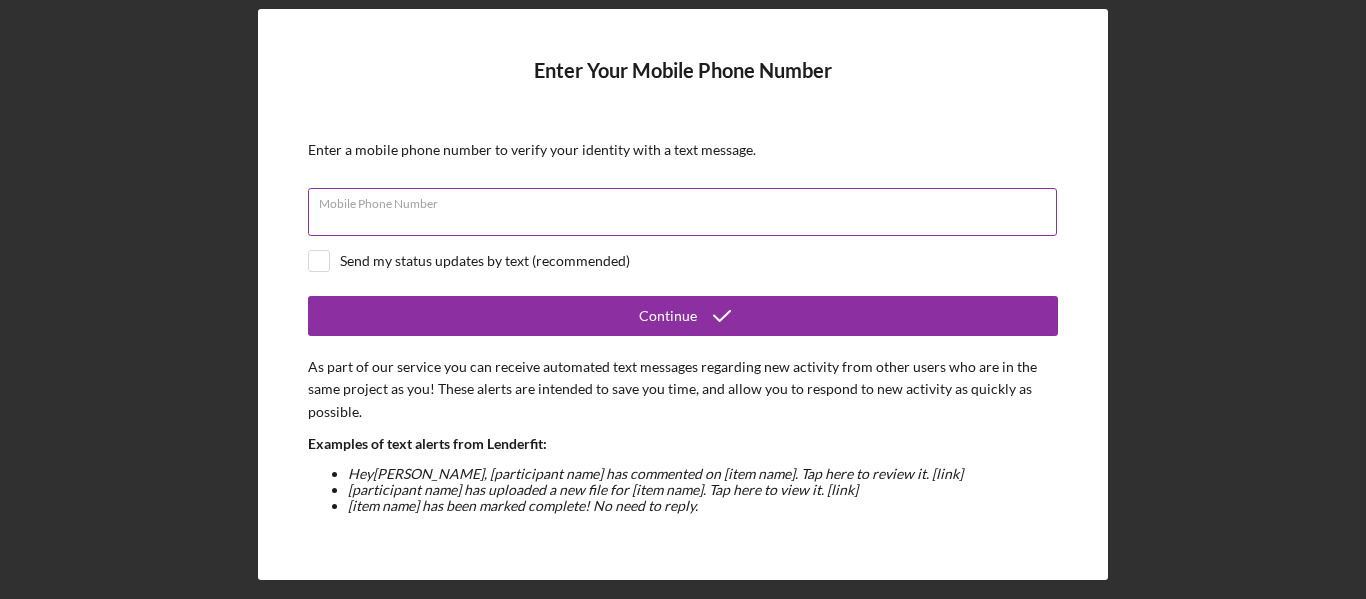 click on "Mobile Phone Number" at bounding box center (683, 213) 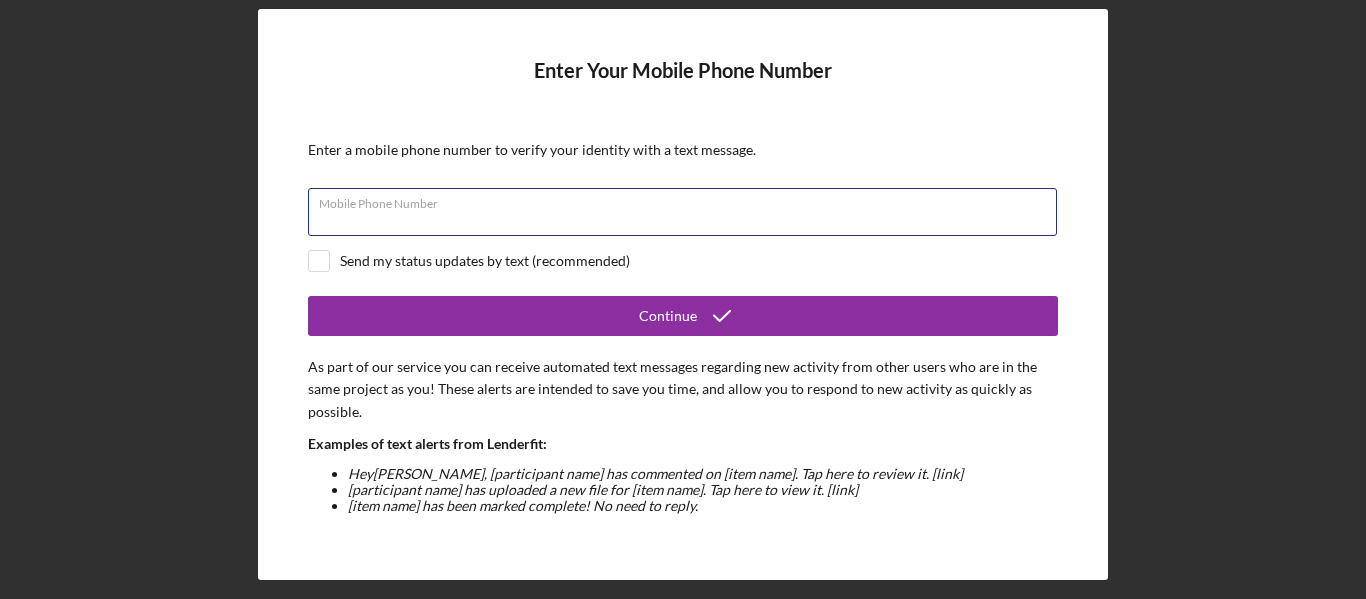 type on "[PHONE_NUMBER]" 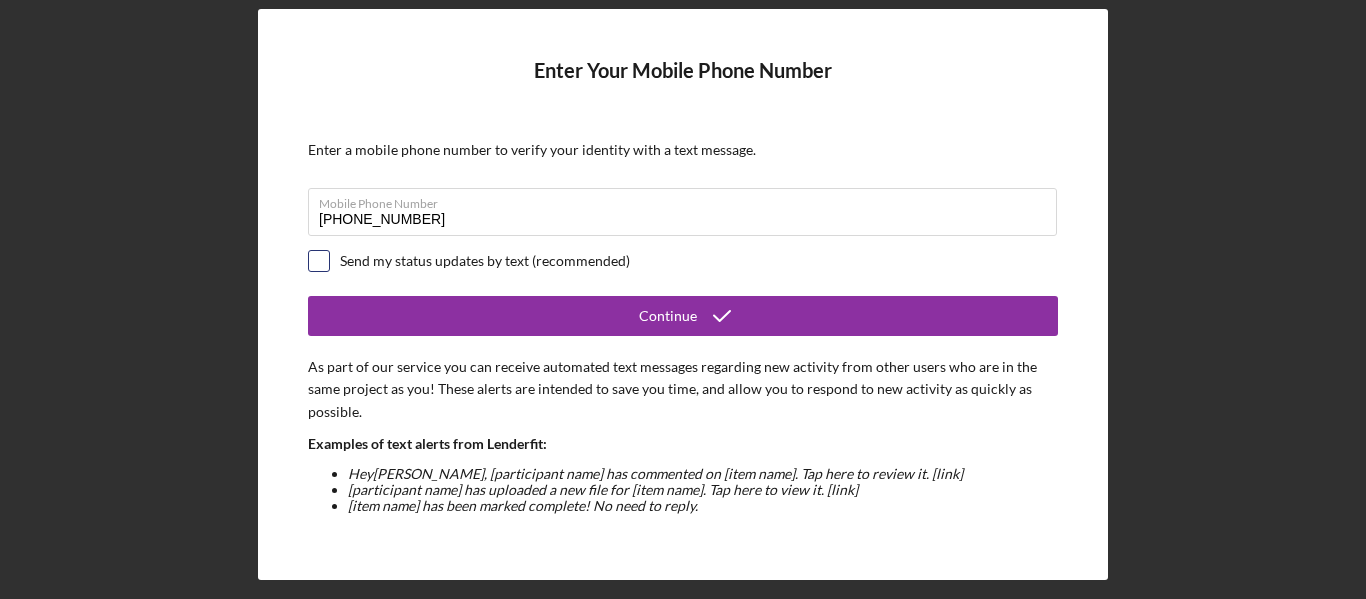 click at bounding box center (319, 261) 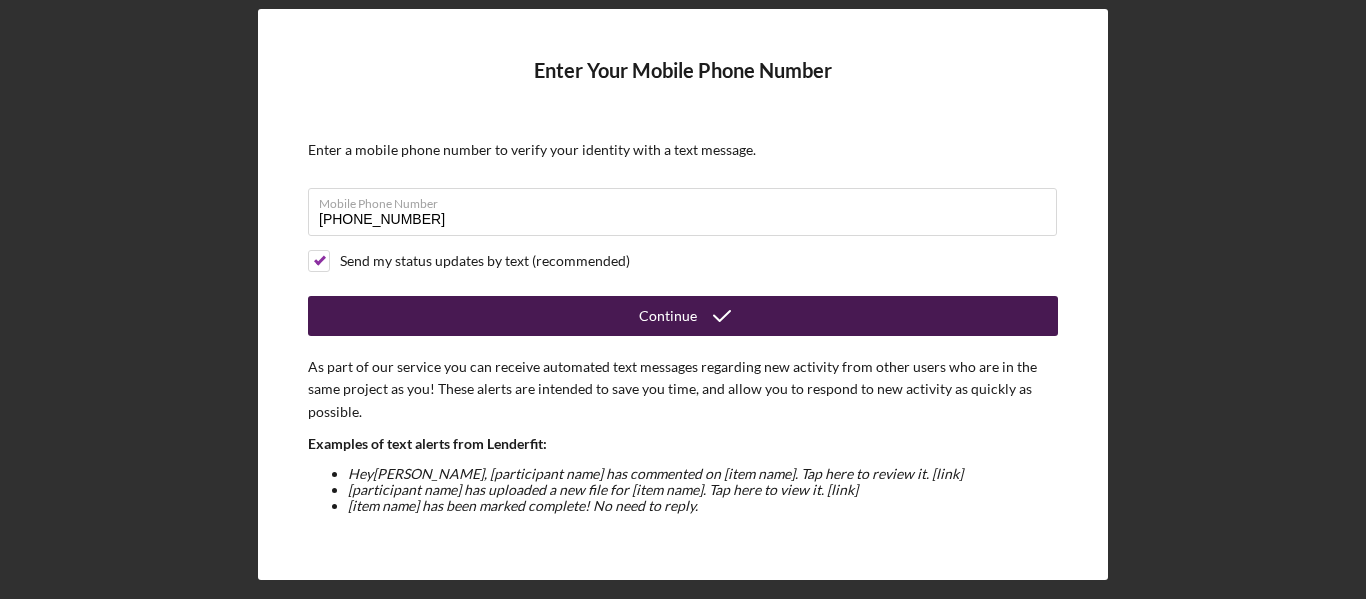 click on "Continue" at bounding box center [683, 316] 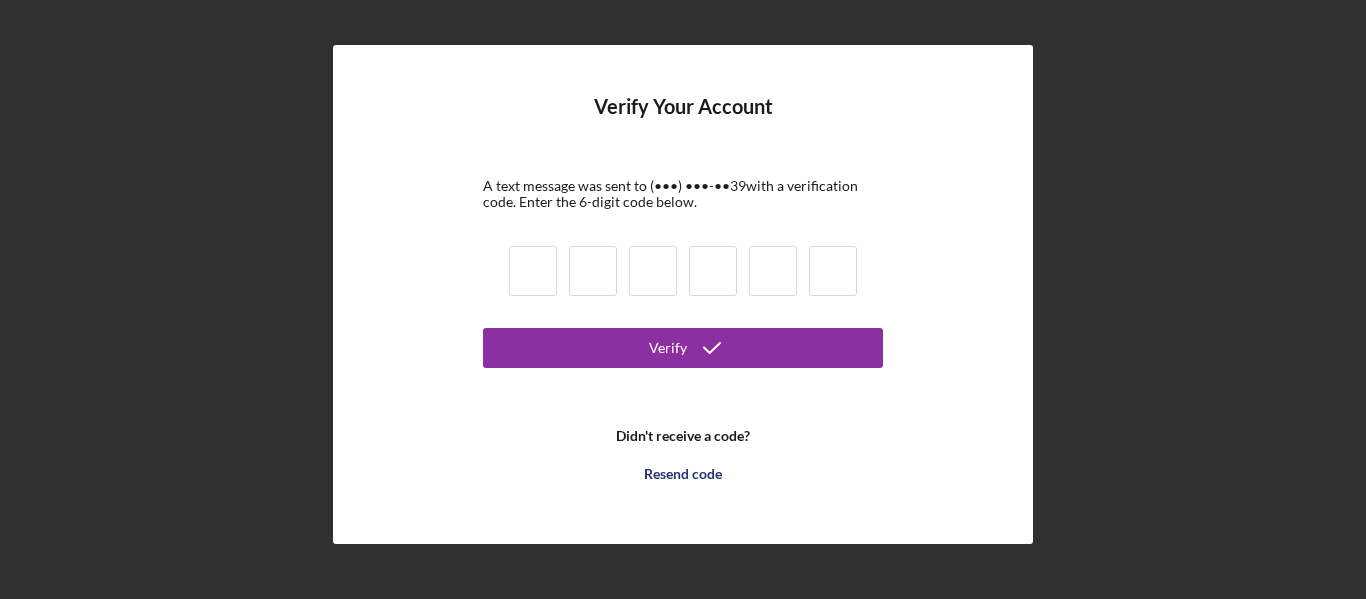 click at bounding box center (533, 271) 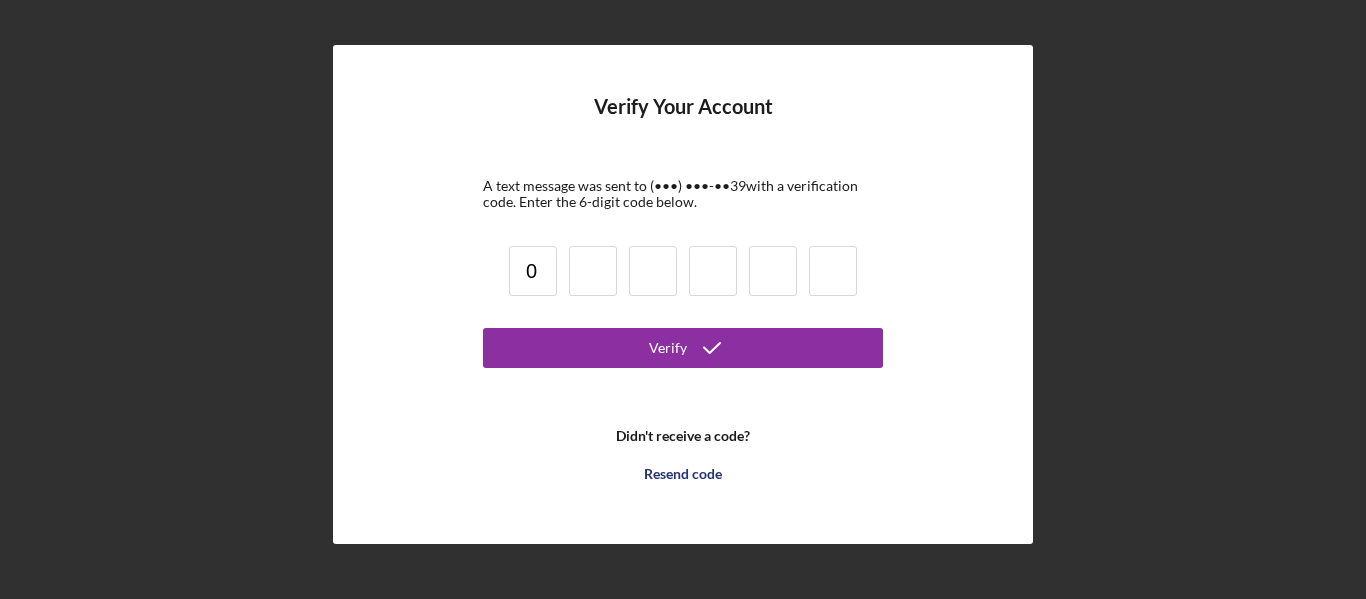 type on "0" 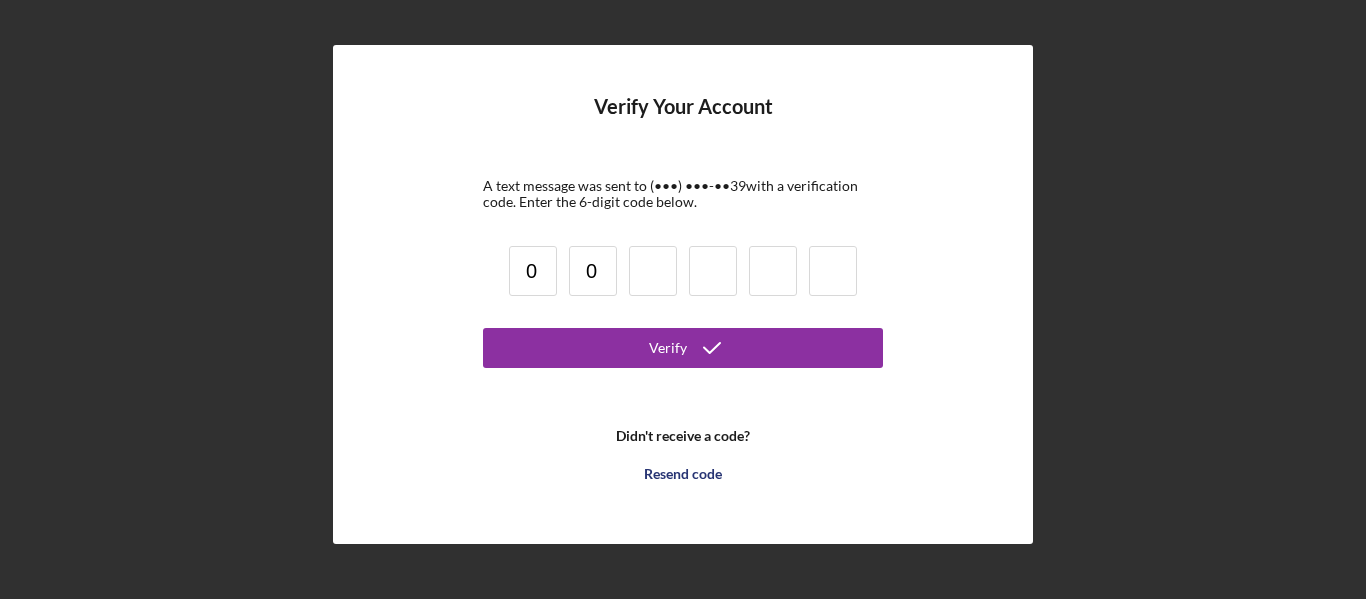 type on "0" 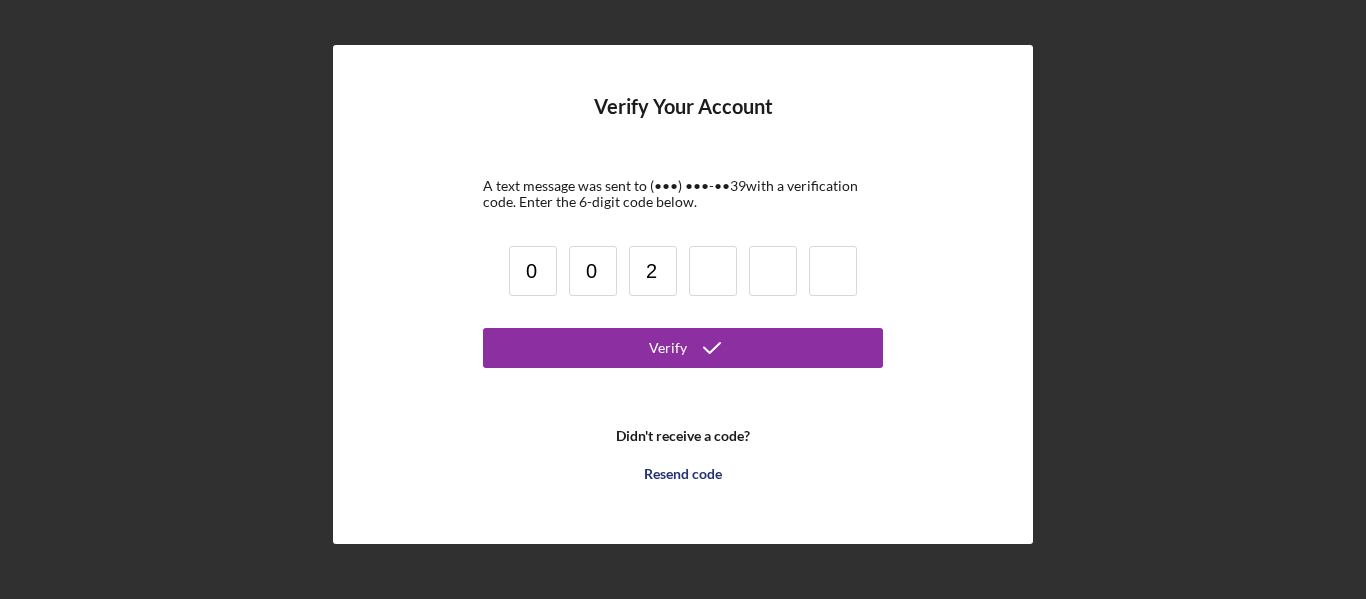 type on "2" 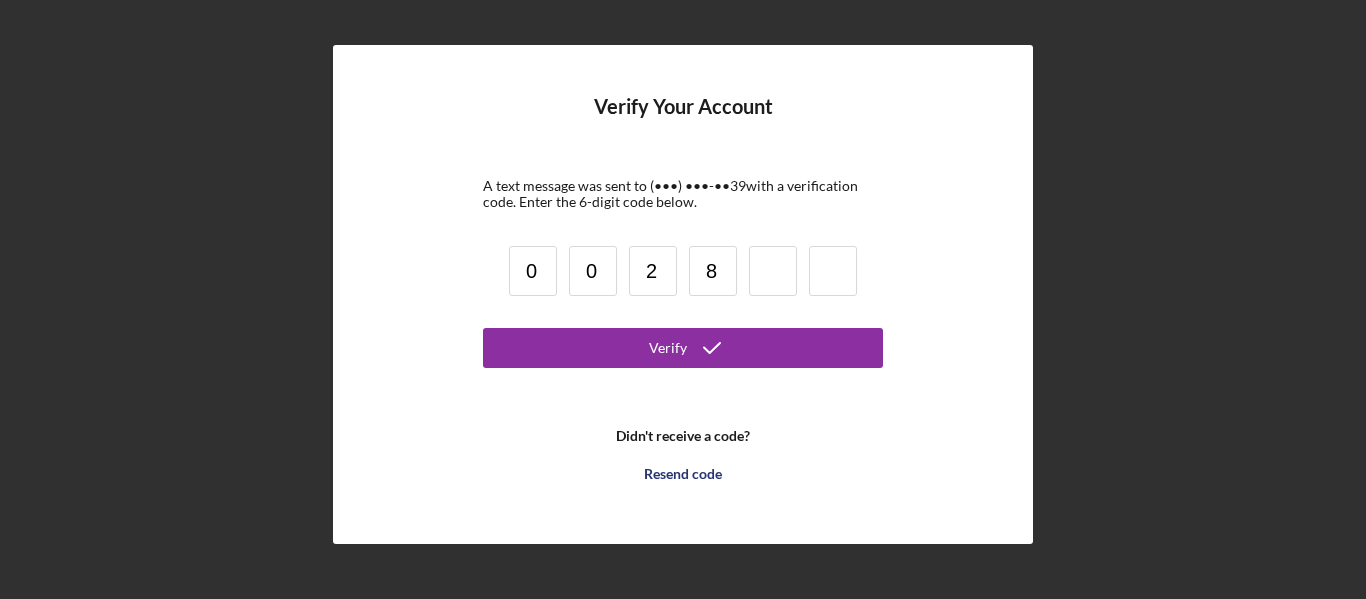 type on "8" 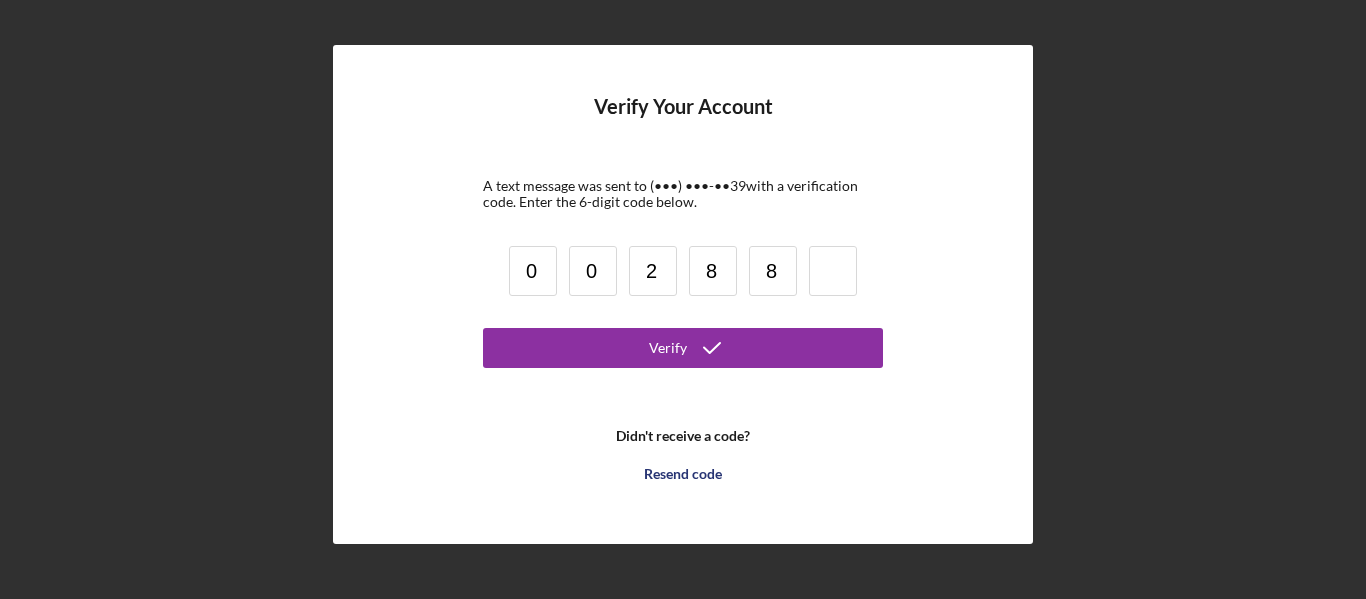 type on "8" 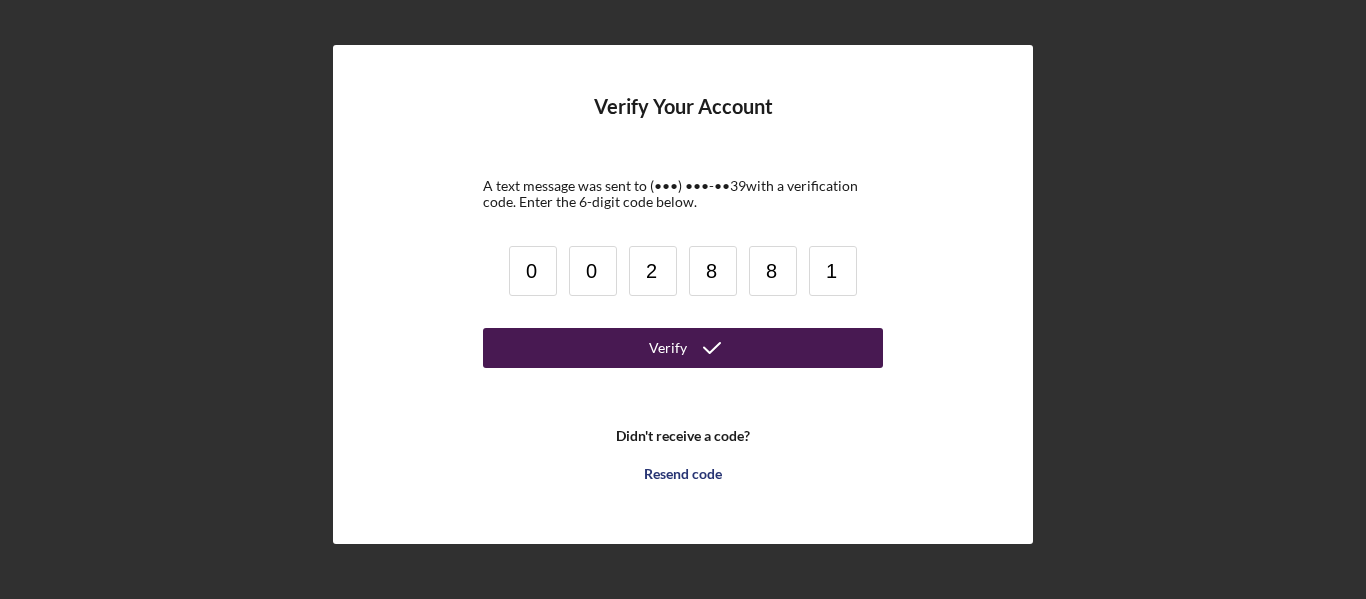 type on "1" 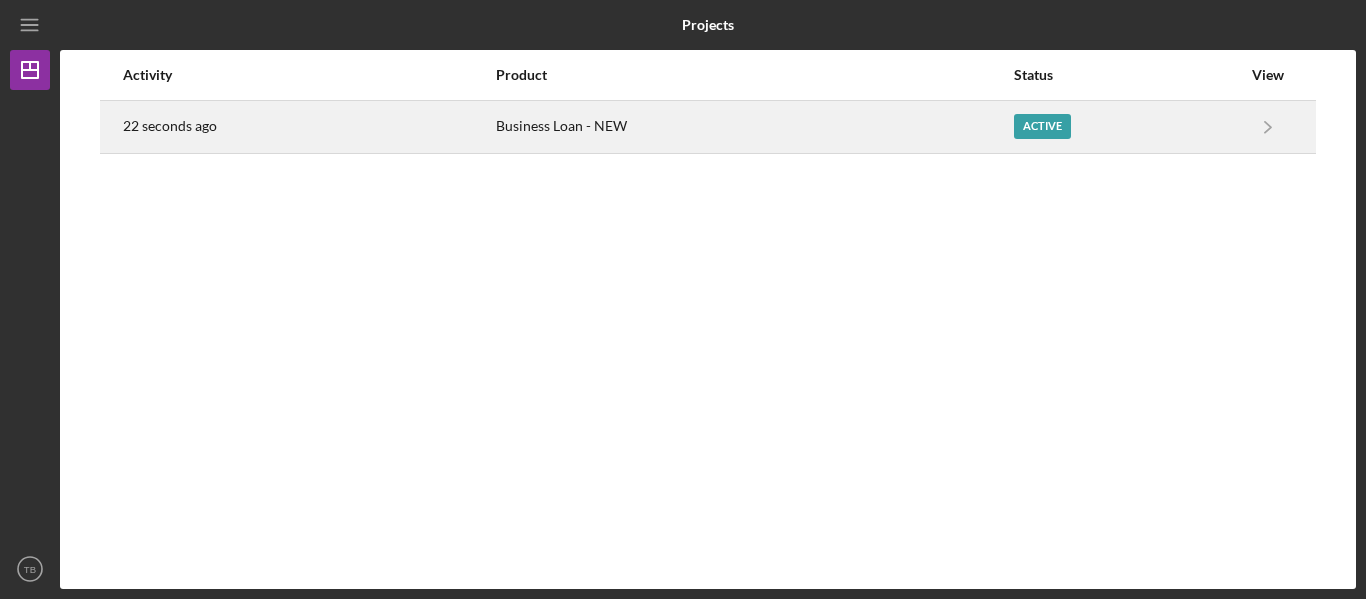 click on "Active" at bounding box center [1042, 126] 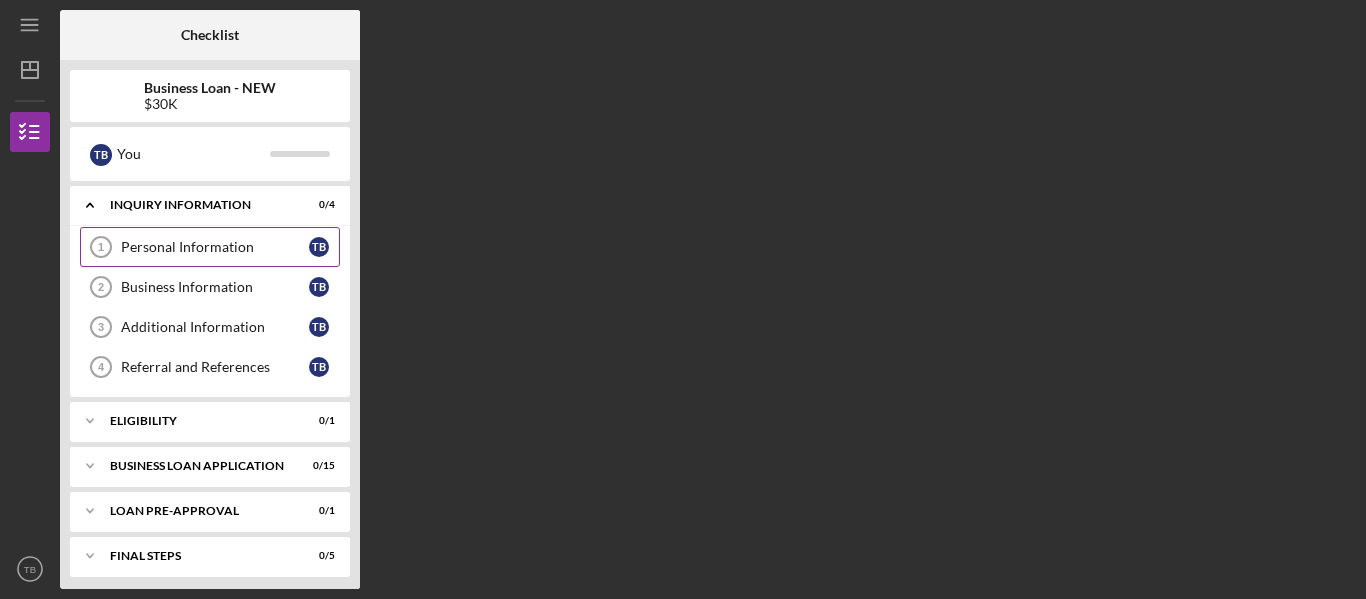 click on "Personal Information" at bounding box center [215, 247] 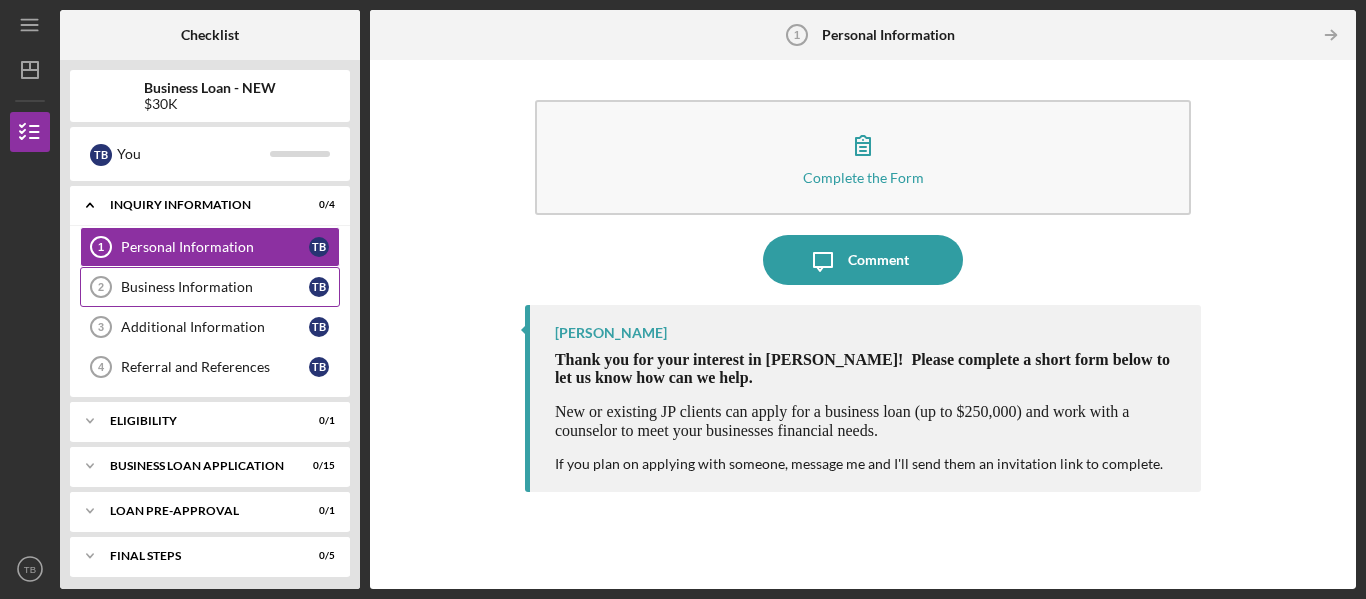 click on "Business Information" at bounding box center (215, 287) 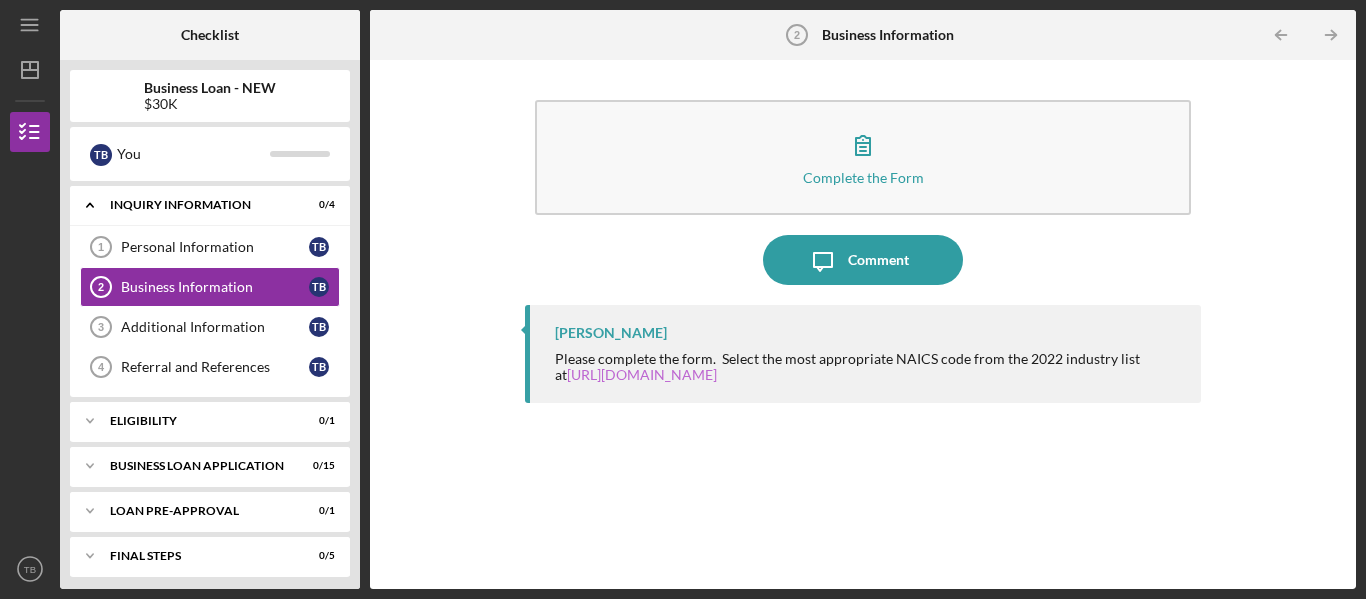 click on "[URL][DOMAIN_NAME]" at bounding box center [642, 374] 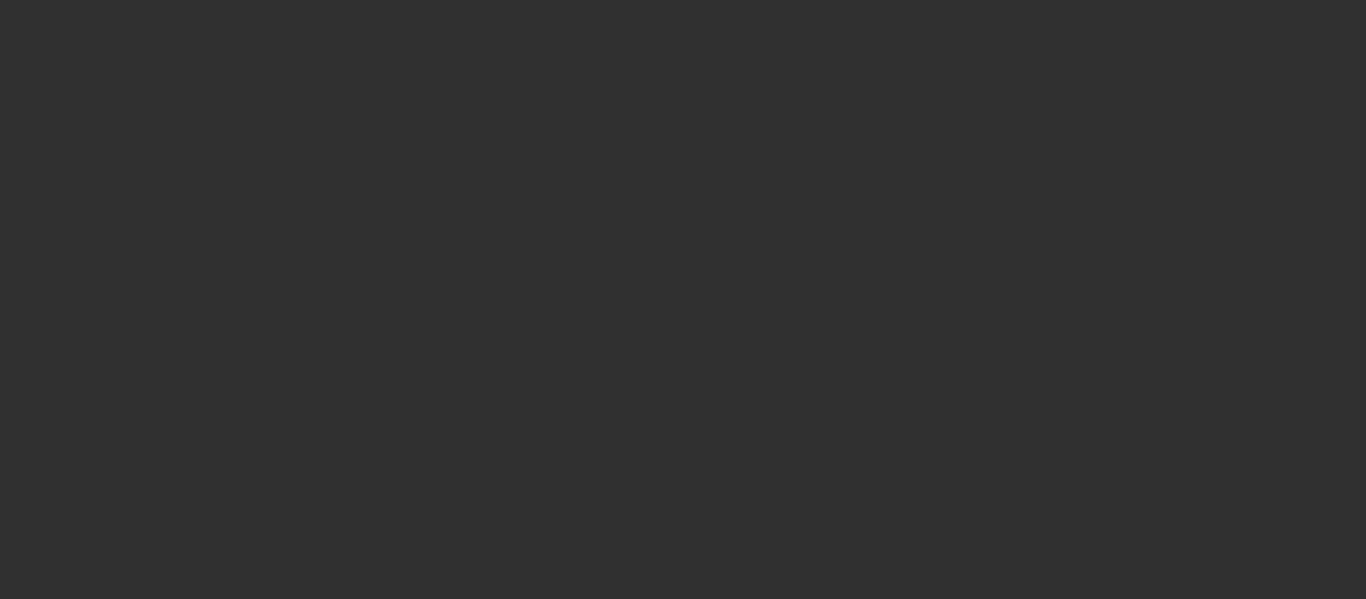scroll, scrollTop: 0, scrollLeft: 0, axis: both 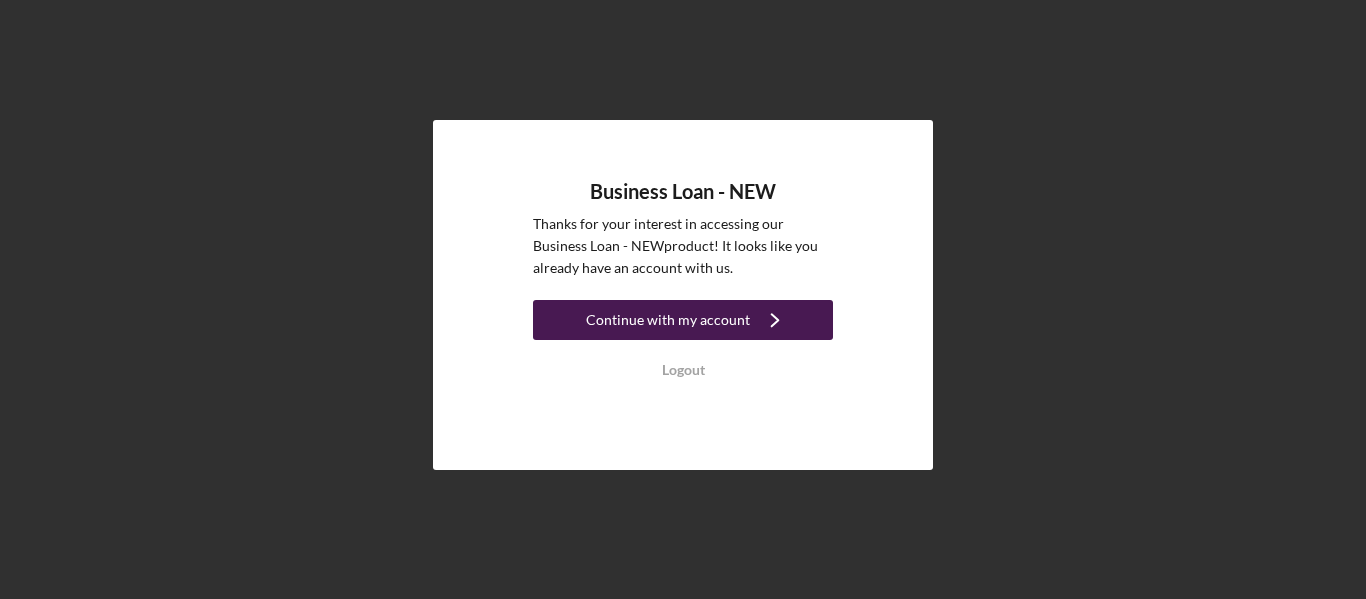 click on "Continue with my account" at bounding box center (668, 320) 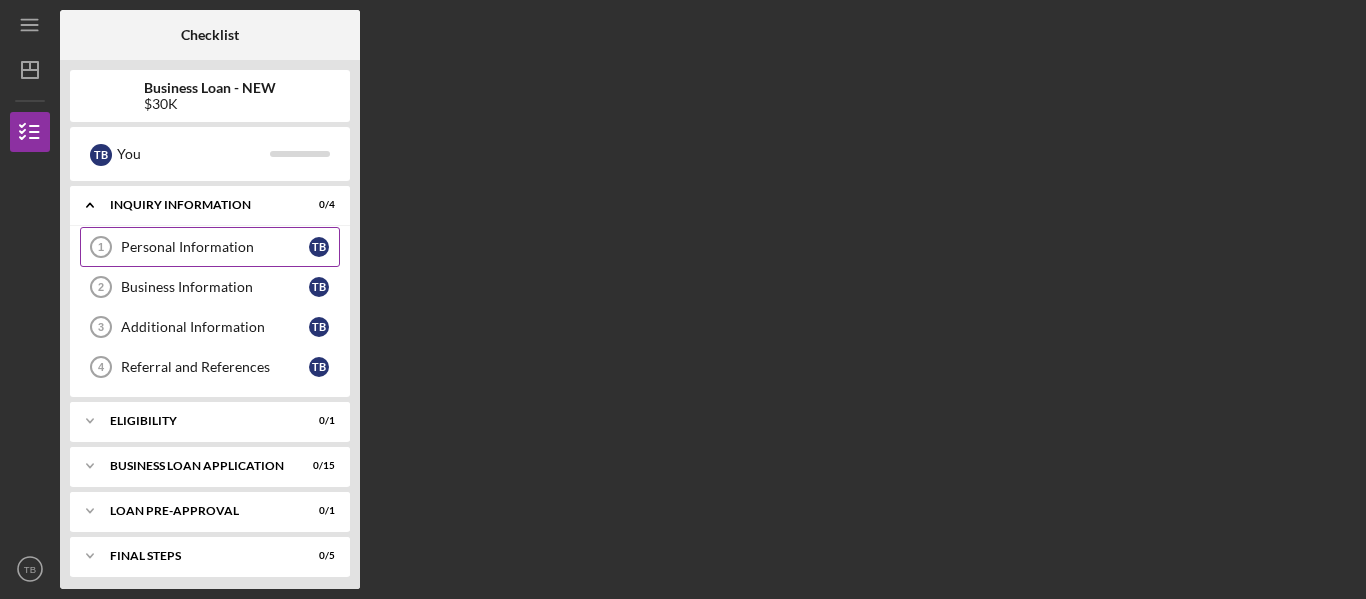 click on "Personal Information" at bounding box center [215, 247] 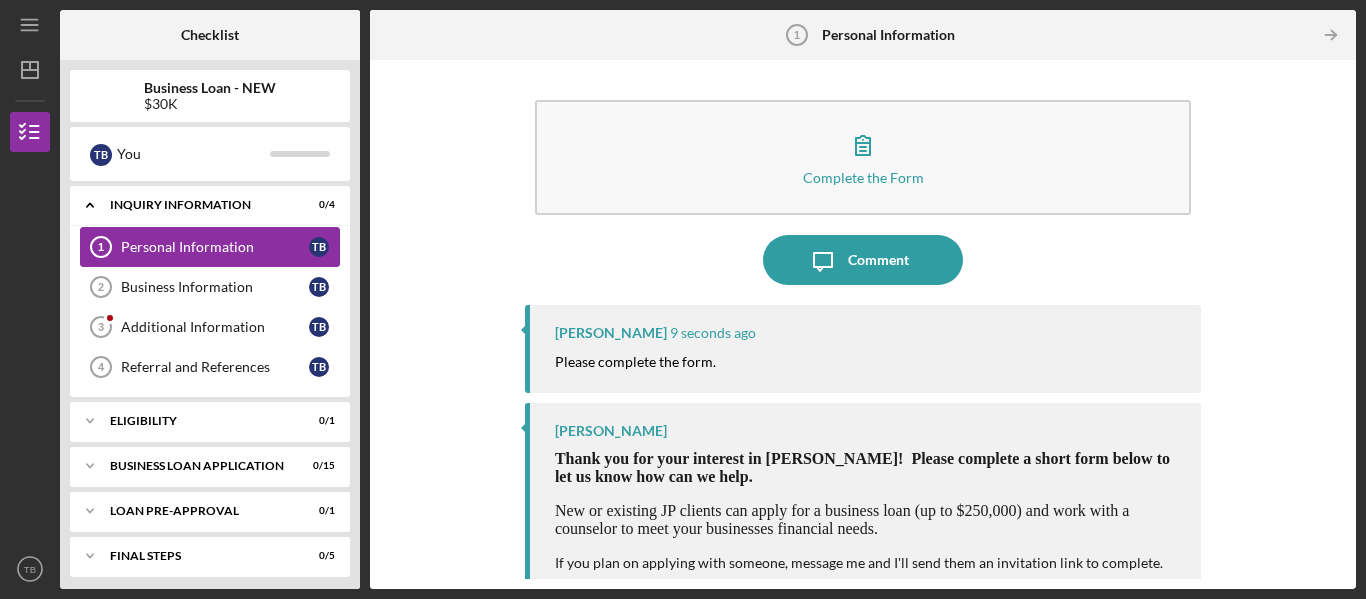 click on "Personal Information" at bounding box center [215, 247] 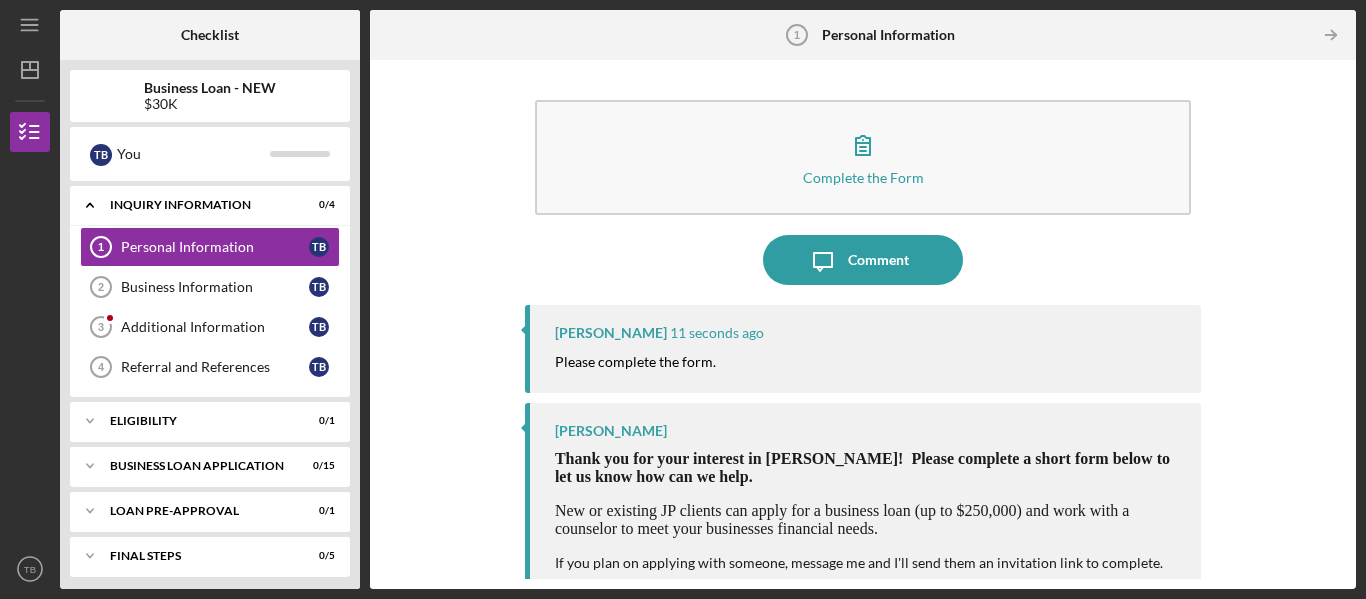 scroll, scrollTop: 16, scrollLeft: 0, axis: vertical 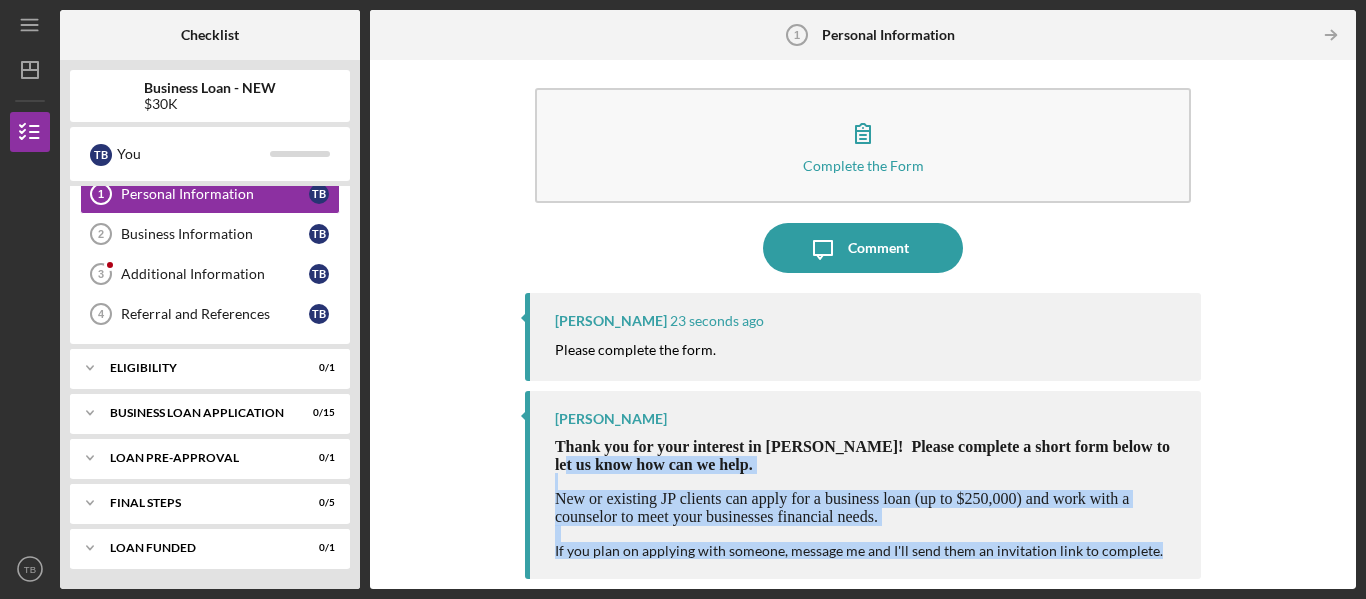 drag, startPoint x: 1337, startPoint y: 431, endPoint x: 1321, endPoint y: 645, distance: 214.59729 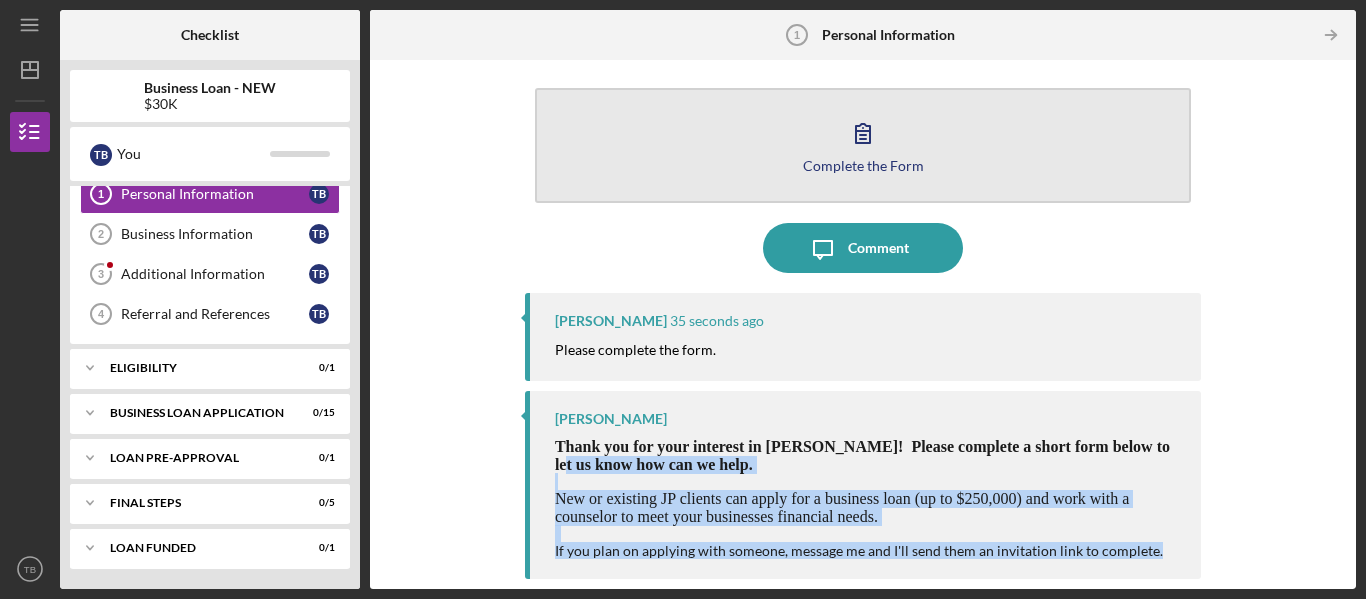 click 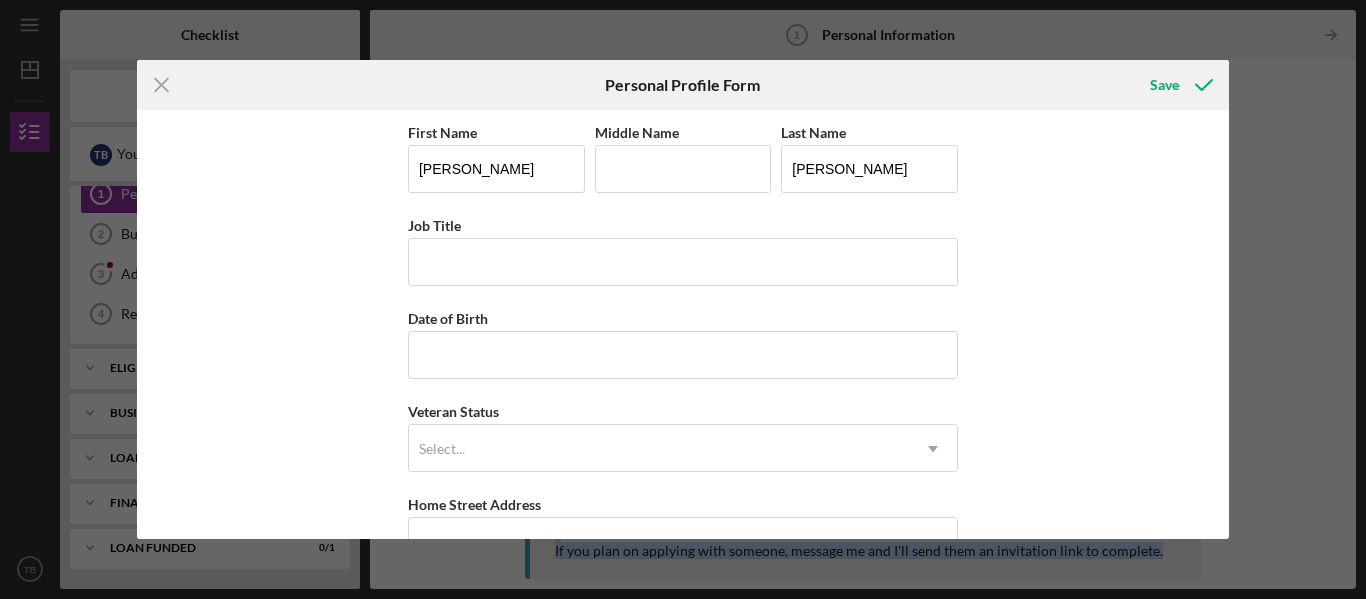 scroll, scrollTop: 0, scrollLeft: 0, axis: both 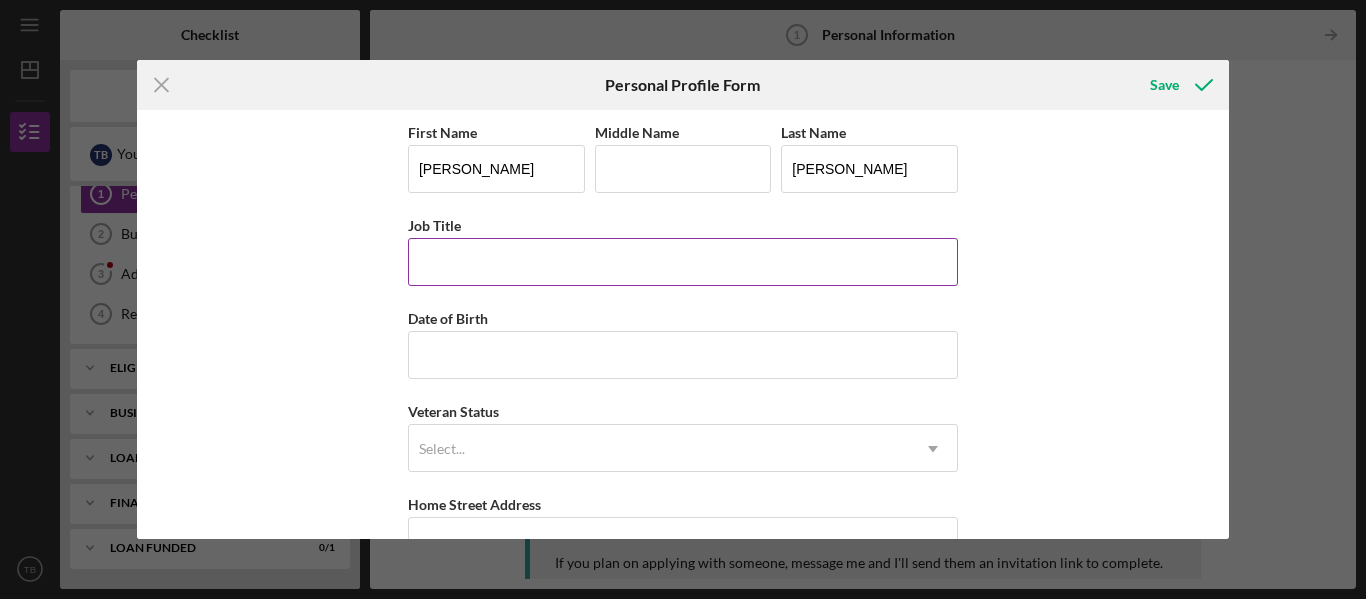 click on "Job Title" at bounding box center (683, 262) 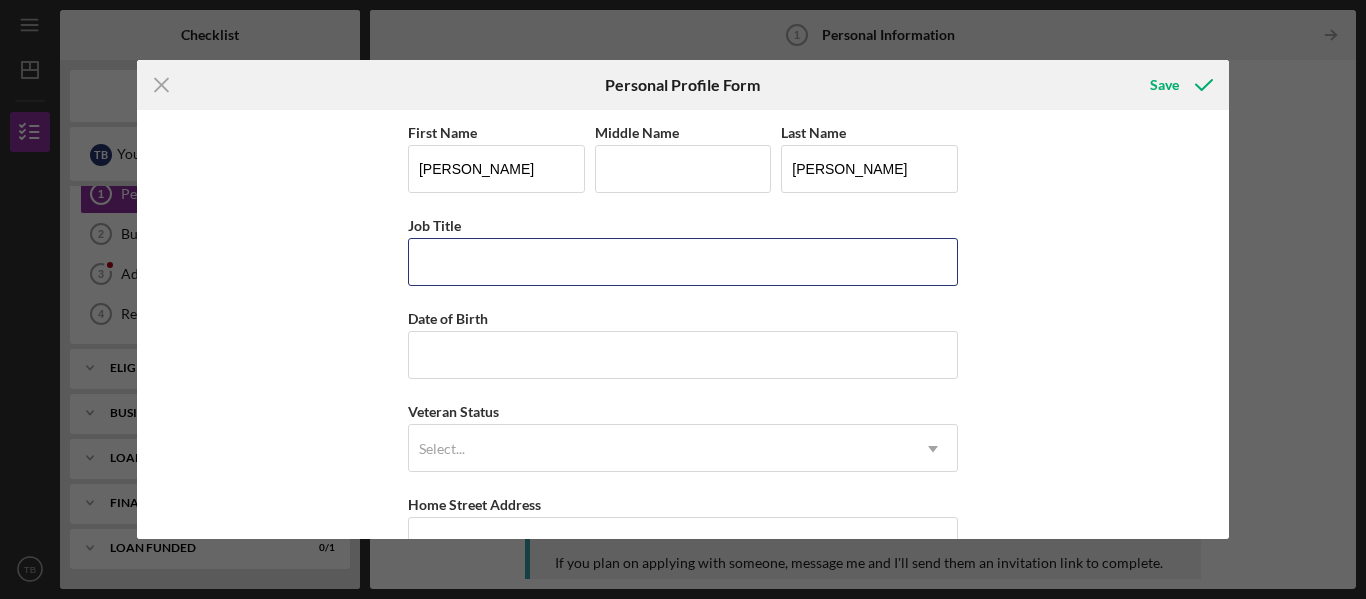 type on "Attendance Clerk" 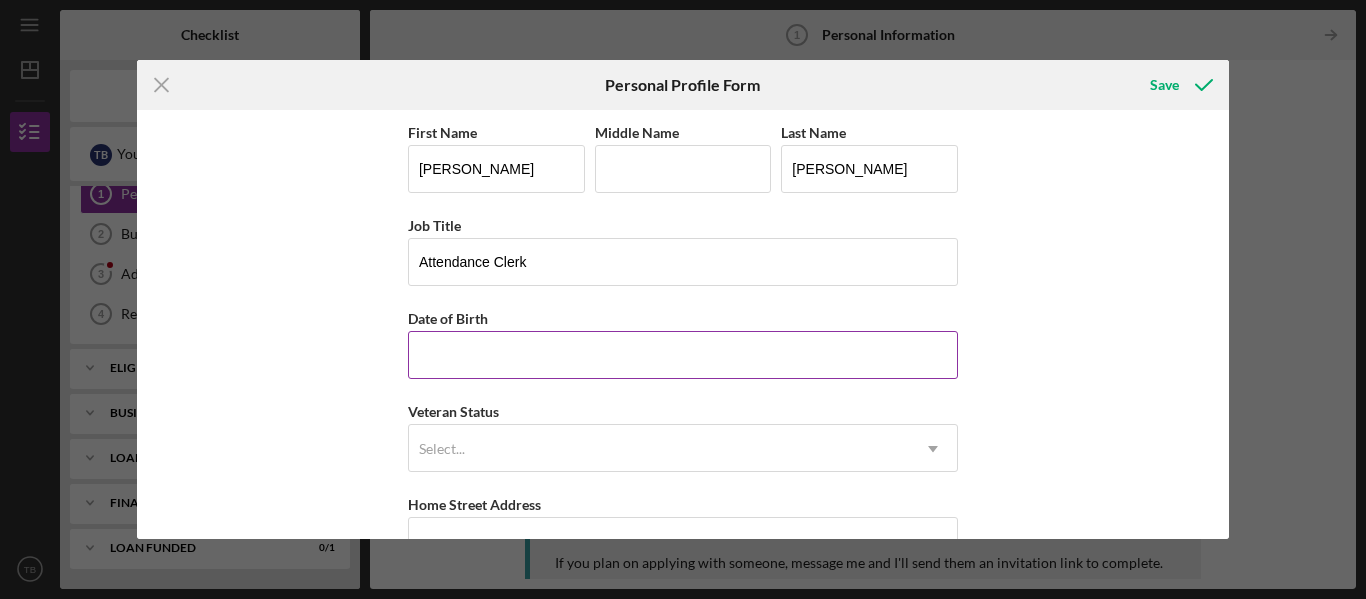 click on "Date of Birth" at bounding box center (683, 355) 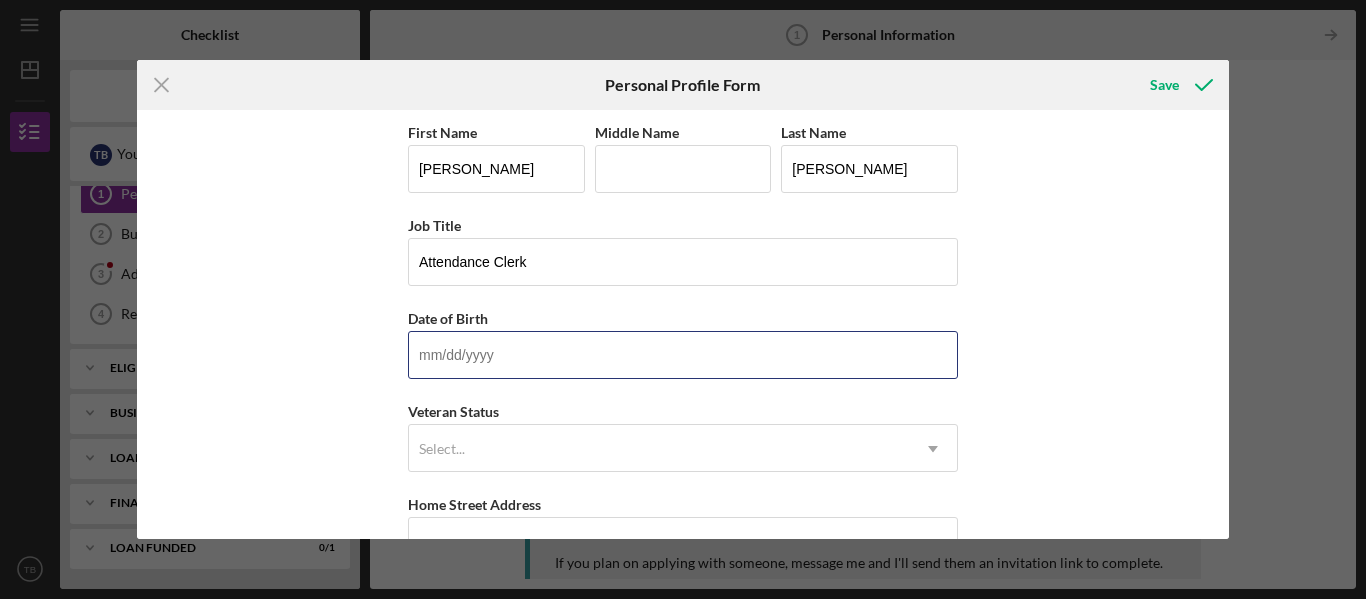 type on "[DATE]" 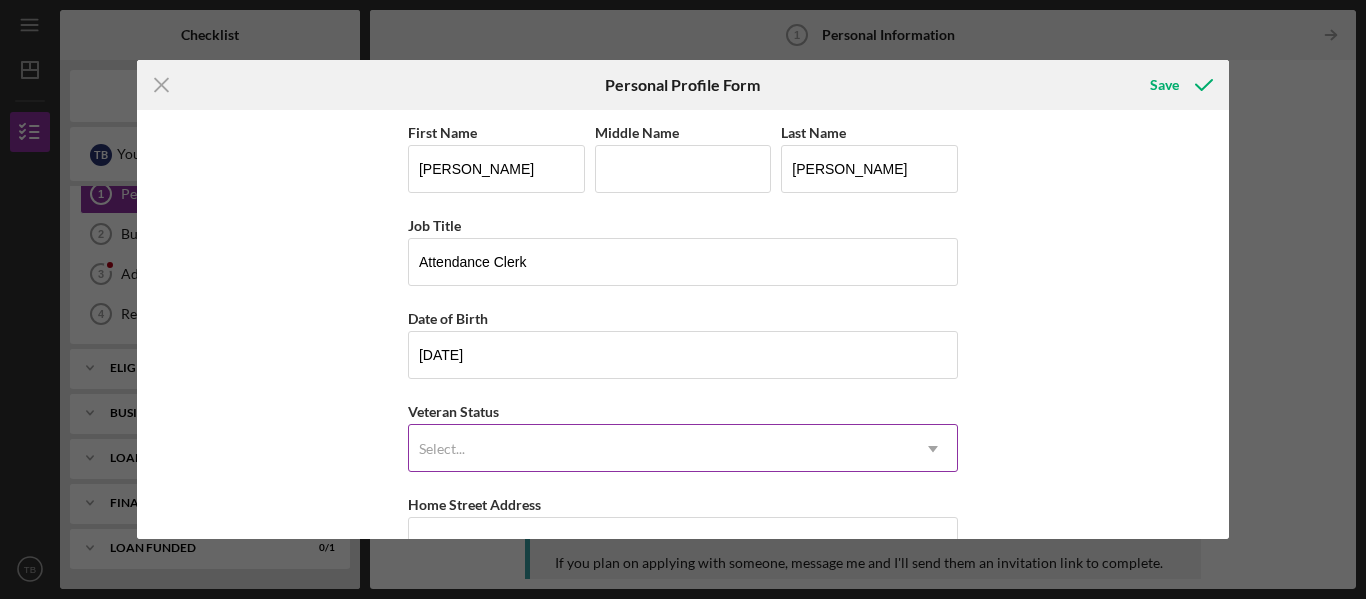 click on "Icon/Dropdown Arrow" 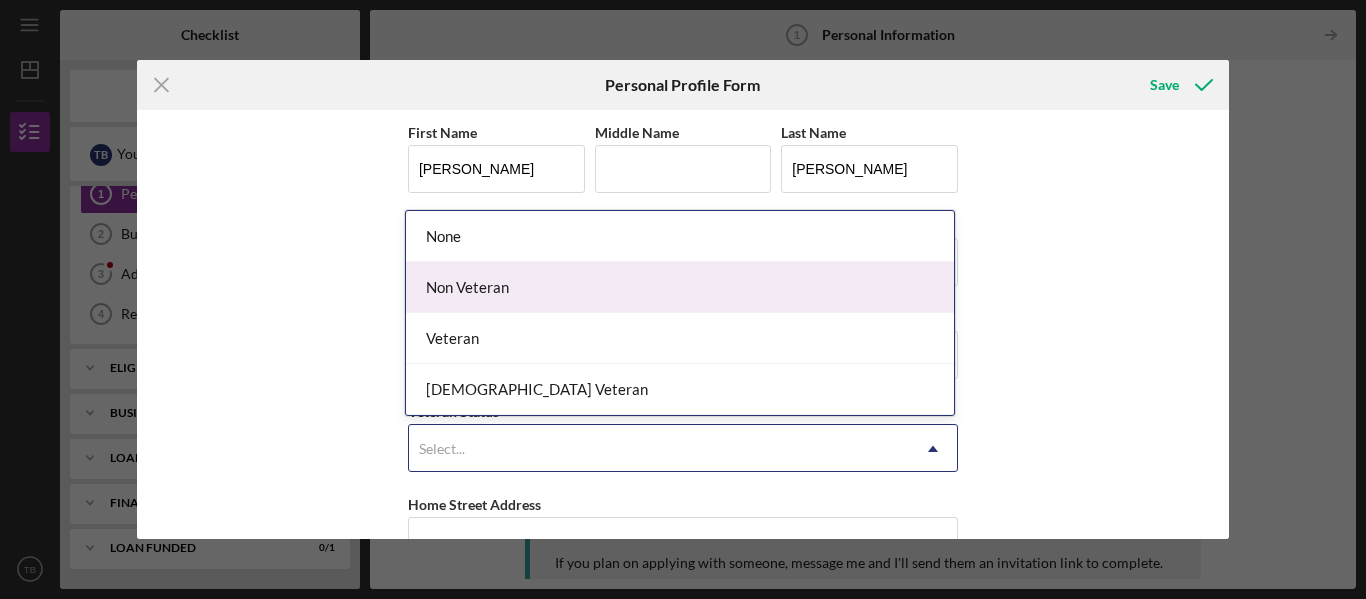 click on "Non Veteran" at bounding box center [680, 287] 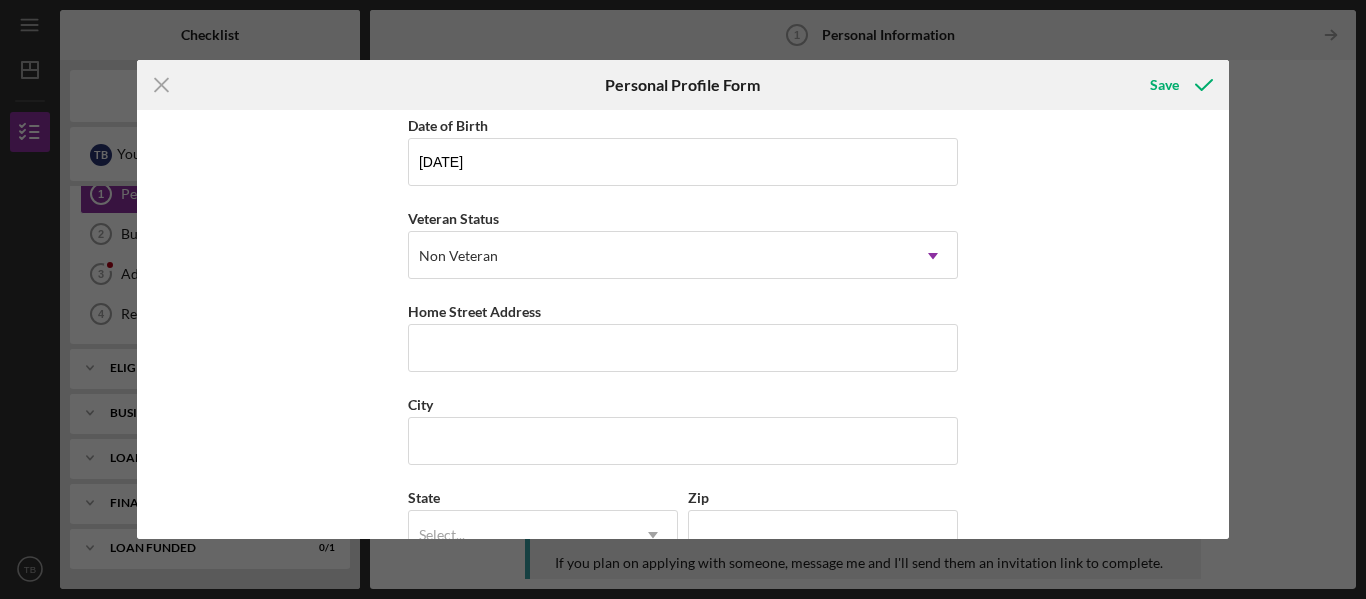 scroll, scrollTop: 202, scrollLeft: 0, axis: vertical 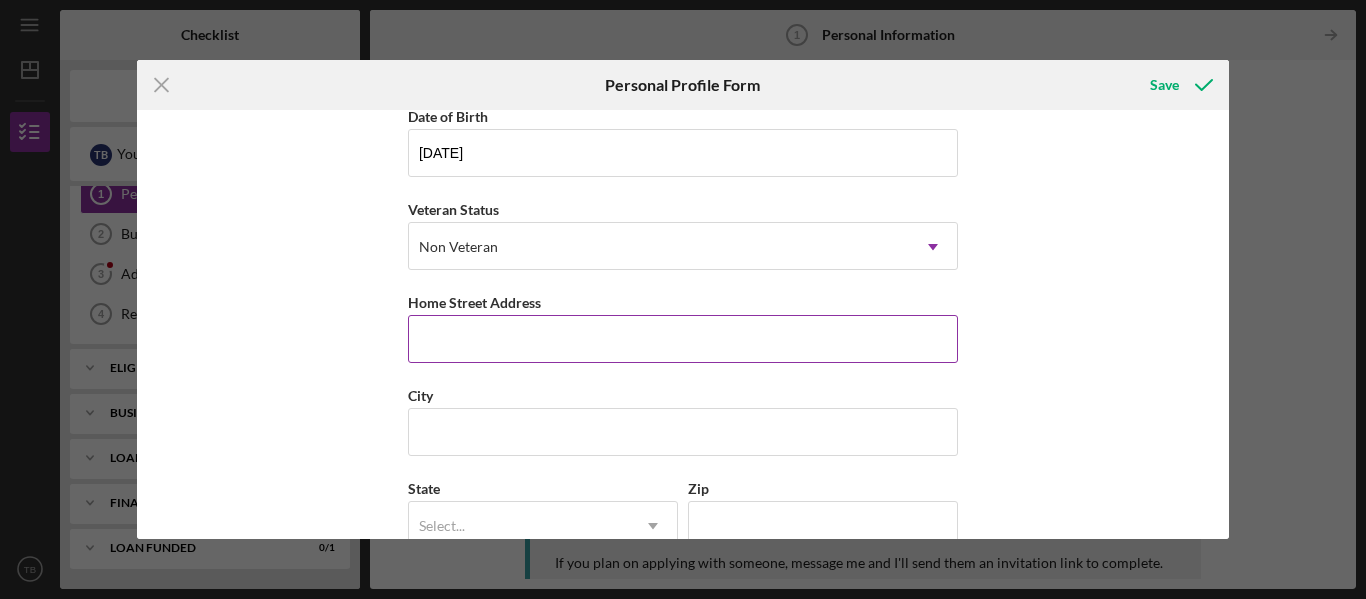click on "Home Street Address" at bounding box center (683, 339) 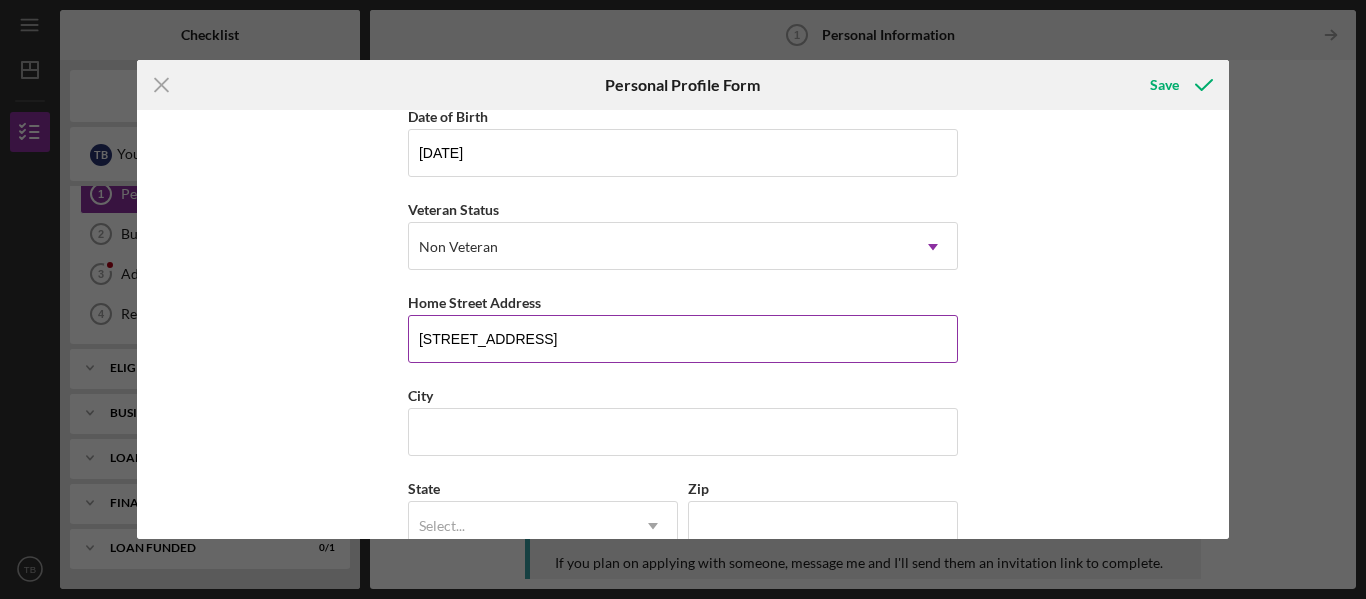 type on "[PERSON_NAME]" 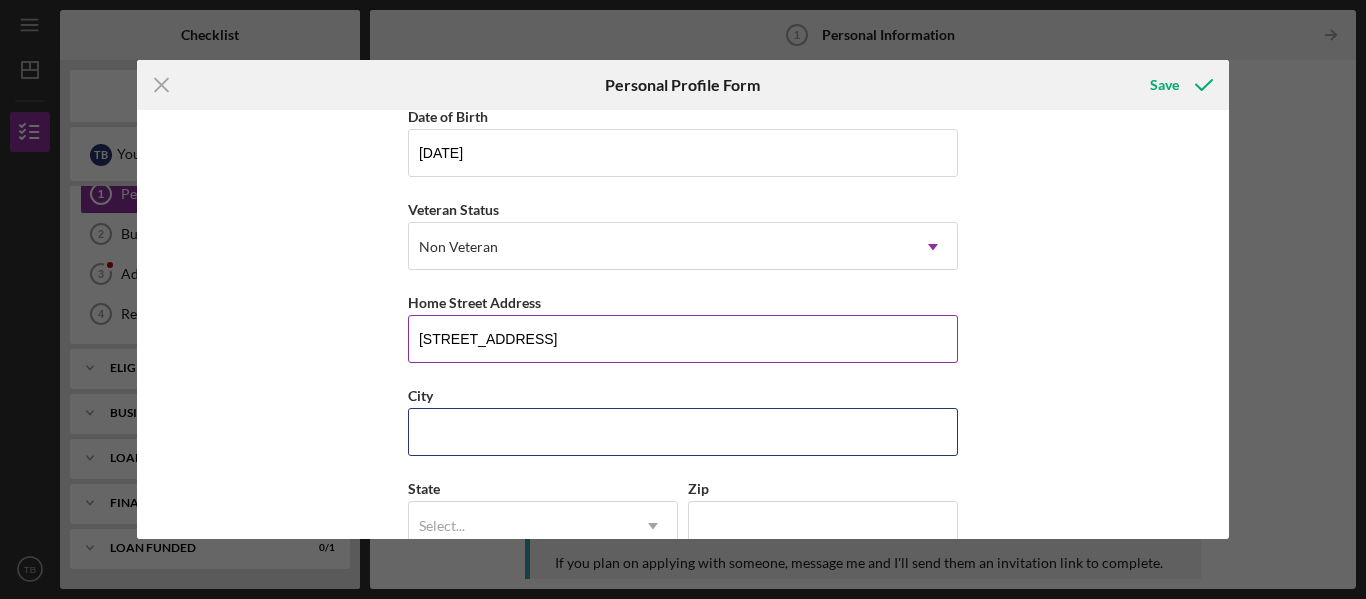 type on "[GEOGRAPHIC_DATA]" 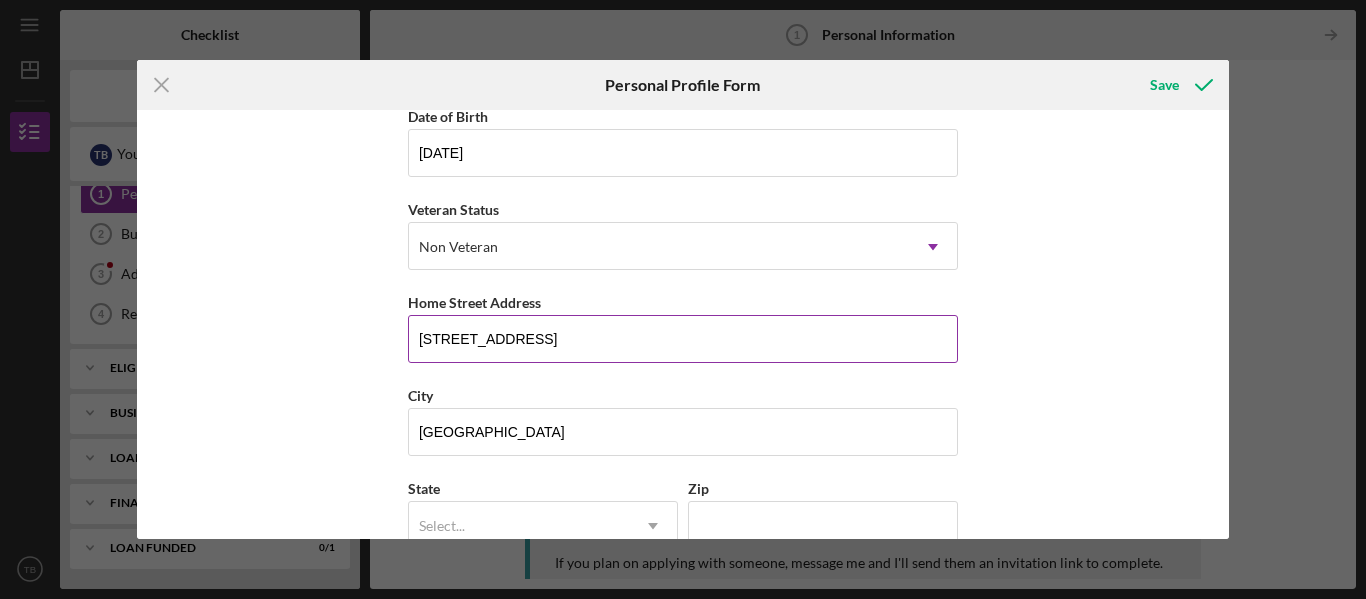 type on "[US_STATE]" 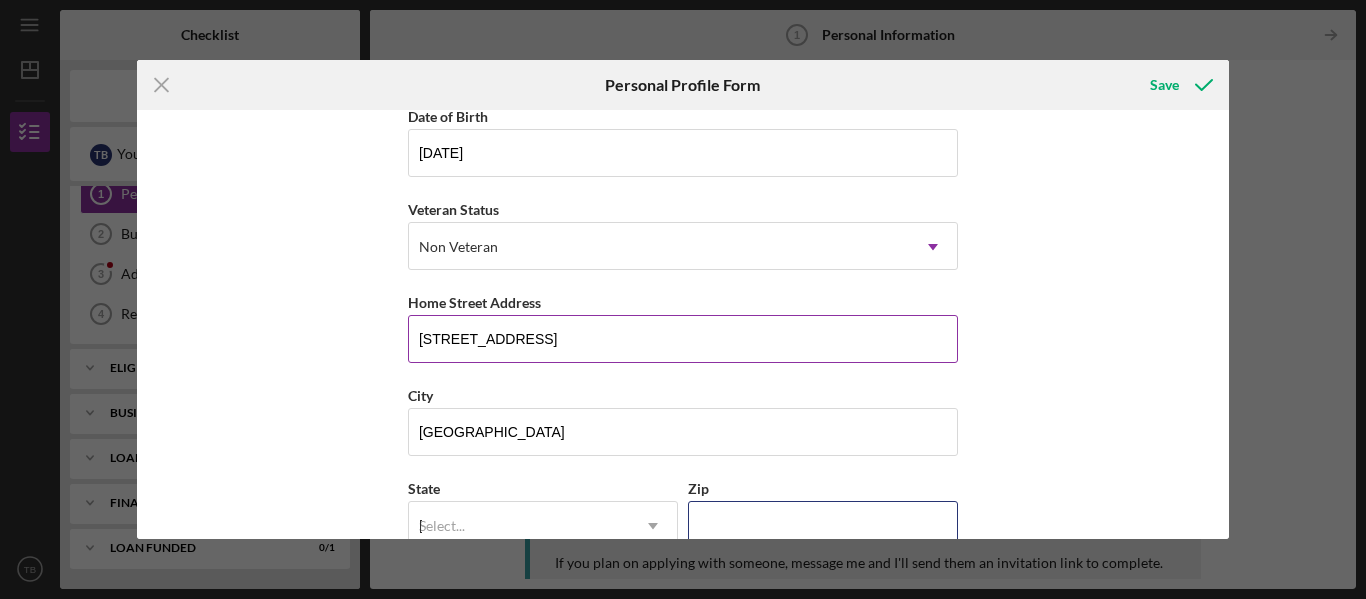type on "60652" 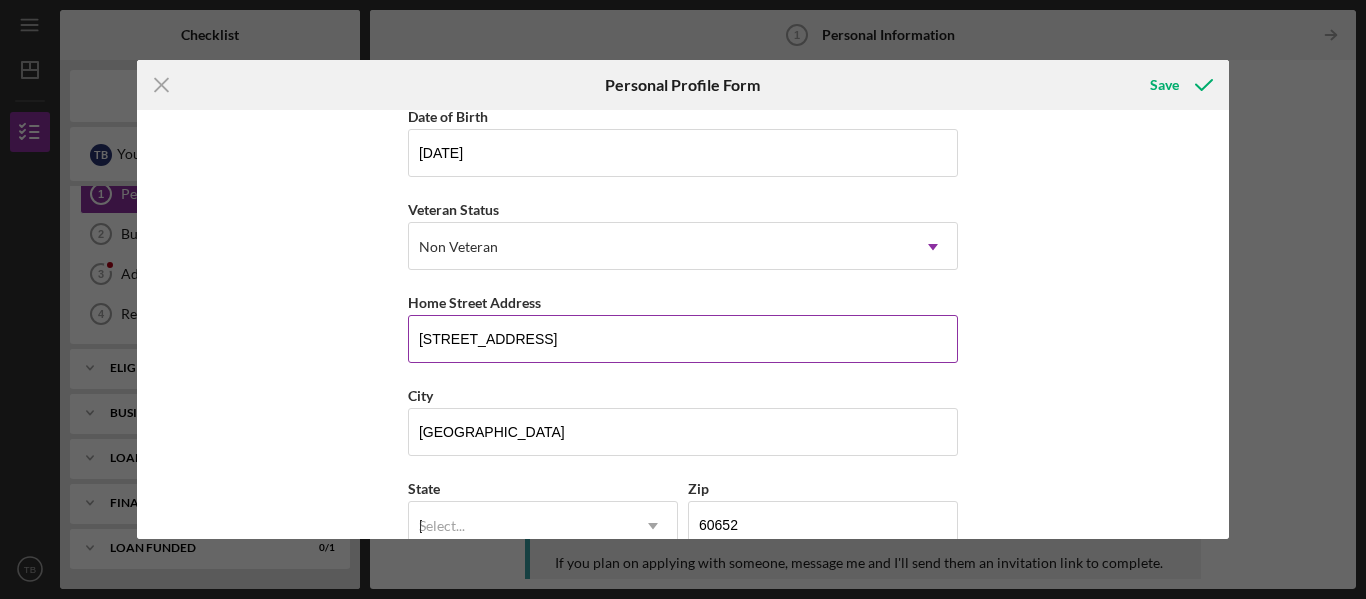 type on "[GEOGRAPHIC_DATA]" 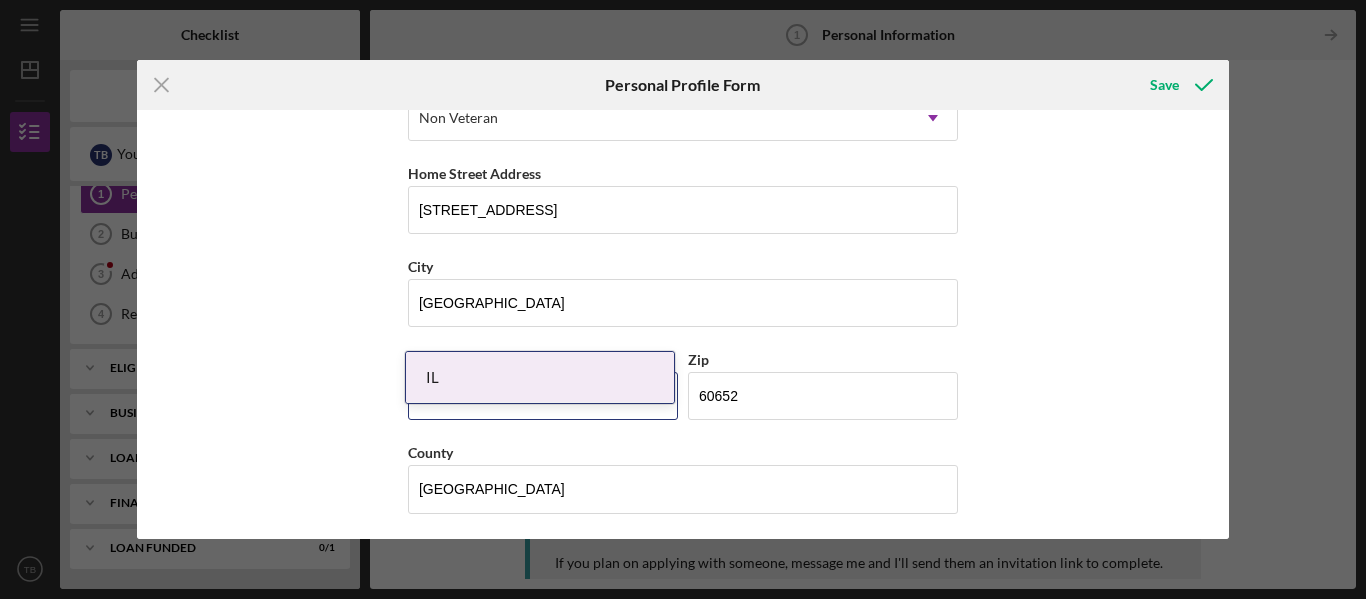 scroll, scrollTop: 336, scrollLeft: 0, axis: vertical 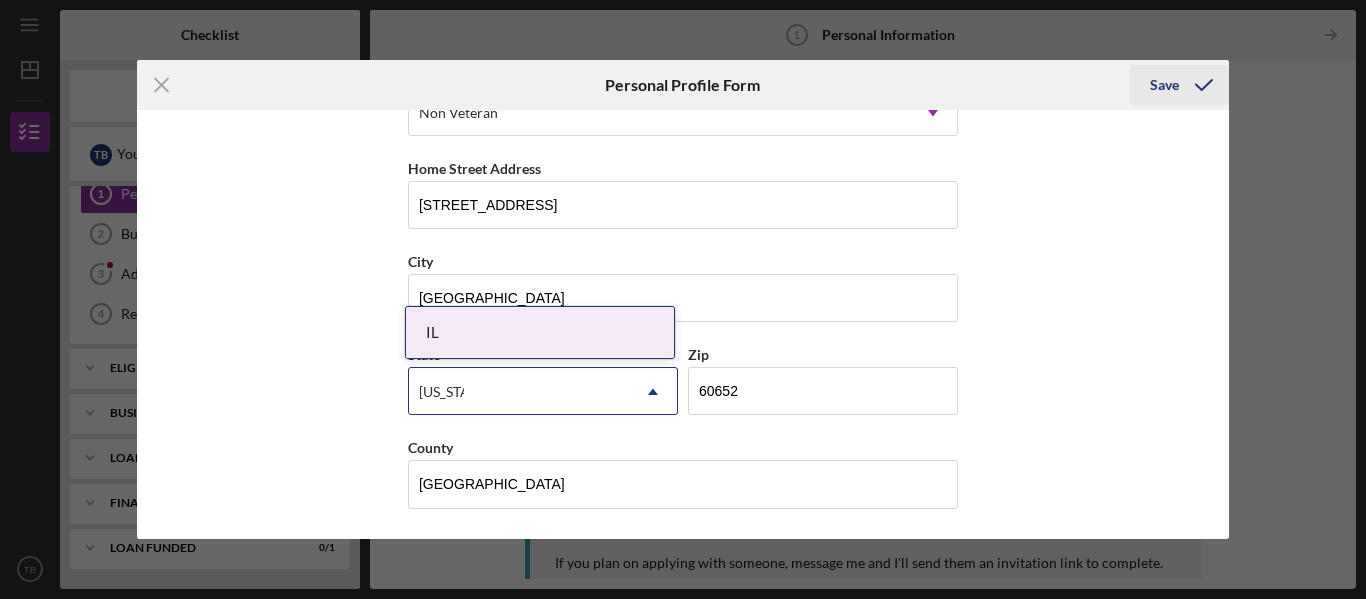 click on "Save" at bounding box center [1164, 85] 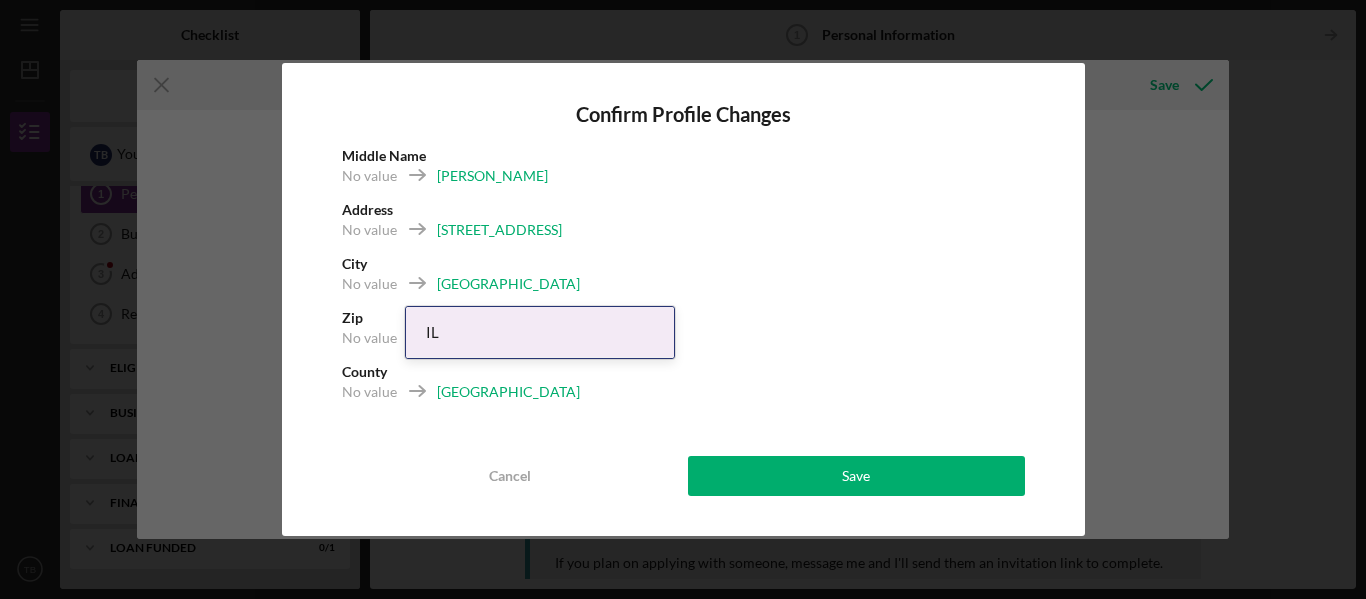 click on "IL" at bounding box center [540, 332] 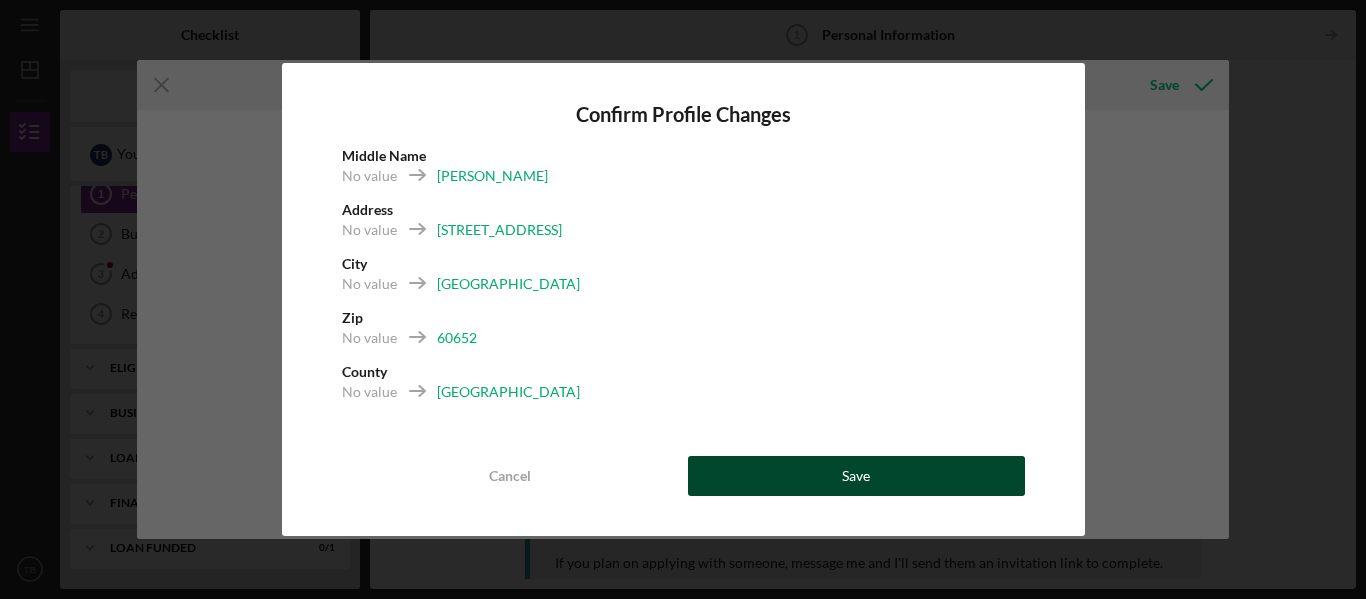click on "Save" at bounding box center (856, 476) 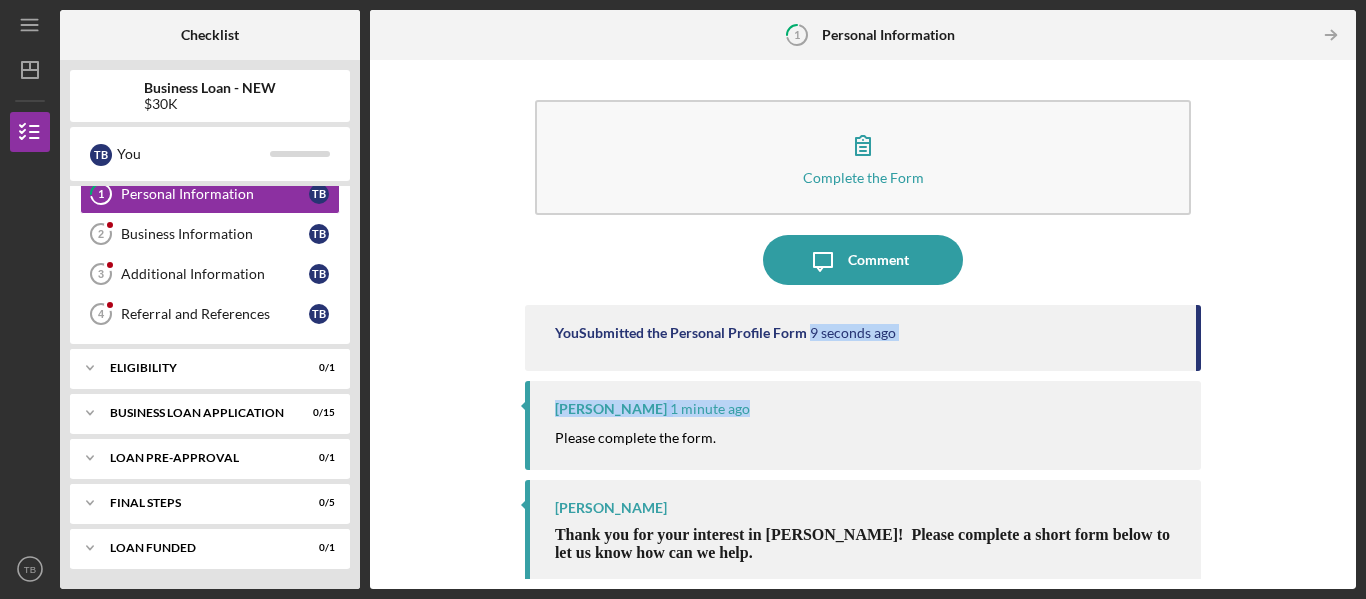 drag, startPoint x: 1192, startPoint y: 342, endPoint x: 1195, endPoint y: 391, distance: 49.09175 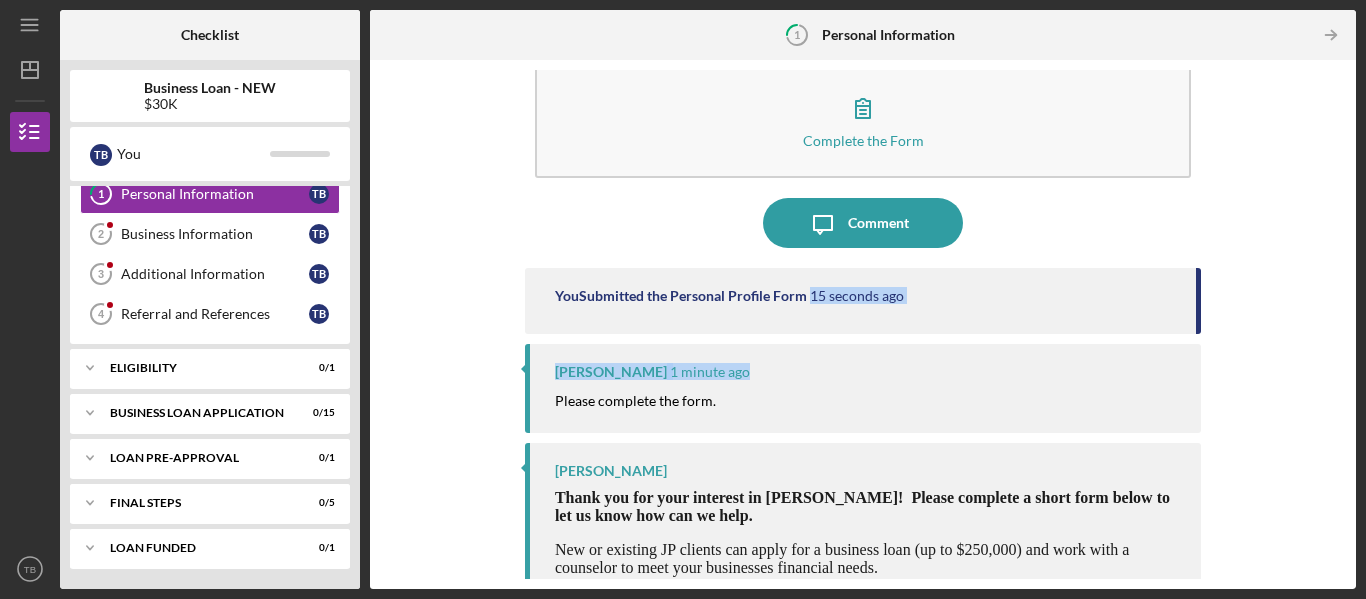 scroll, scrollTop: 92, scrollLeft: 0, axis: vertical 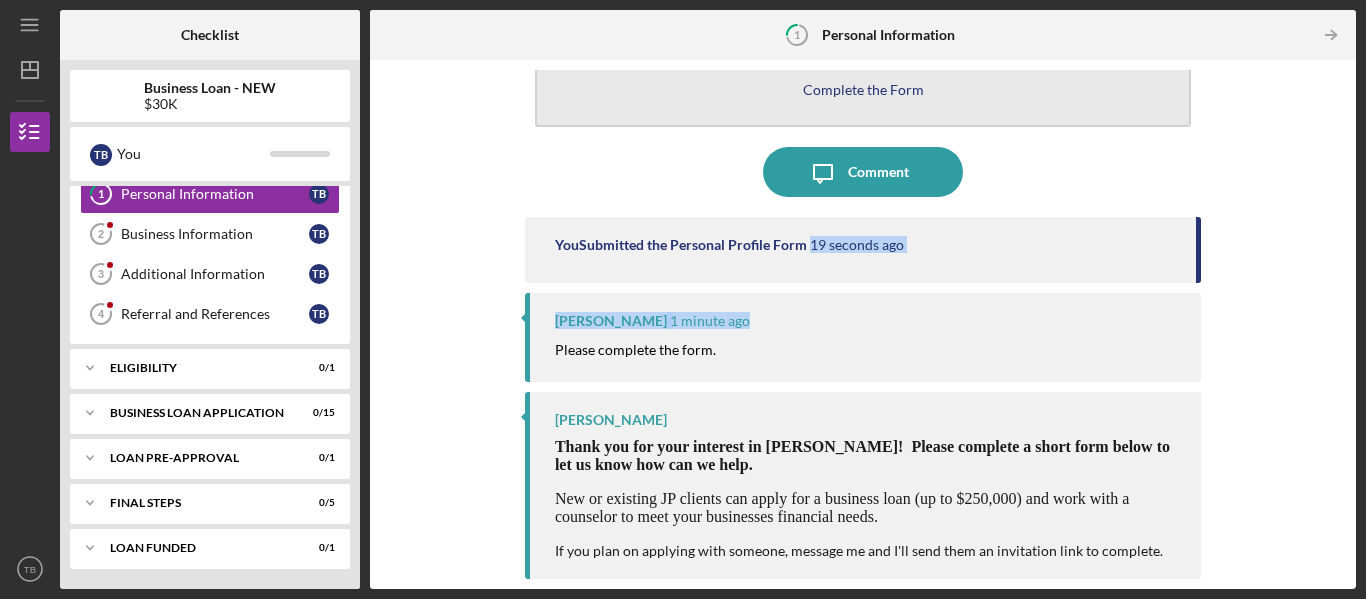 click on "Complete the Form" at bounding box center [863, 89] 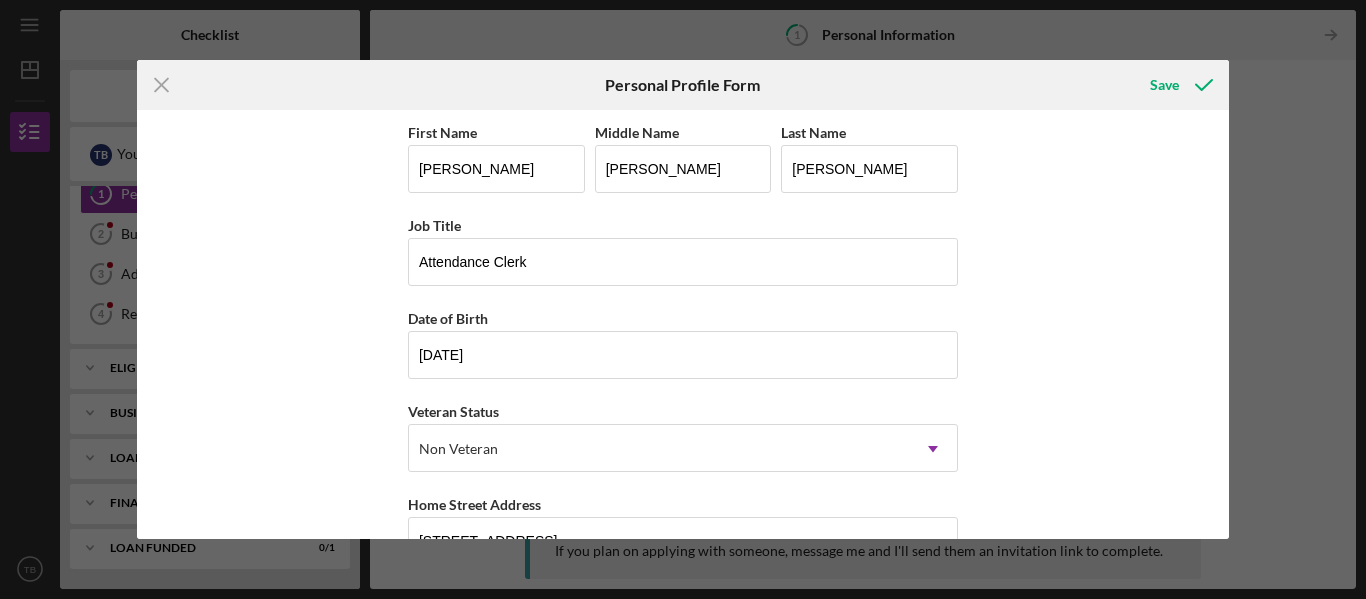scroll, scrollTop: 0, scrollLeft: 0, axis: both 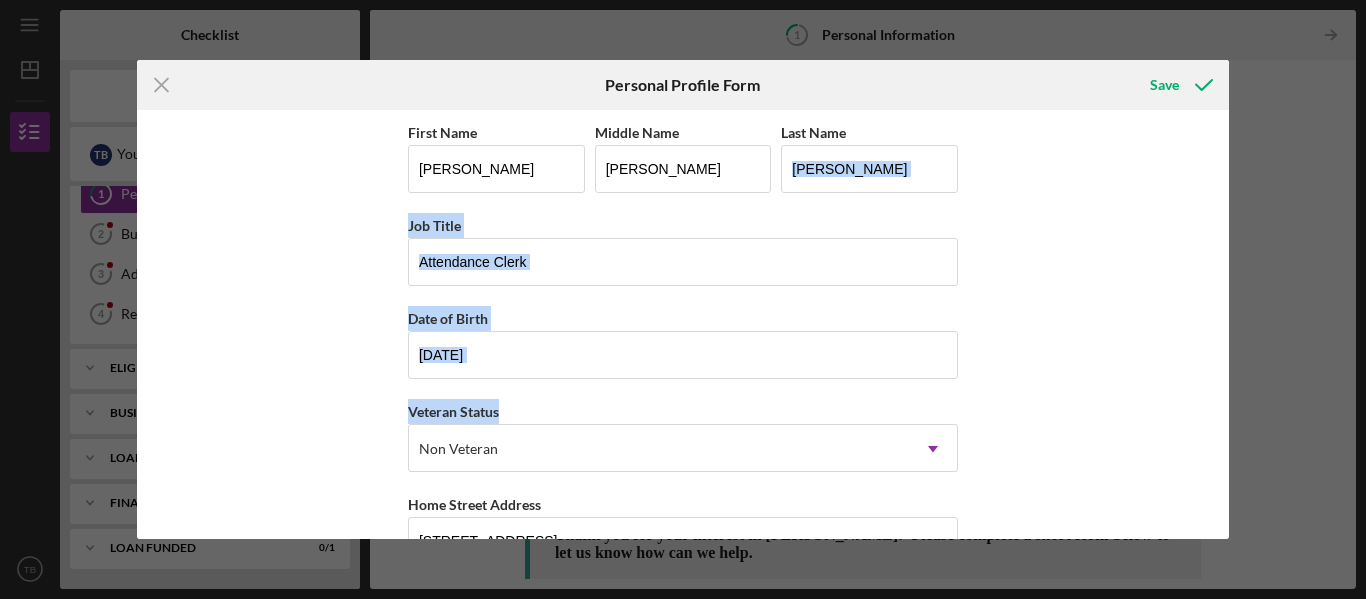 drag, startPoint x: 1228, startPoint y: 153, endPoint x: 1244, endPoint y: 422, distance: 269.4754 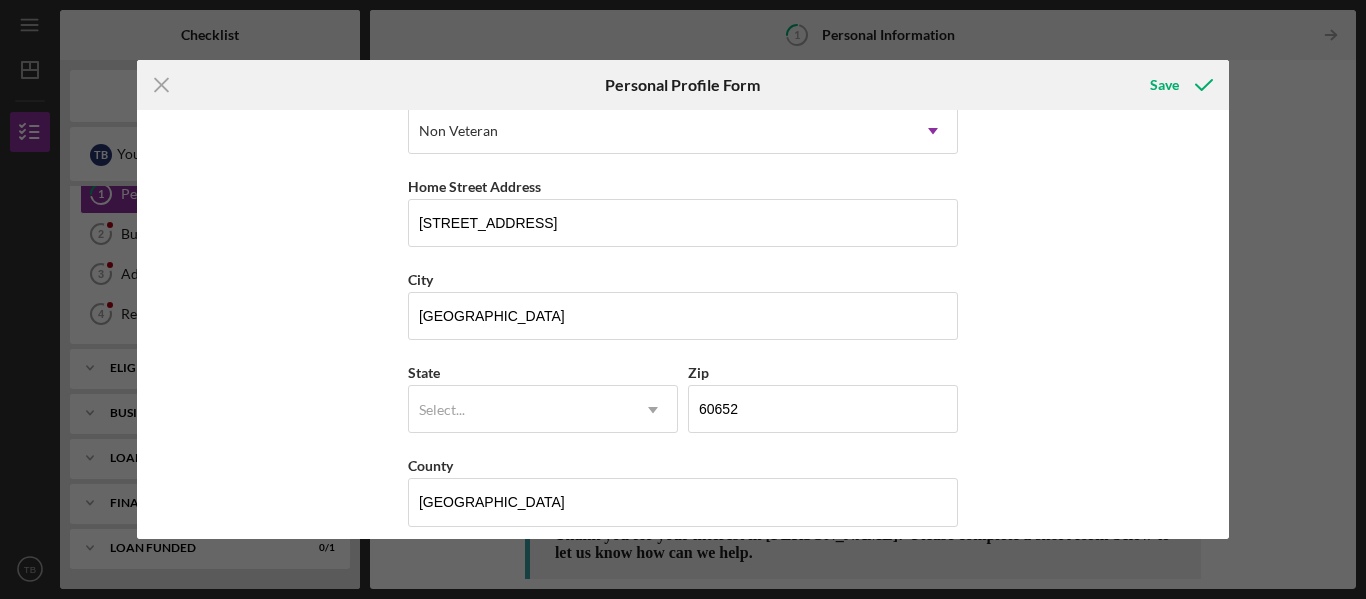 scroll, scrollTop: 336, scrollLeft: 0, axis: vertical 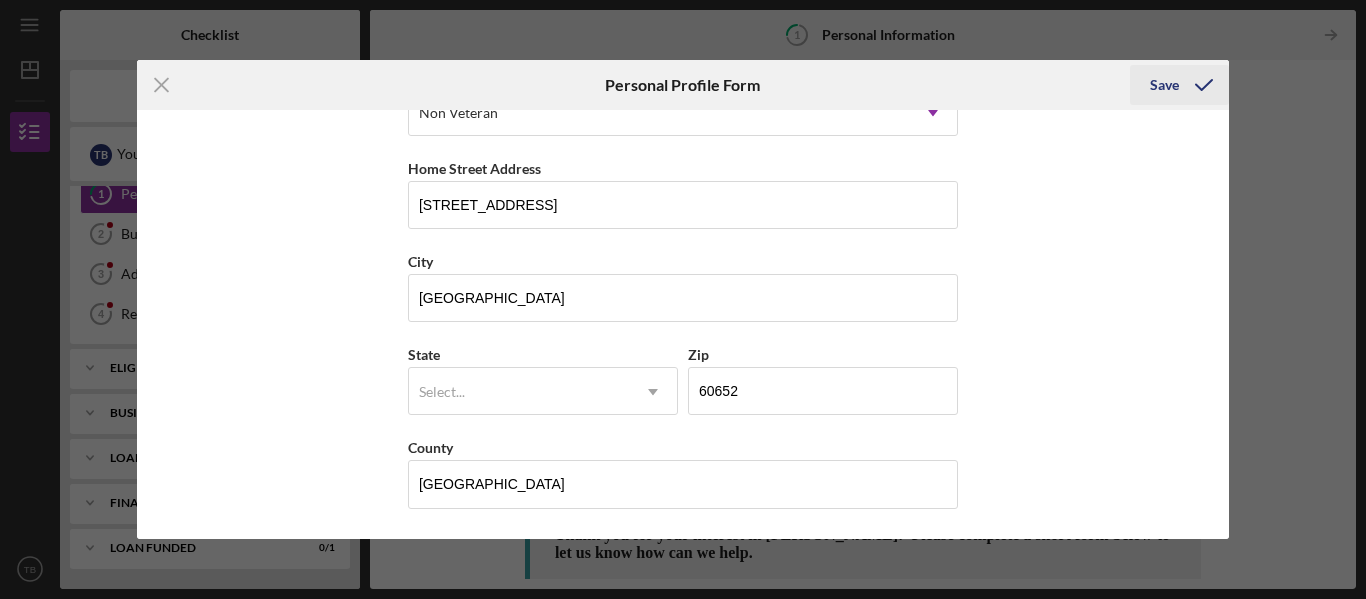 click on "Save" at bounding box center [1164, 85] 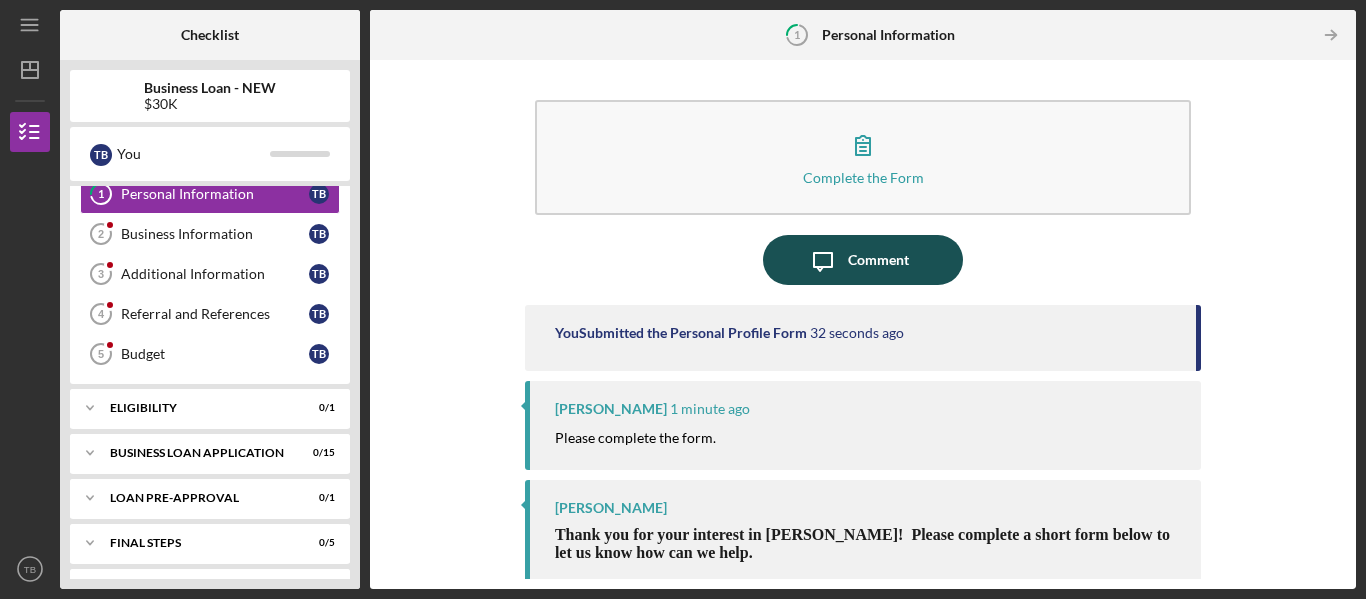 click on "Comment" at bounding box center [878, 260] 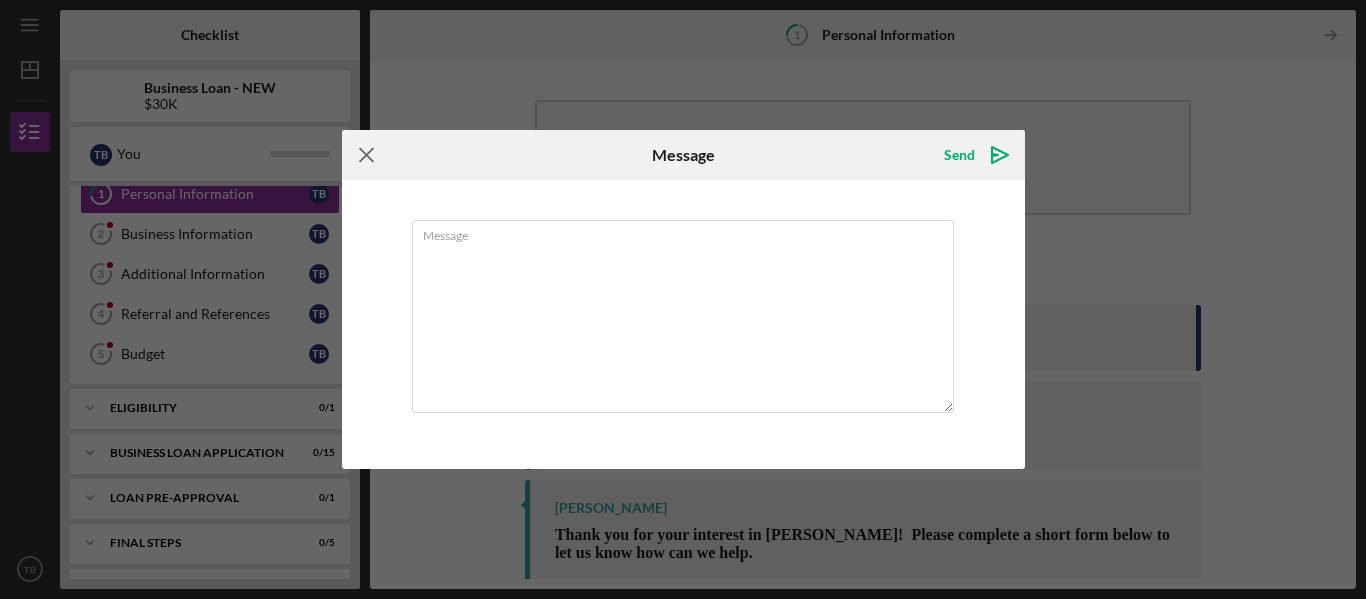 click on "Icon/Menu Close" 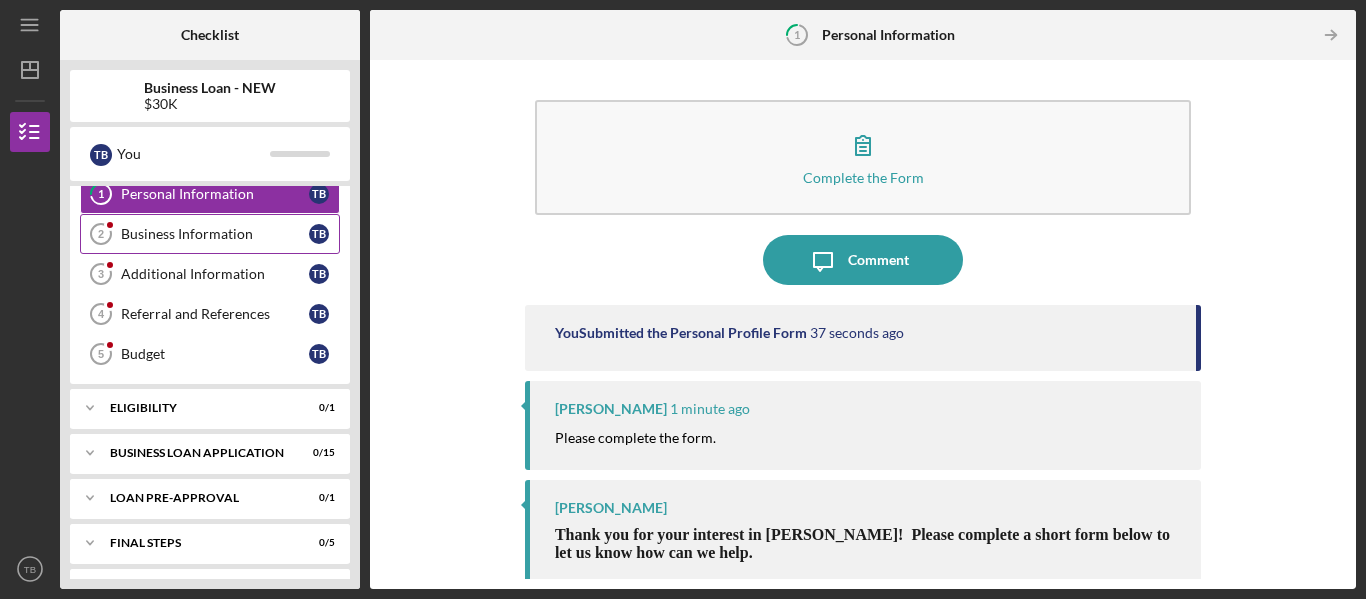 click on "Business Information" at bounding box center (215, 234) 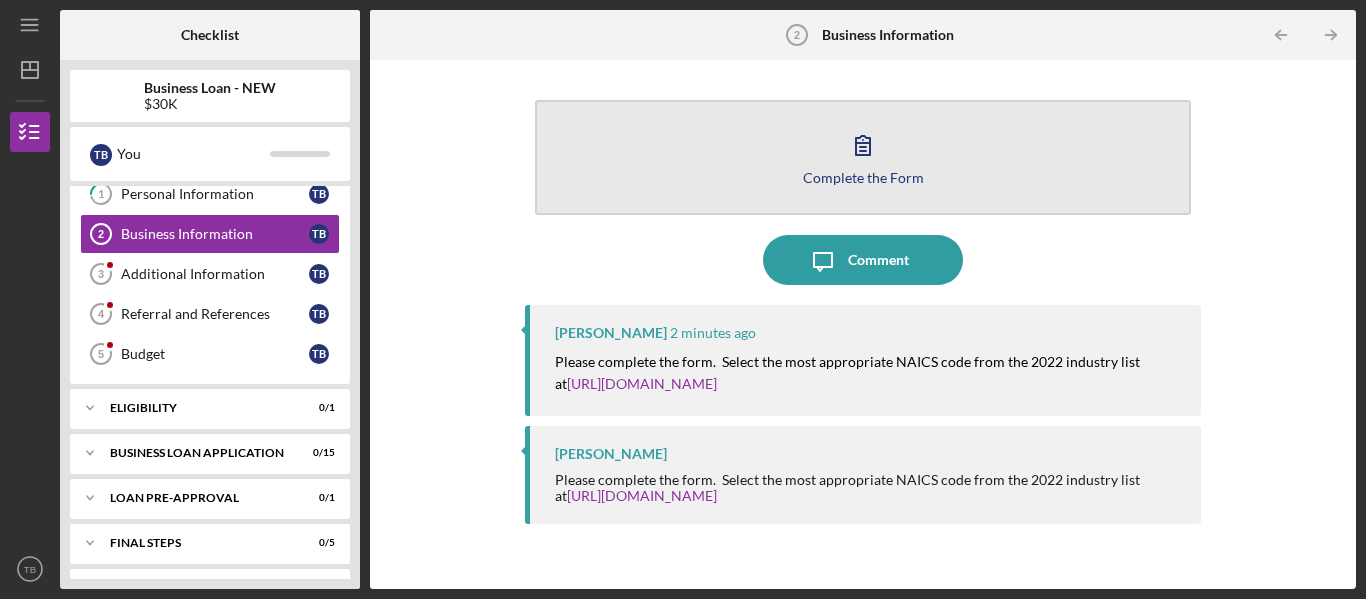 click 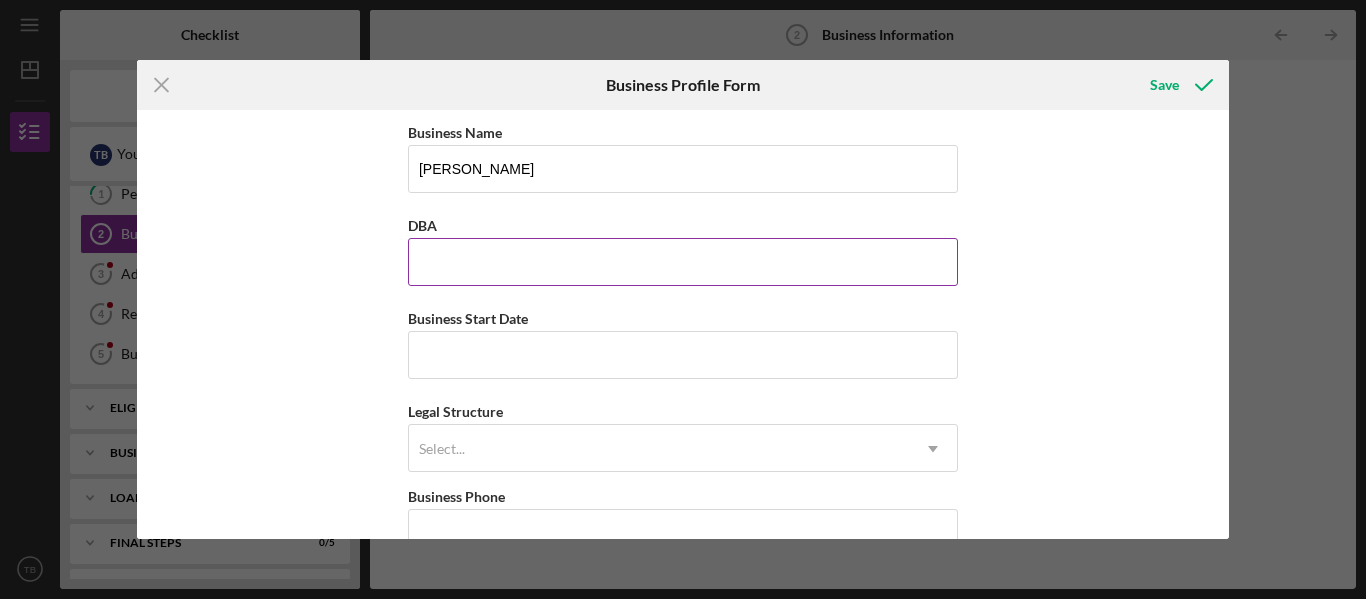 click on "DBA" at bounding box center [683, 262] 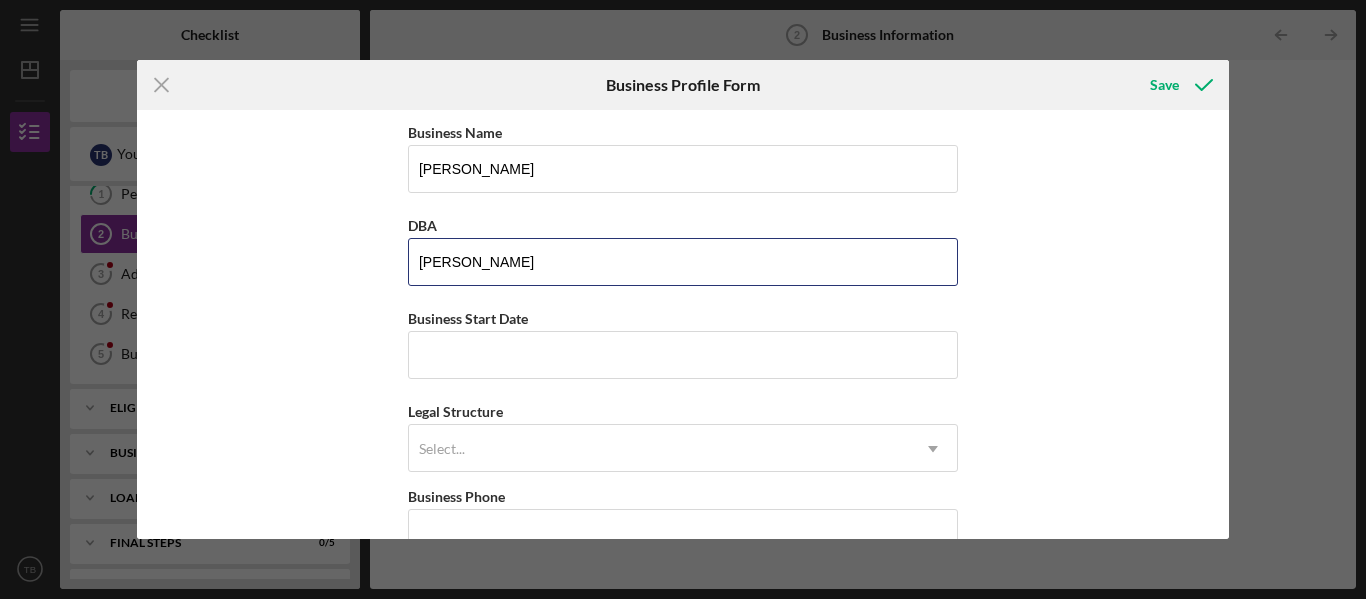 type on "[PERSON_NAME]" 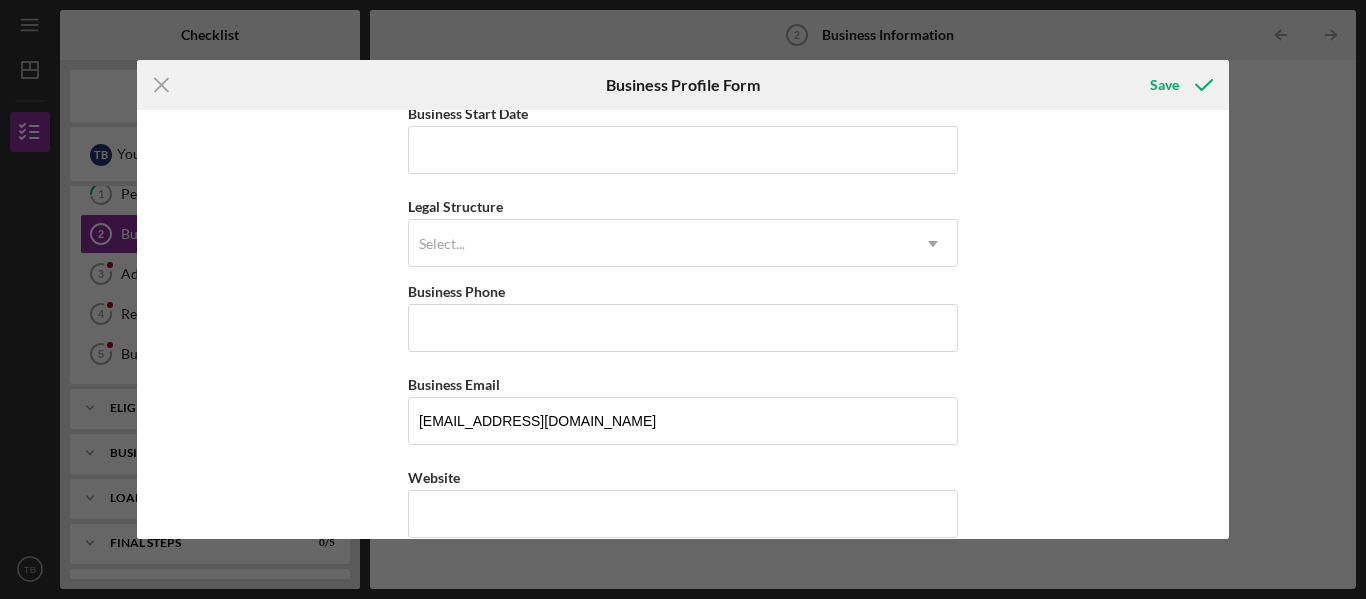 scroll, scrollTop: 210, scrollLeft: 0, axis: vertical 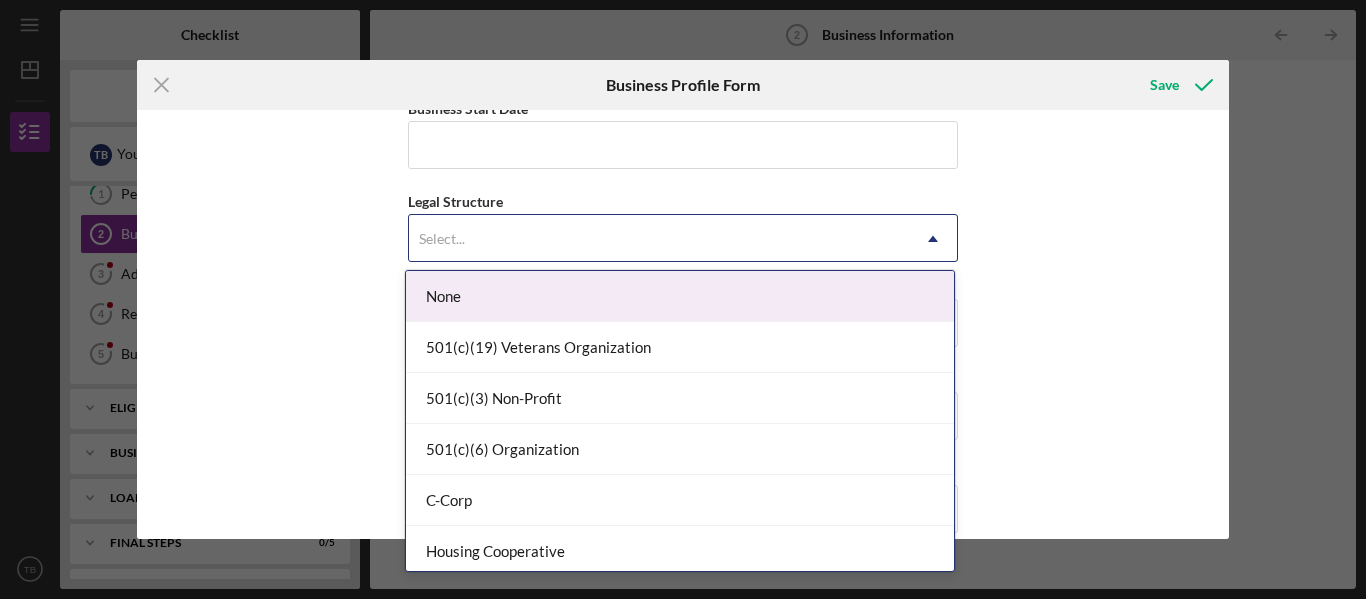 click 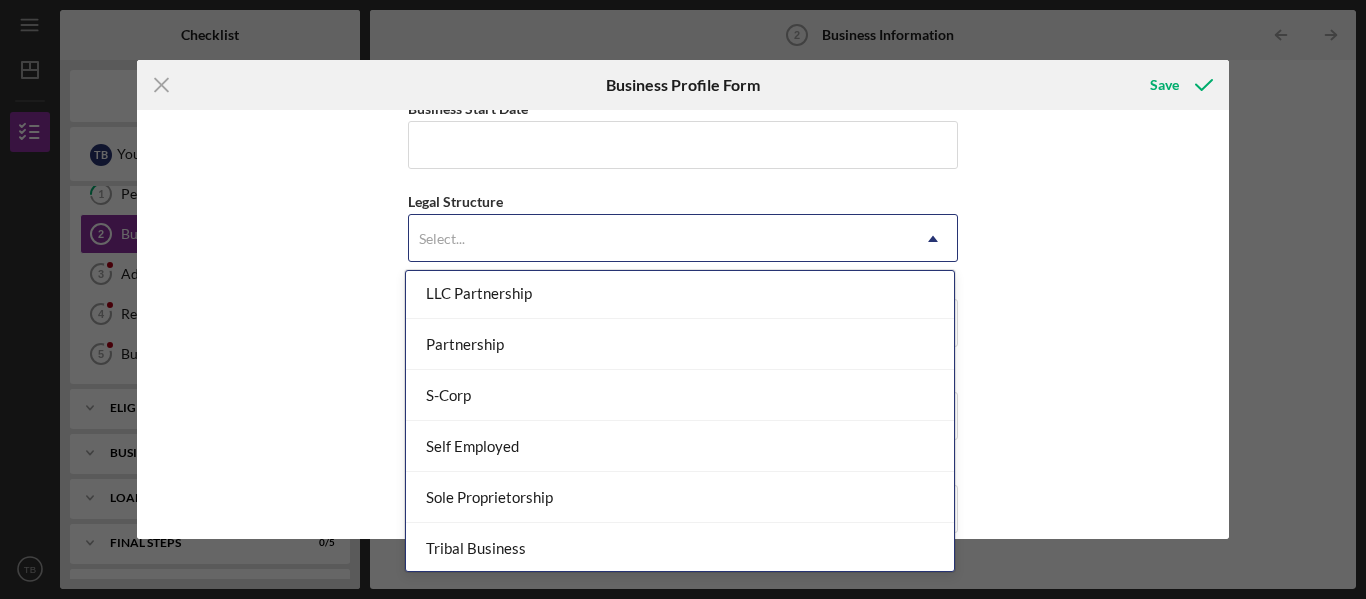 scroll, scrollTop: 416, scrollLeft: 0, axis: vertical 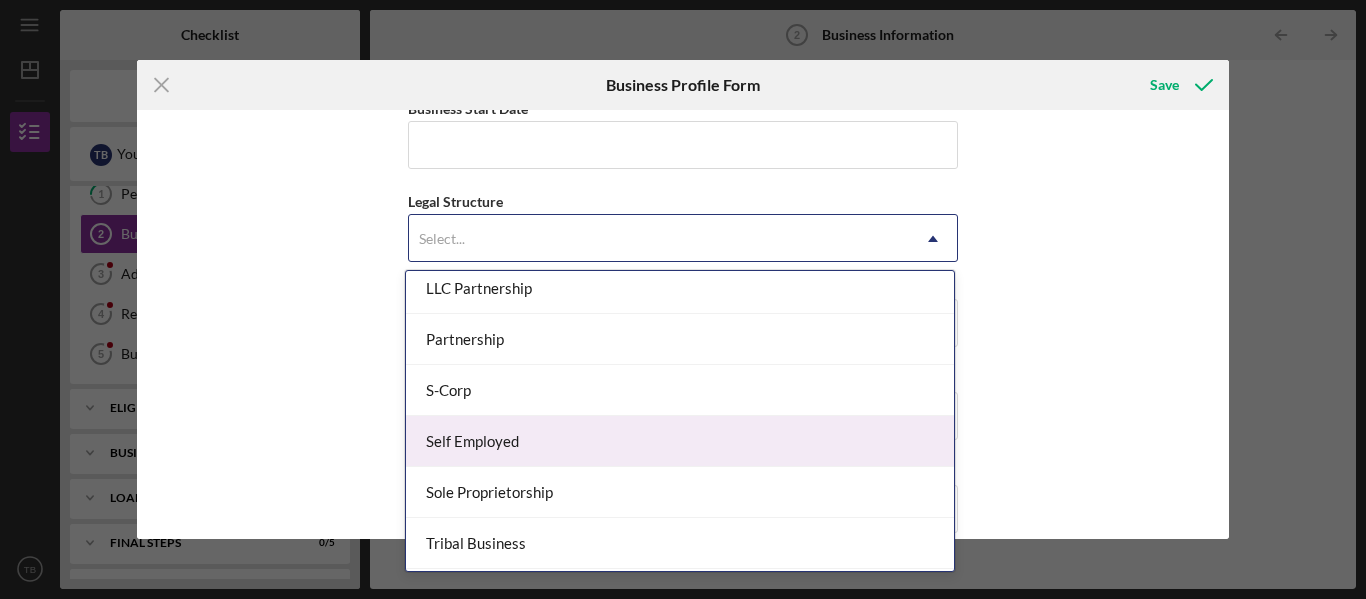 click on "Self Employed" at bounding box center (680, 441) 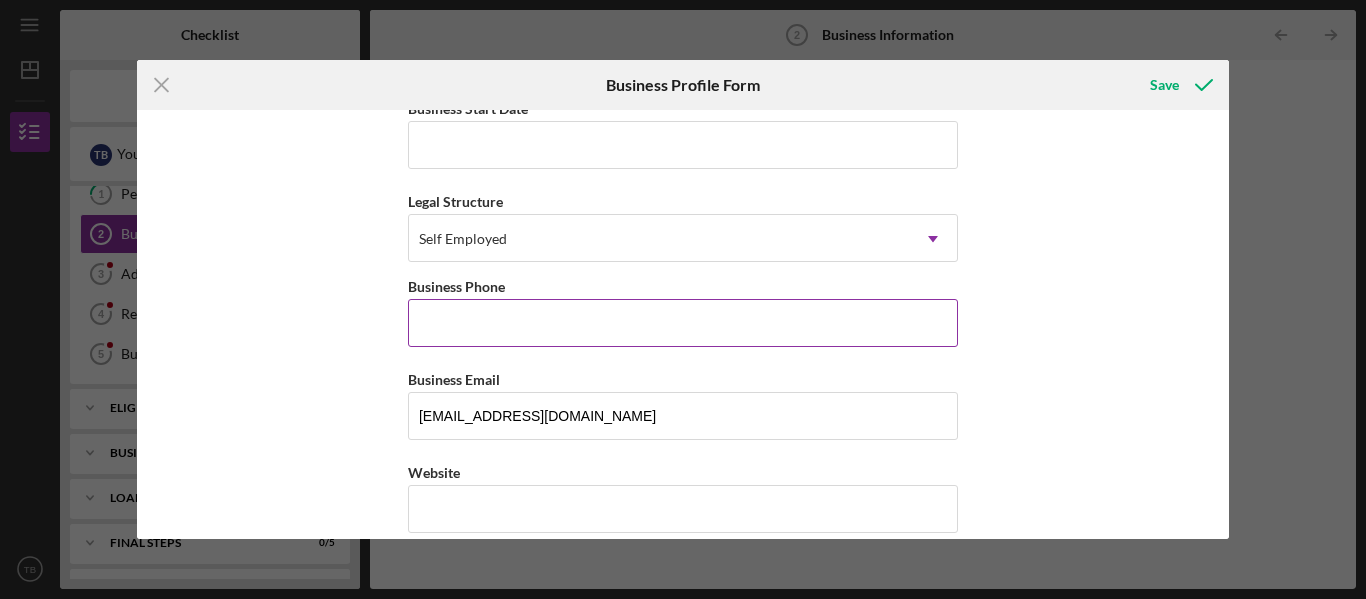 click on "Business Phone" at bounding box center [683, 323] 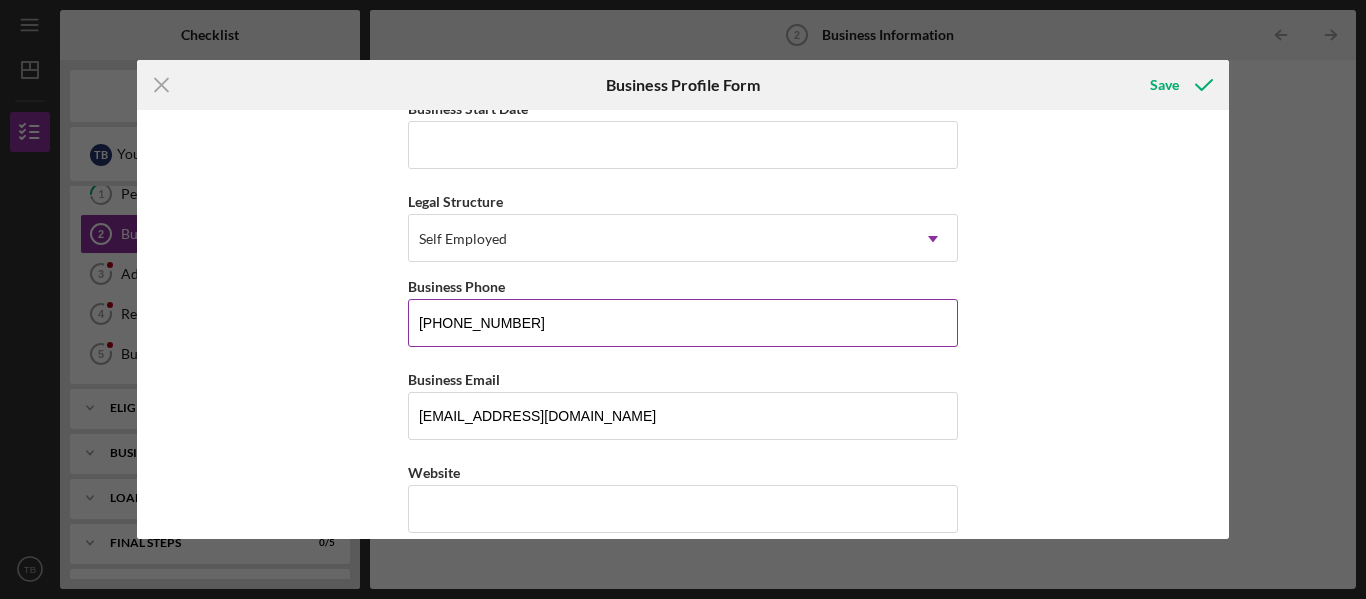 type on "[STREET_ADDRESS]" 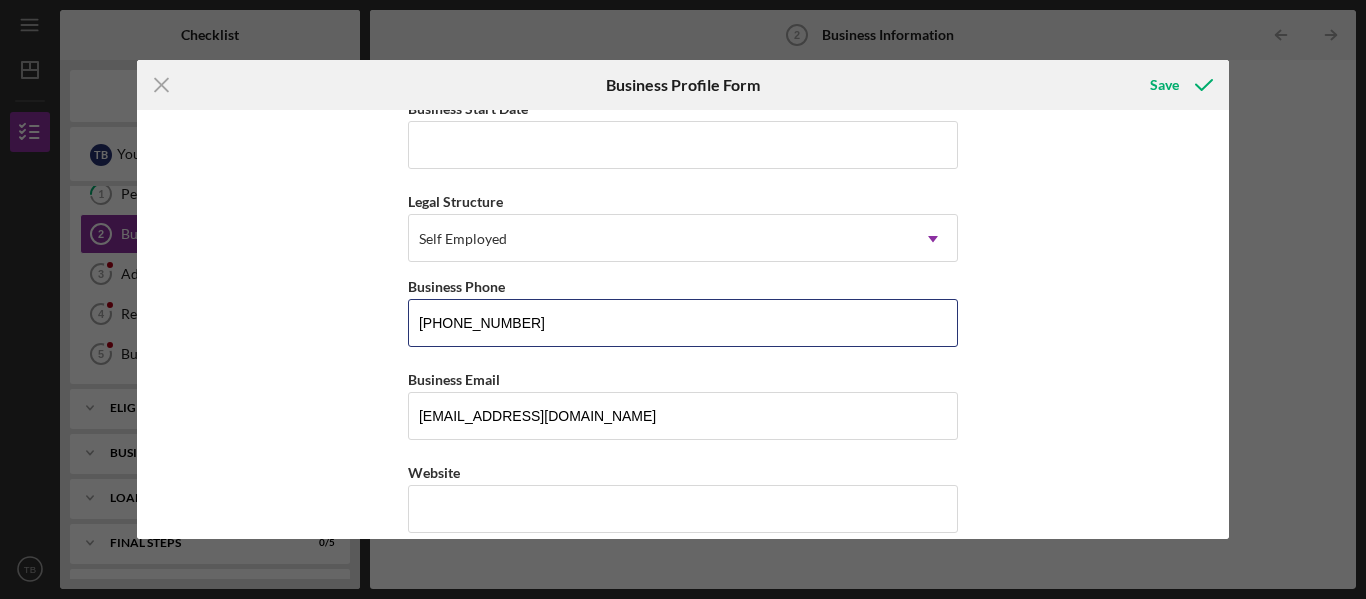 type on "[PHONE_NUMBER]" 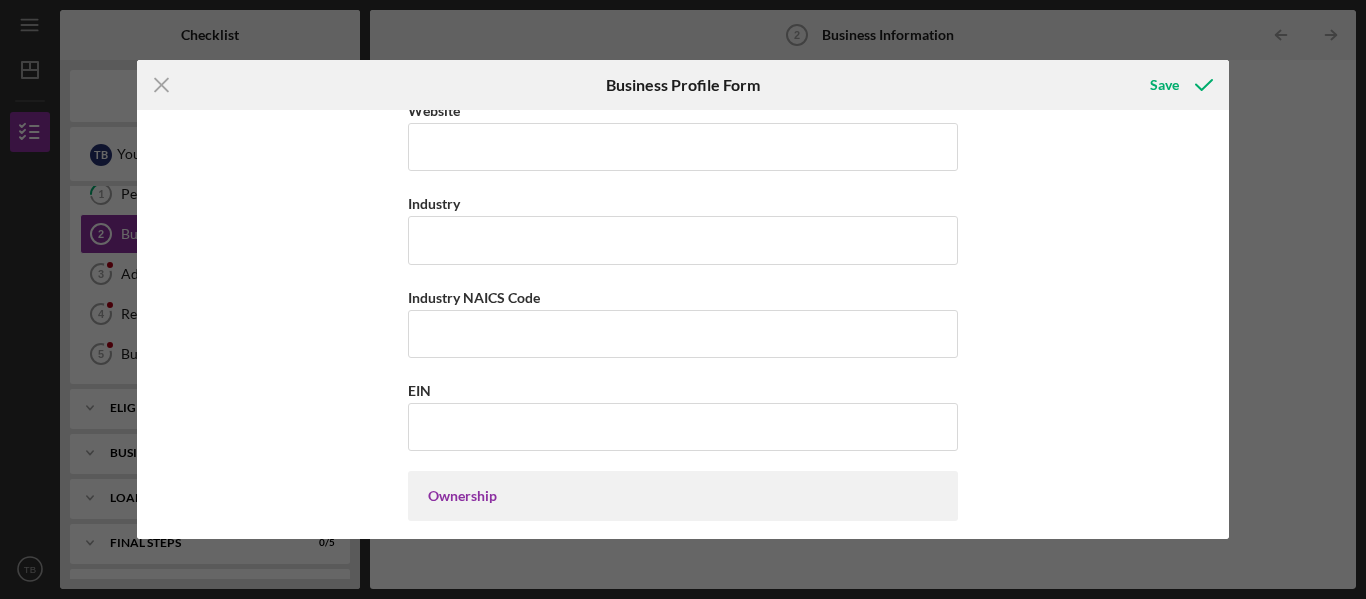 scroll, scrollTop: 577, scrollLeft: 0, axis: vertical 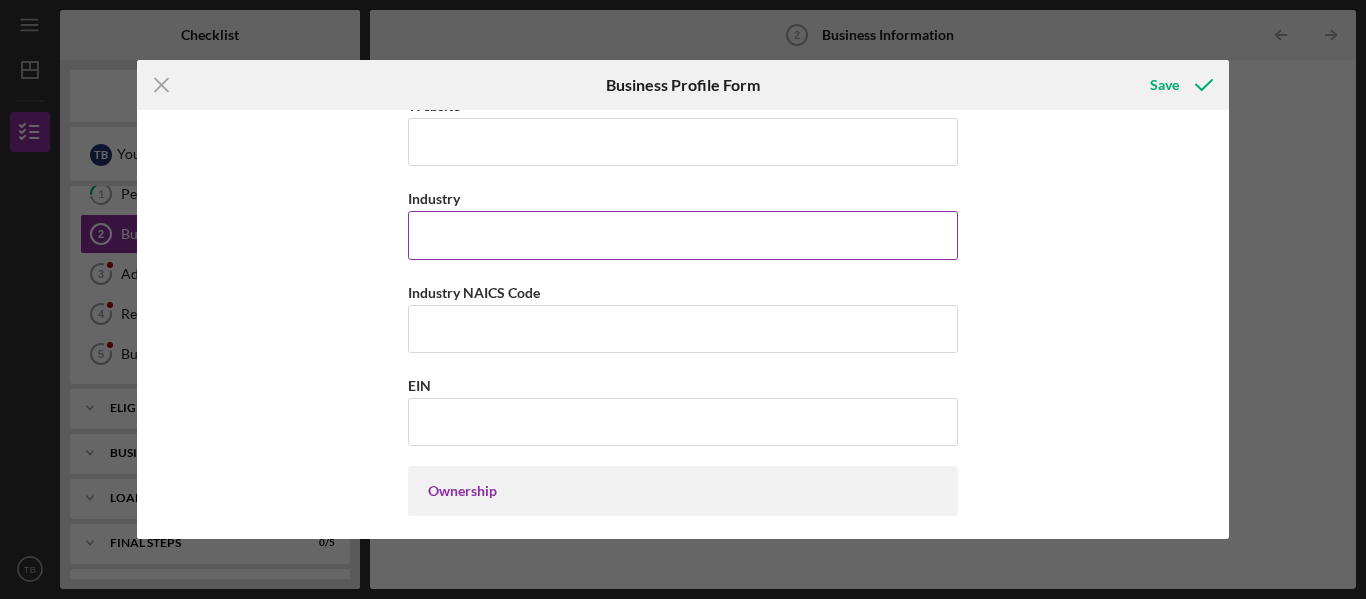 click on "Industry" at bounding box center [683, 235] 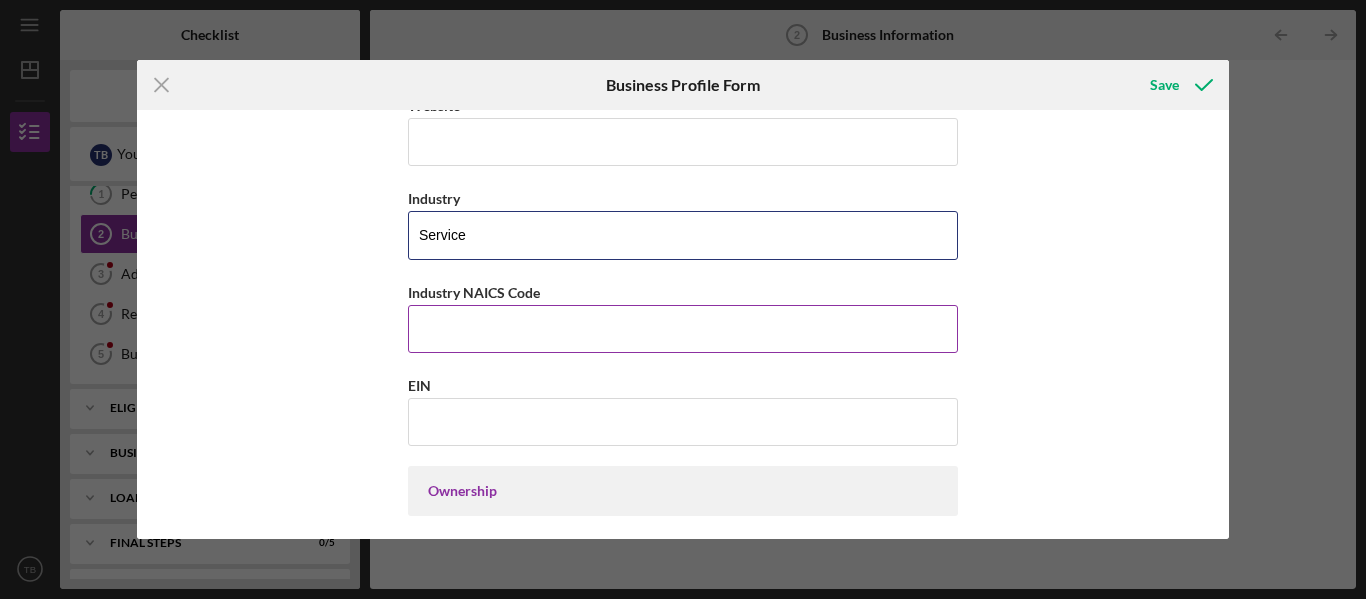 type on "Service" 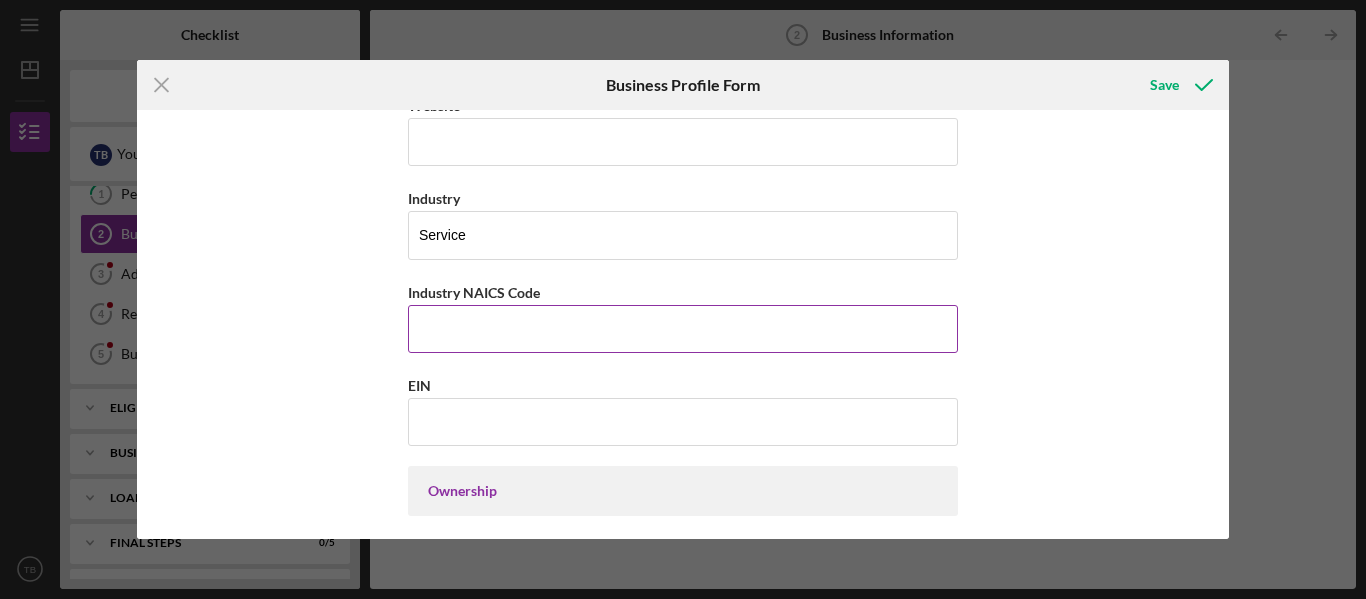 click on "Industry NAICS Code" at bounding box center [683, 329] 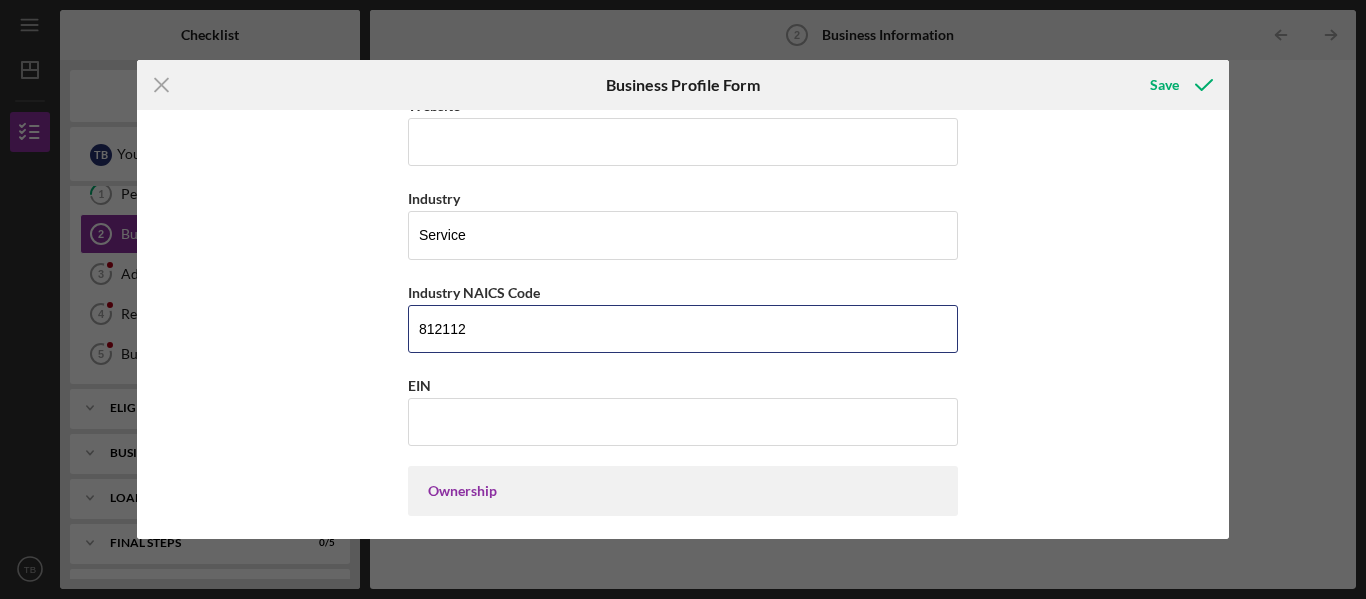 type on "812112" 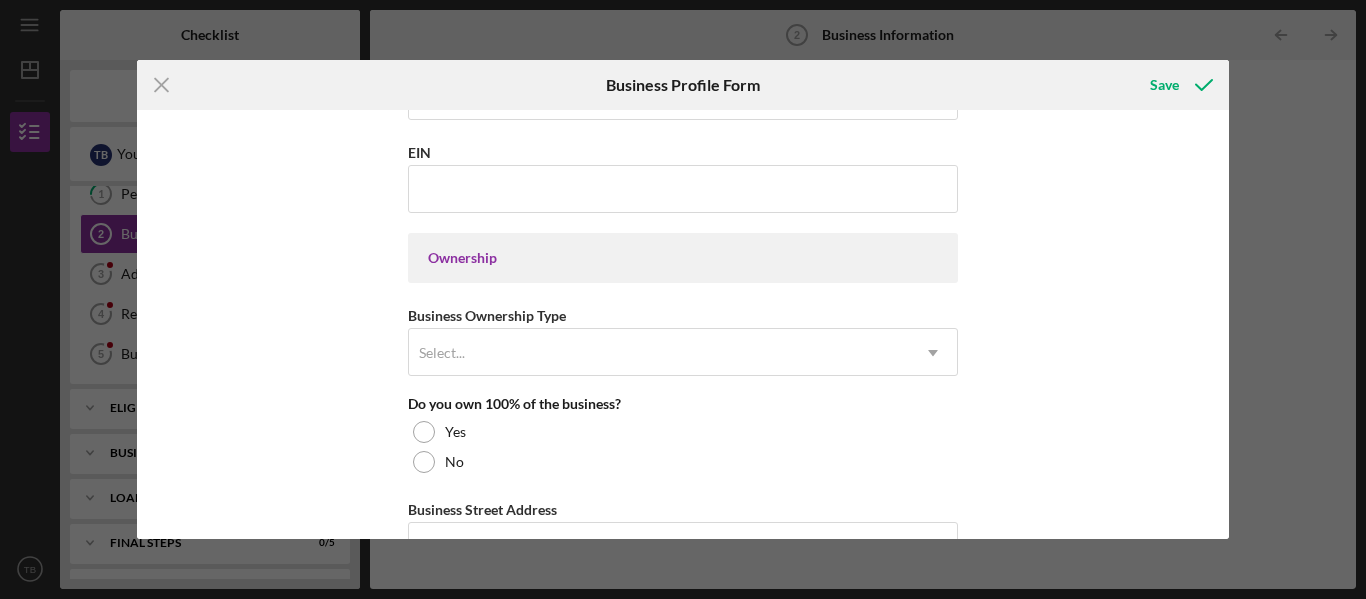 scroll, scrollTop: 825, scrollLeft: 0, axis: vertical 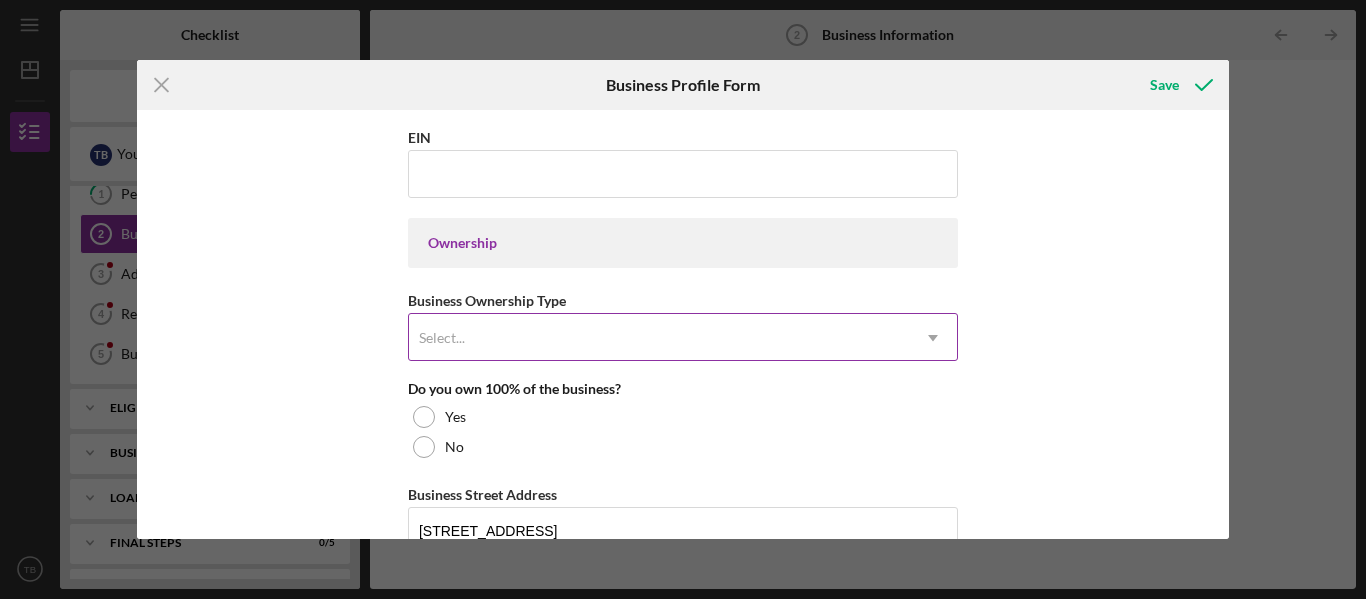 click on "Icon/Dropdown Arrow" 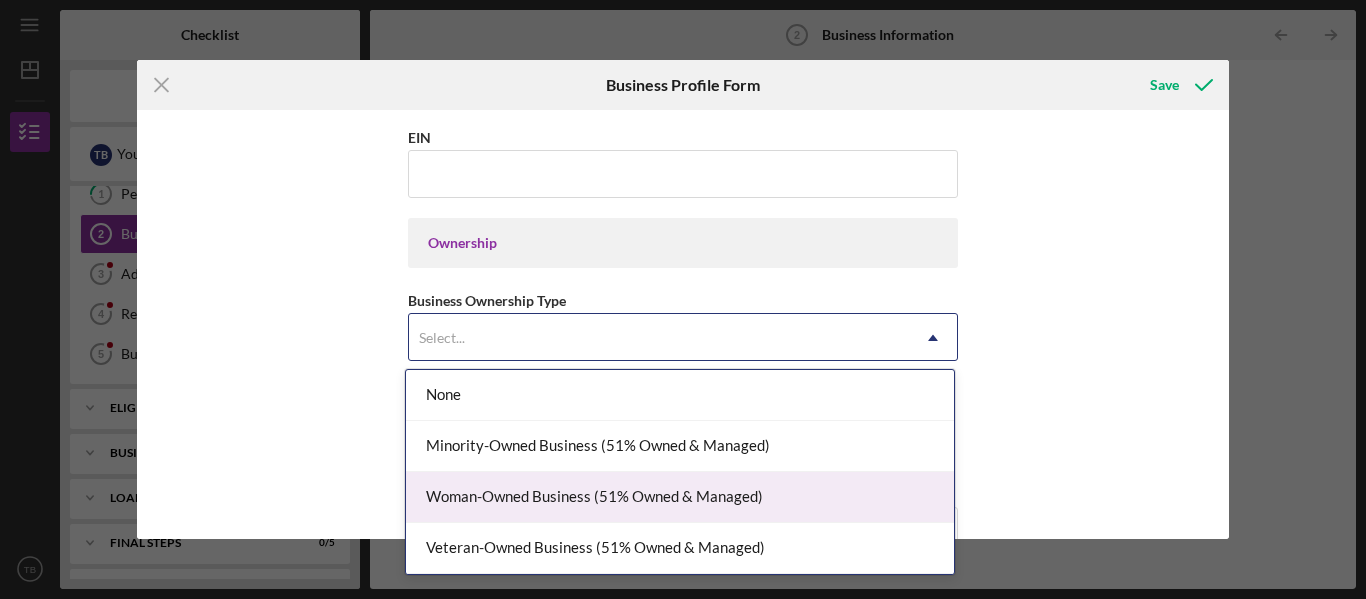 click on "Woman-Owned Business (51% Owned & Managed)" at bounding box center (680, 497) 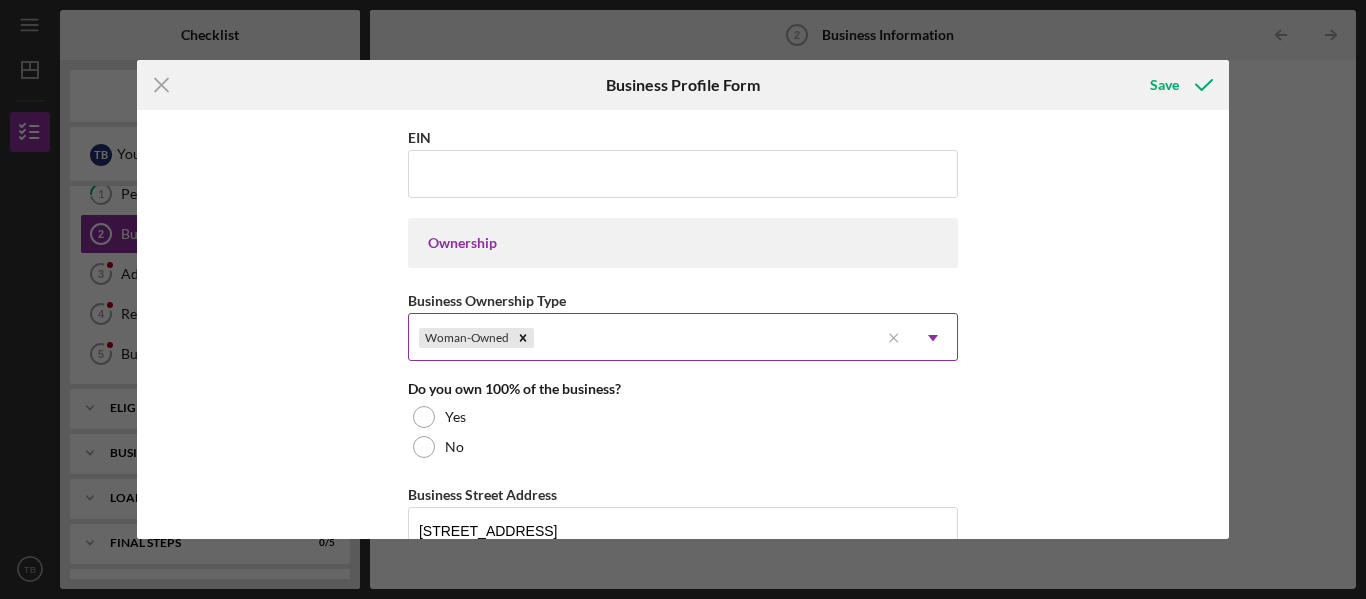 click on "Icon/Dropdown Arrow" 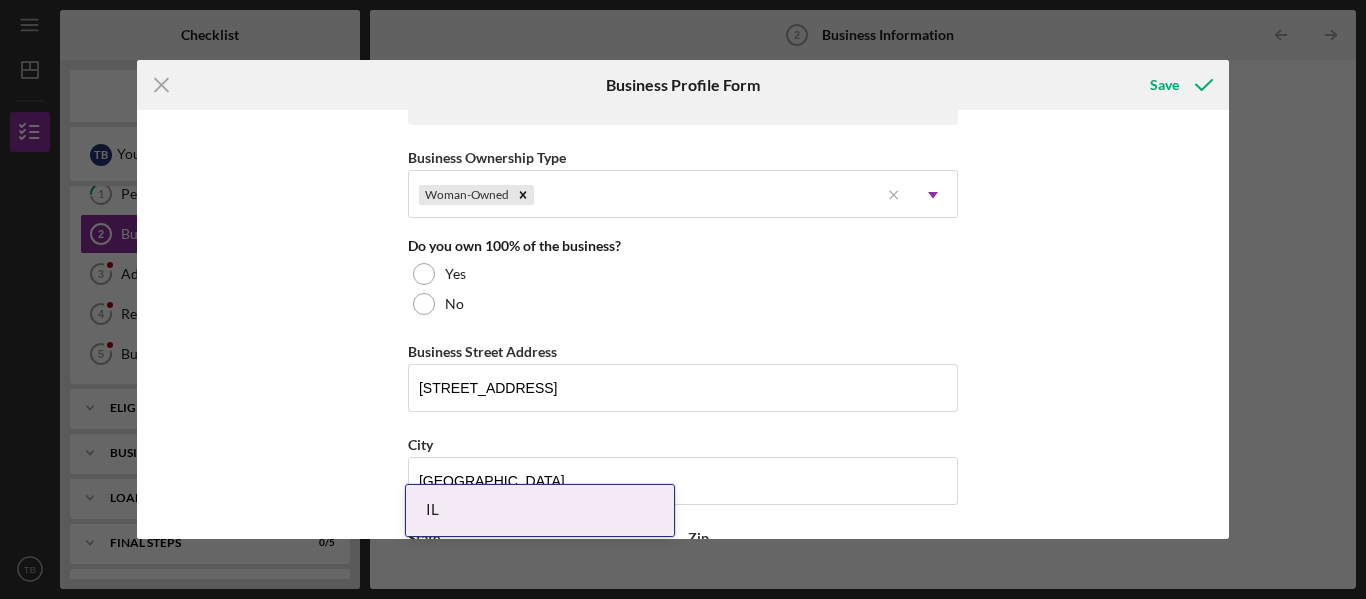 scroll, scrollTop: 977, scrollLeft: 0, axis: vertical 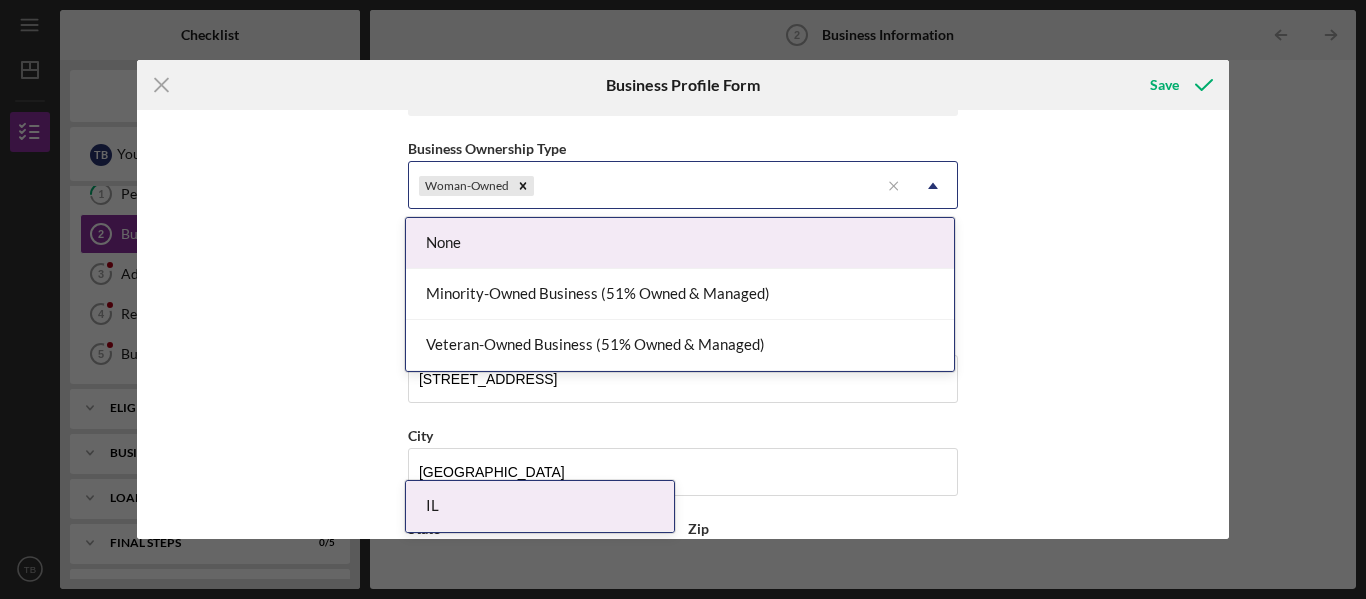 click on "Icon/Dropdown Arrow" 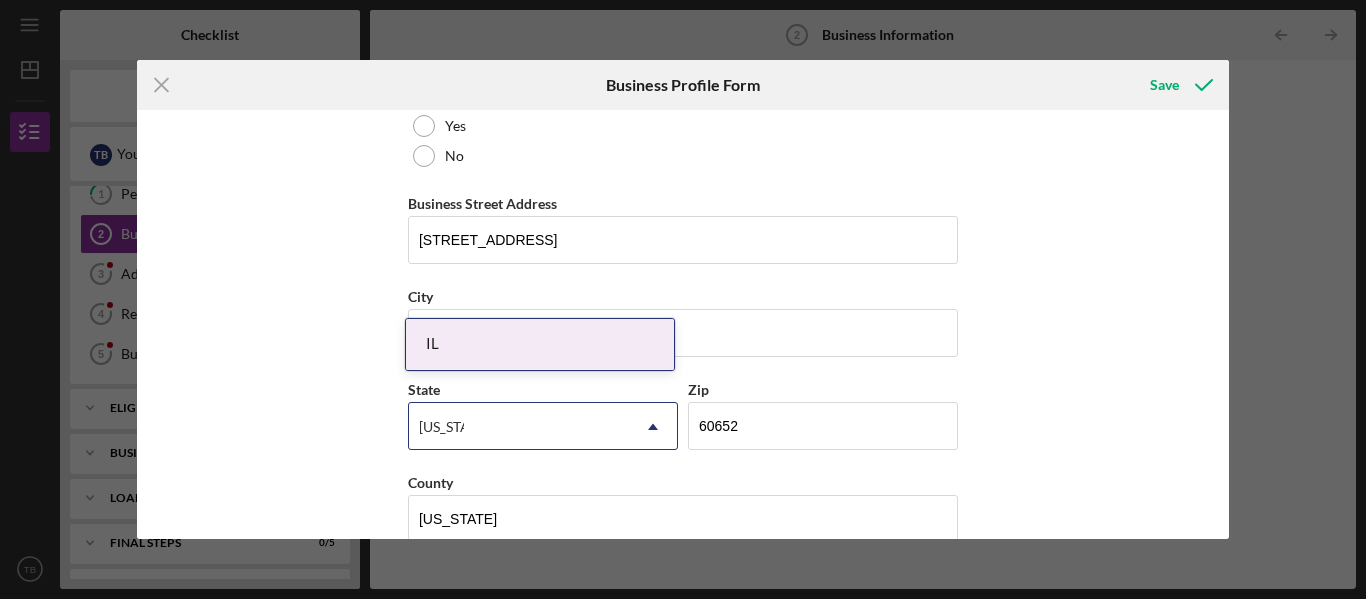 scroll, scrollTop: 1144, scrollLeft: 0, axis: vertical 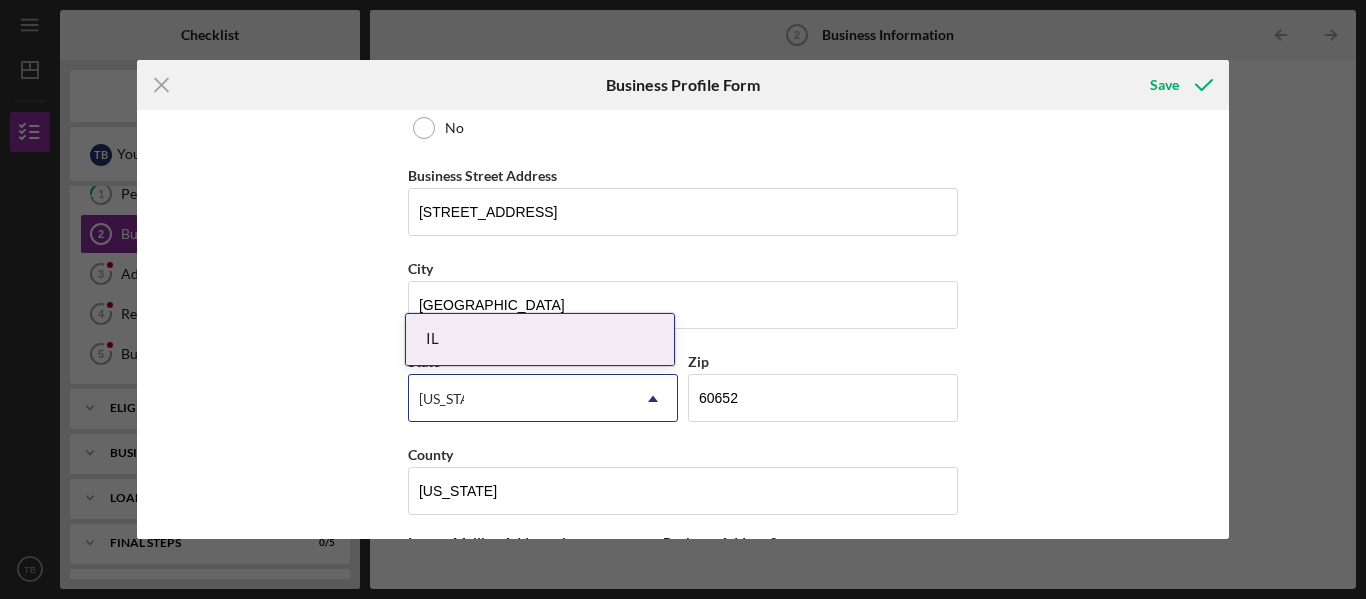 drag, startPoint x: 1221, startPoint y: 338, endPoint x: 1226, endPoint y: 382, distance: 44.28318 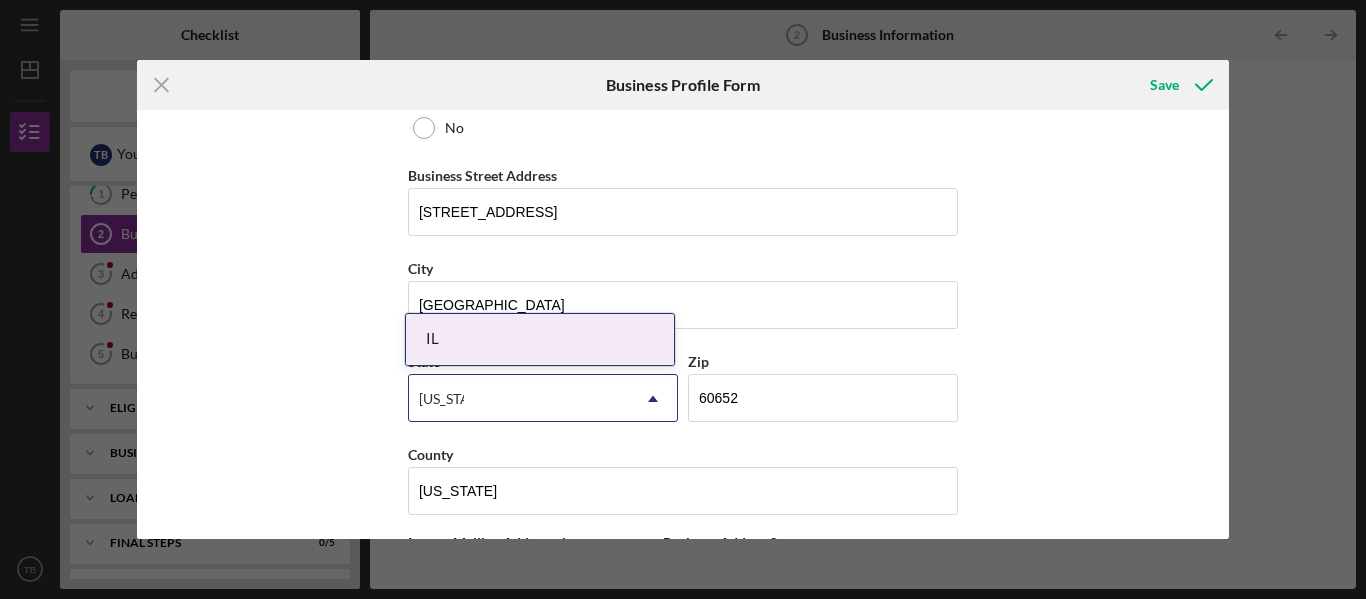 click on "Business Name [PERSON_NAME] DBA [PERSON_NAME] Business Start Date Legal Structure Self Employed Icon/Dropdown Arrow Business Phone [PHONE_NUMBER] Business Email [EMAIL_ADDRESS][DOMAIN_NAME] Website Industry Service Industry NAICS Code 812112 EIN Ownership Business Ownership Type Woman-Owned Icon/Menu Close Icon/Dropdown Arrow Do you own 100% of the business? Yes No Business Street Address [STREET_ADDRESS][US_STATE] Icon/Dropdown Arrow Zip [GEOGRAPHIC_DATA] [US_STATE] Is your Mailing Address the same as your Business Address? Yes No Do you own or lease your business premisses? Select... Icon/Dropdown Arrow Annual Gross Revenue Number of [DEMOGRAPHIC_DATA] Employees Number of [DEMOGRAPHIC_DATA] Employees" at bounding box center [683, 324] 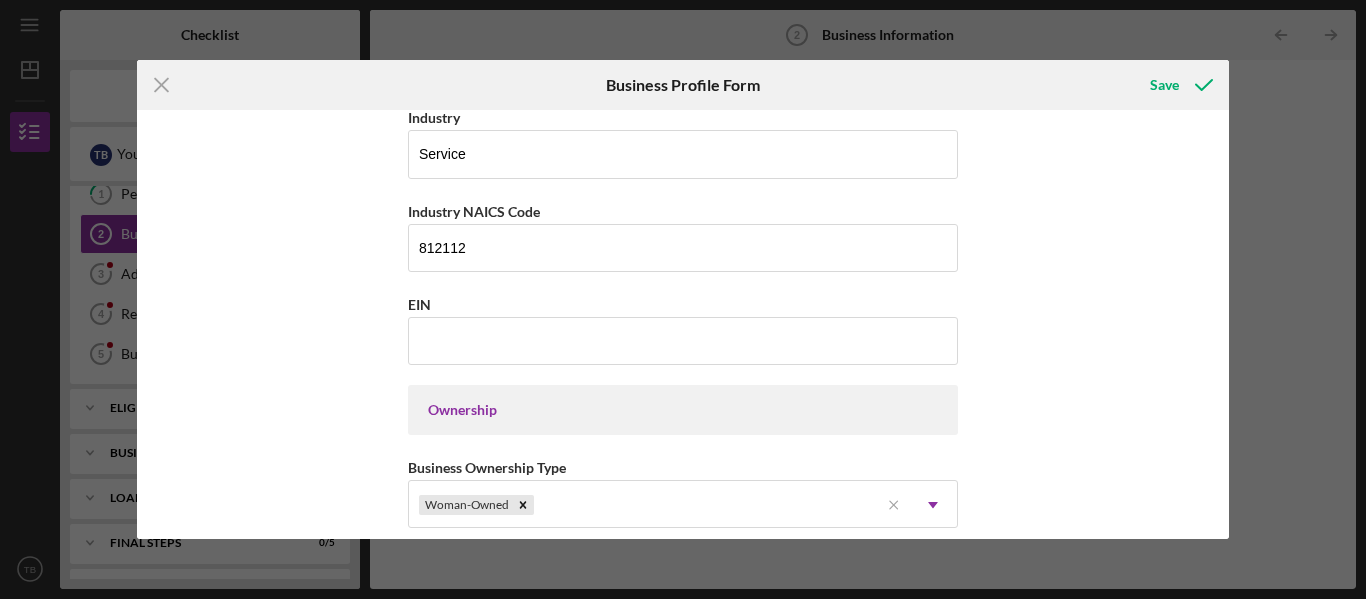 scroll, scrollTop: 620, scrollLeft: 0, axis: vertical 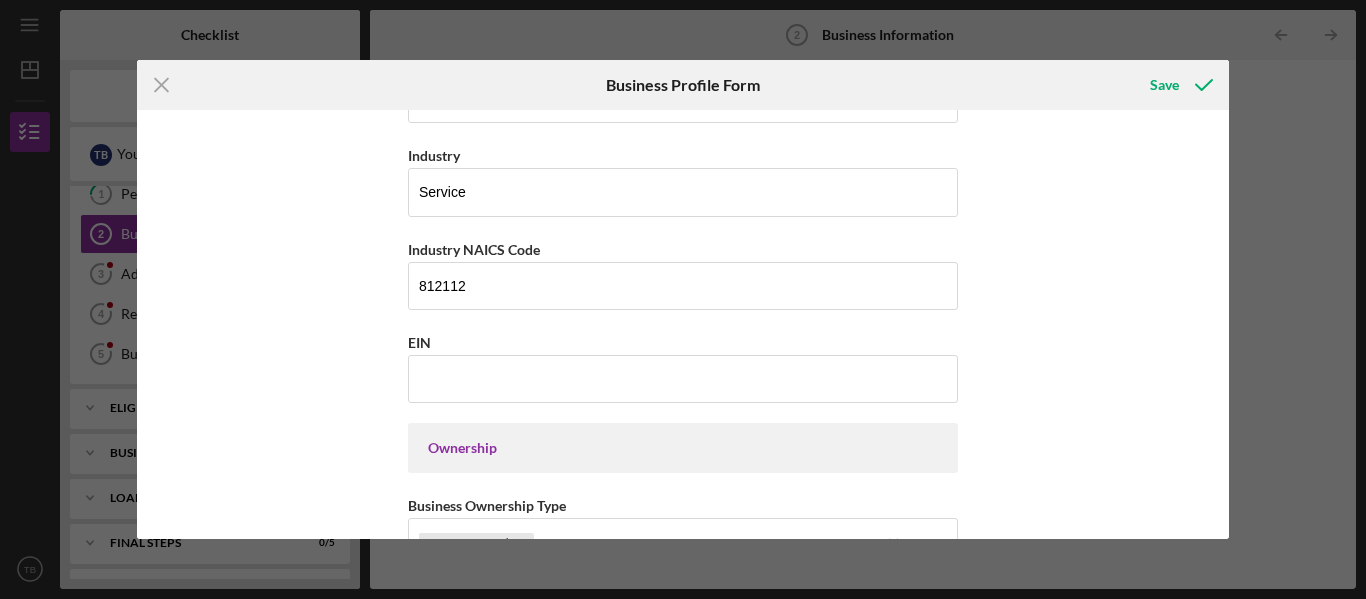 click on "Business Name [PERSON_NAME] DBA [PERSON_NAME] Business Start Date Legal Structure Self Employed Icon/Dropdown Arrow Business Phone [PHONE_NUMBER] Business Email [EMAIL_ADDRESS][DOMAIN_NAME] Website Industry Service Industry NAICS Code 812112 EIN Ownership Business Ownership Type Woman-Owned Icon/Menu Close Icon/Dropdown Arrow Do you own 100% of the business? Yes No Business Street Address [STREET_ADDRESS][US_STATE] Icon/Dropdown Arrow Zip [GEOGRAPHIC_DATA] [US_STATE] Is your Mailing Address the same as your Business Address? Yes No Do you own or lease your business premisses? Select... Icon/Dropdown Arrow Annual Gross Revenue Number of [DEMOGRAPHIC_DATA] Employees Number of [DEMOGRAPHIC_DATA] Employees" at bounding box center (683, 324) 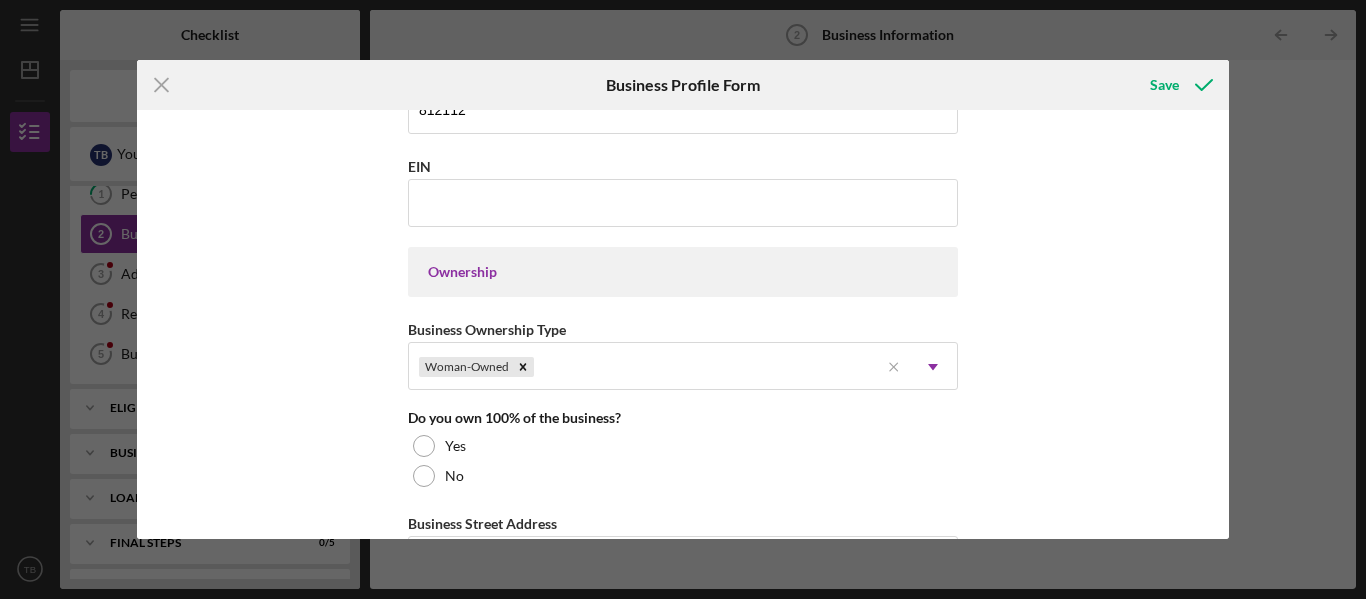 scroll, scrollTop: 801, scrollLeft: 0, axis: vertical 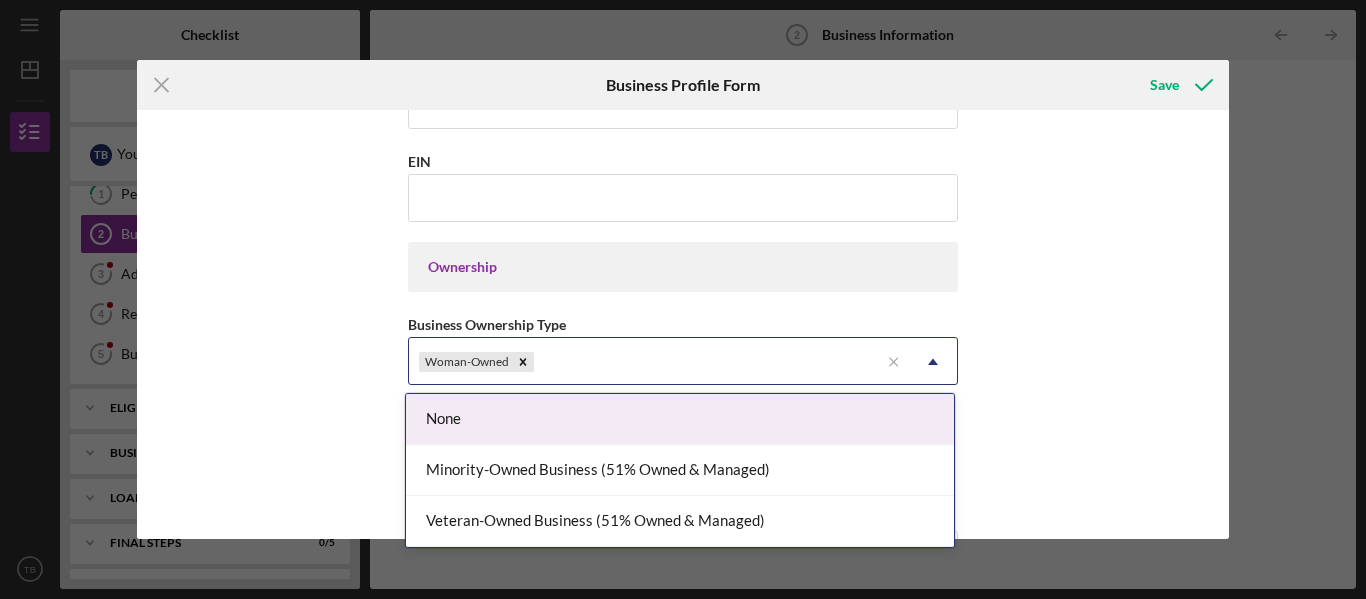 click 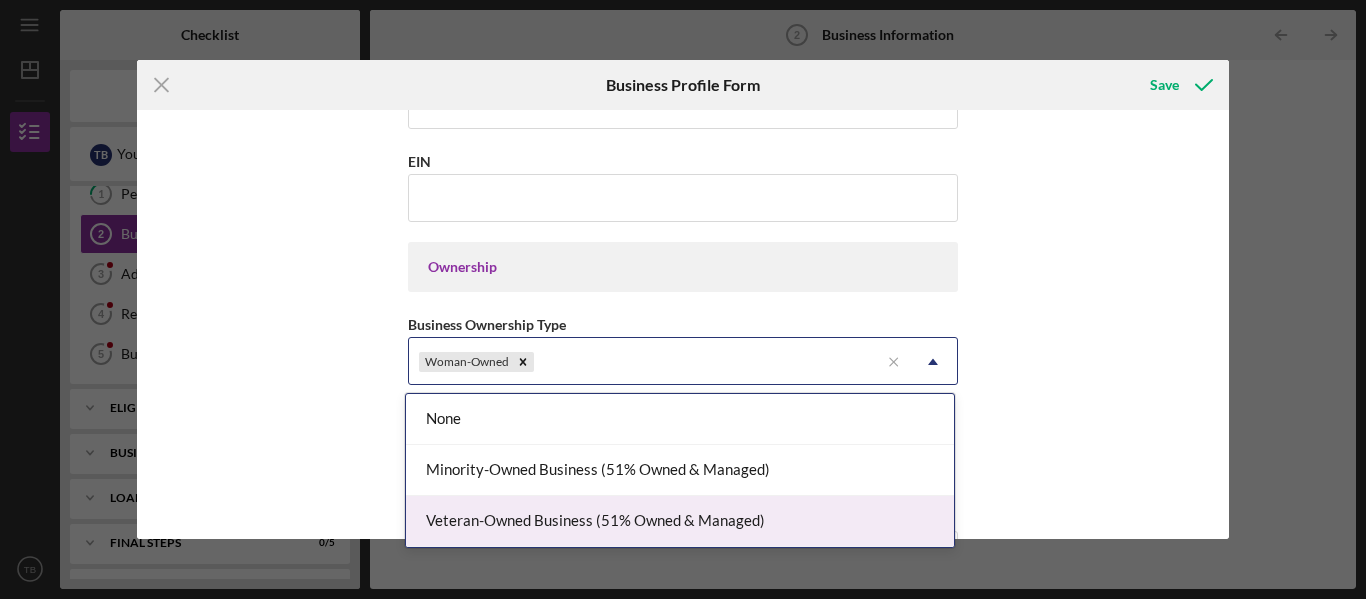click on "Business Name [PERSON_NAME] DBA [PERSON_NAME] Business Start Date Legal Structure Self Employed Icon/Dropdown Arrow Business Phone [PHONE_NUMBER] Business Email [EMAIL_ADDRESS][DOMAIN_NAME] Website Industry Service Industry NAICS Code 812112 EIN Ownership Business Ownership Type 3 results available. Use Up and Down to choose options, press Enter to select the currently focused option, press Escape to exit the menu, press Tab to select the option and exit the menu. Woman-Owned Icon/Menu Close Icon/Dropdown Arrow Do you own 100% of the business? Yes No Business Street Address [STREET_ADDRESS][US_STATE] Icon/Dropdown Arrow Zip [GEOGRAPHIC_DATA] [US_STATE] Is your Mailing Address the same as your Business Address? Yes No Do you own or lease your business premisses? Select... Icon/Dropdown Arrow Annual Gross Revenue Number of [DEMOGRAPHIC_DATA] Employees Number of [DEMOGRAPHIC_DATA] Employees" at bounding box center [683, 324] 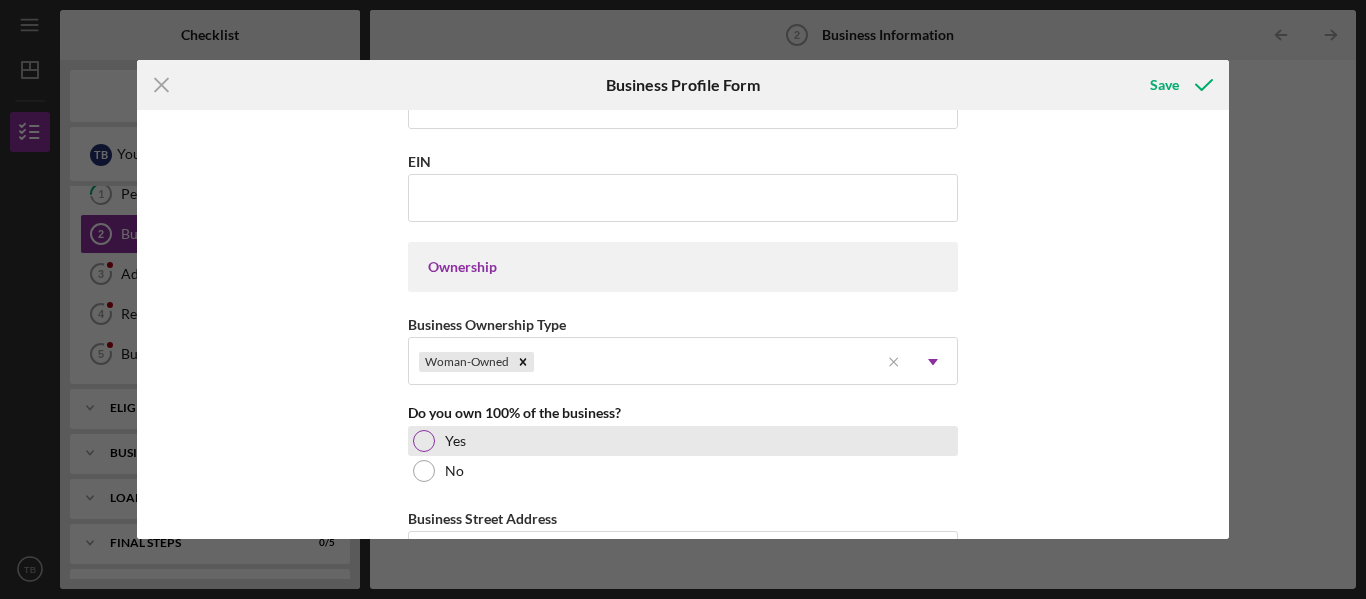 click at bounding box center [424, 441] 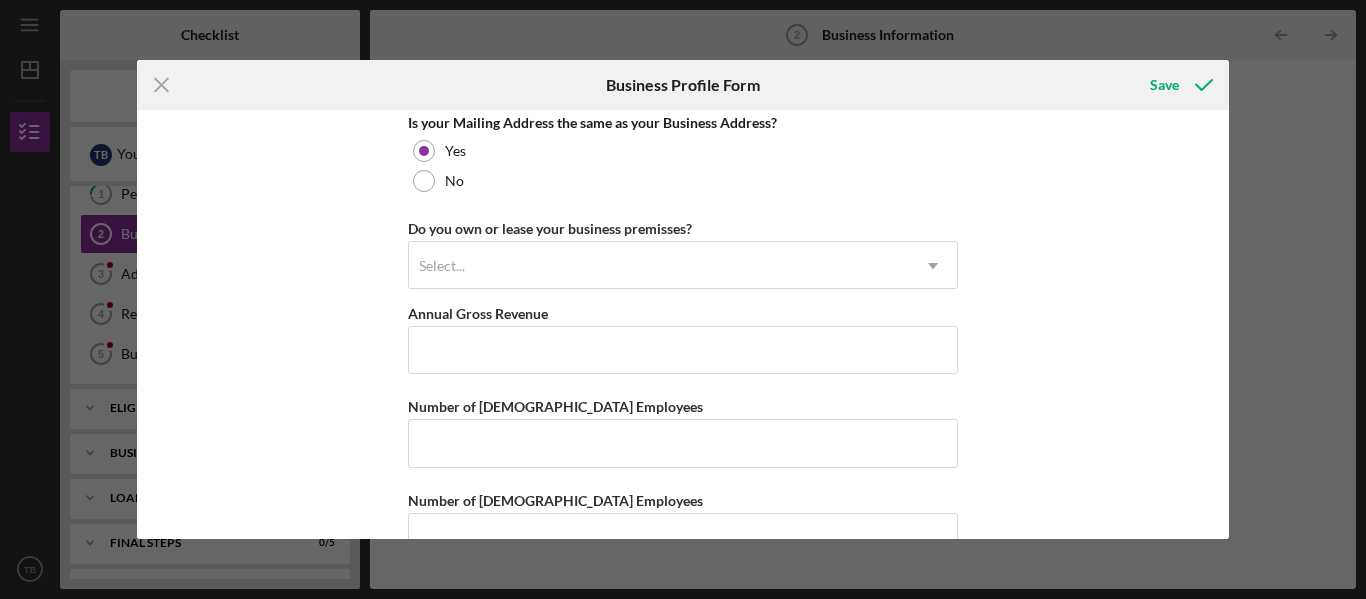 scroll, scrollTop: 1578, scrollLeft: 0, axis: vertical 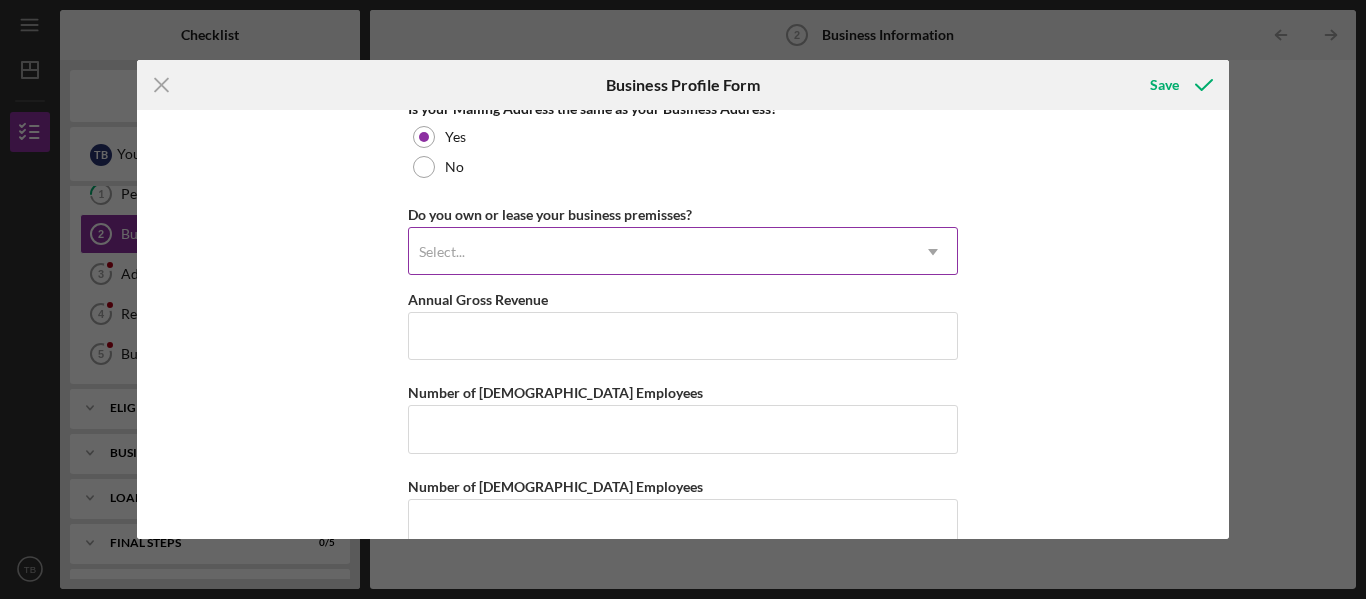 click on "Icon/Dropdown Arrow" 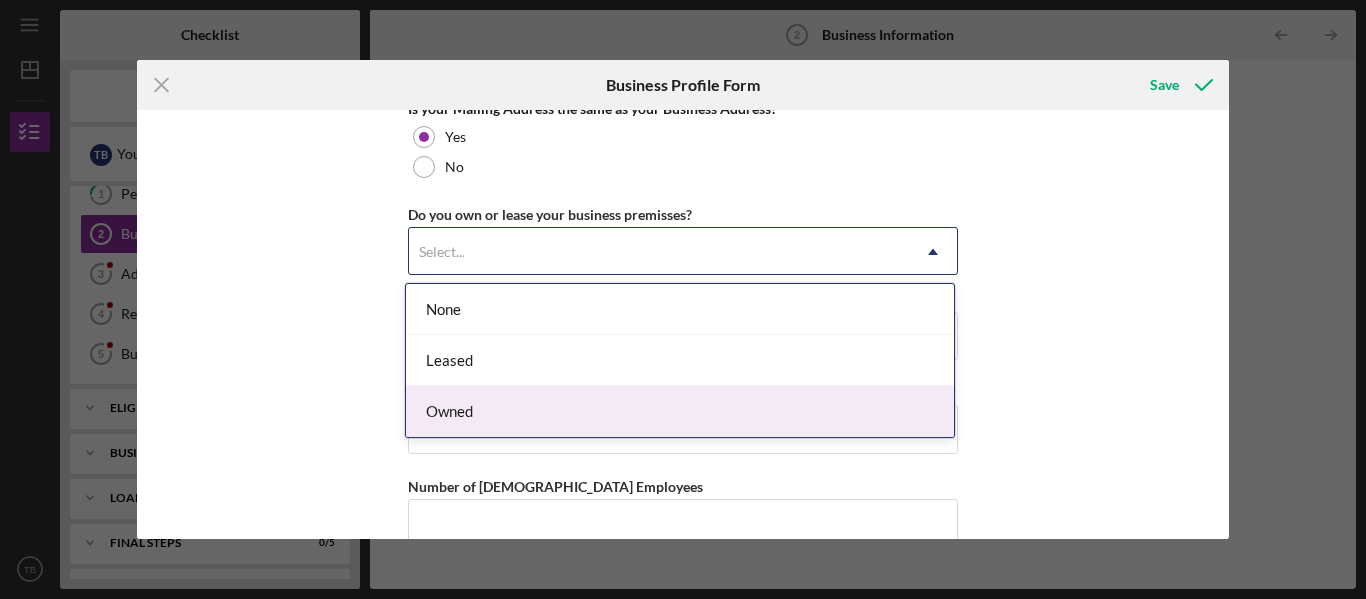 click on "Owned" at bounding box center (680, 411) 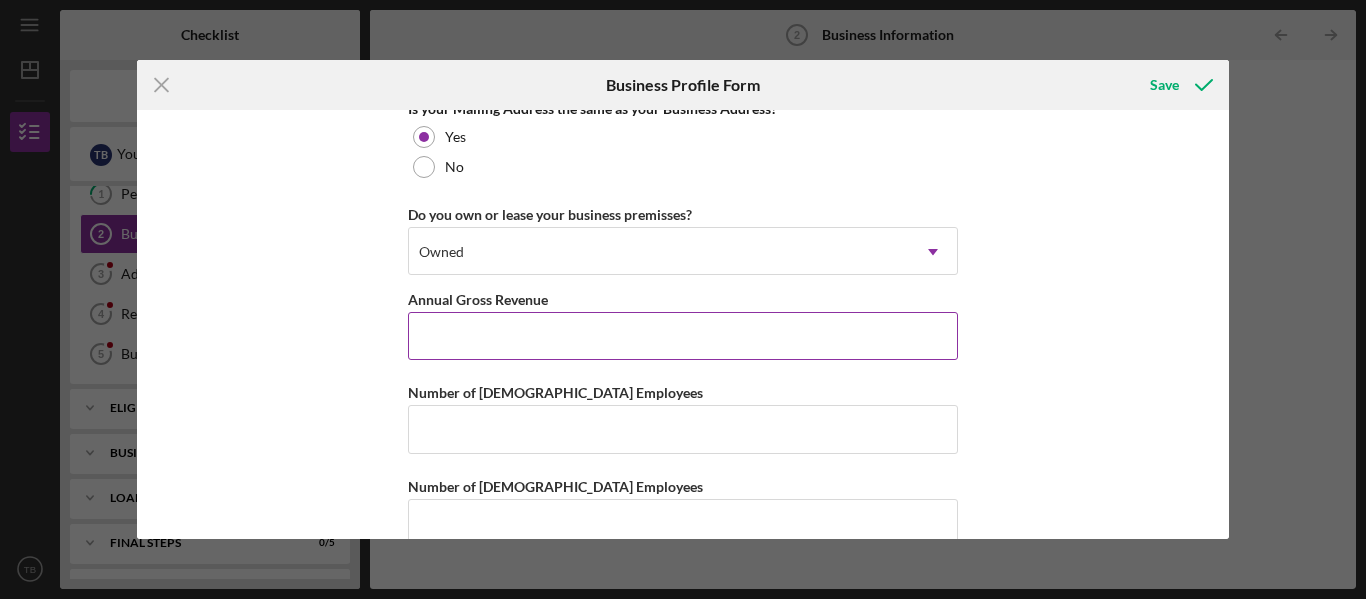 click on "Annual Gross Revenue" at bounding box center (683, 336) 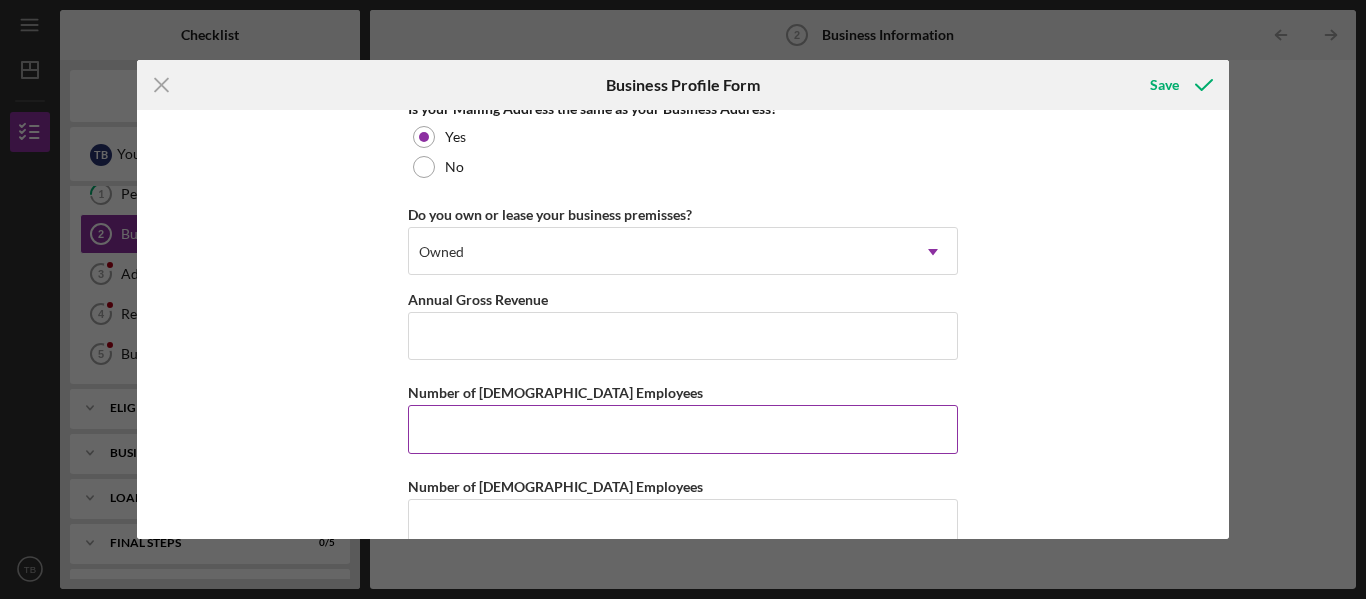 click on "Number of [DEMOGRAPHIC_DATA] Employees" at bounding box center (683, 429) 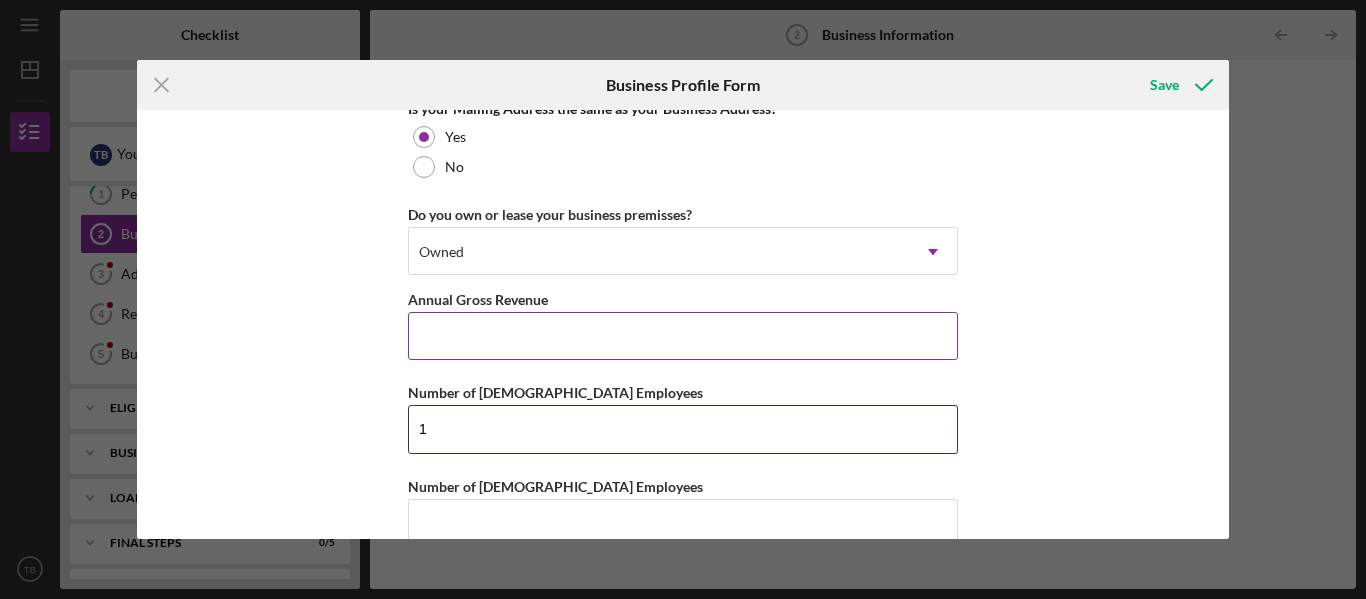 type on "1" 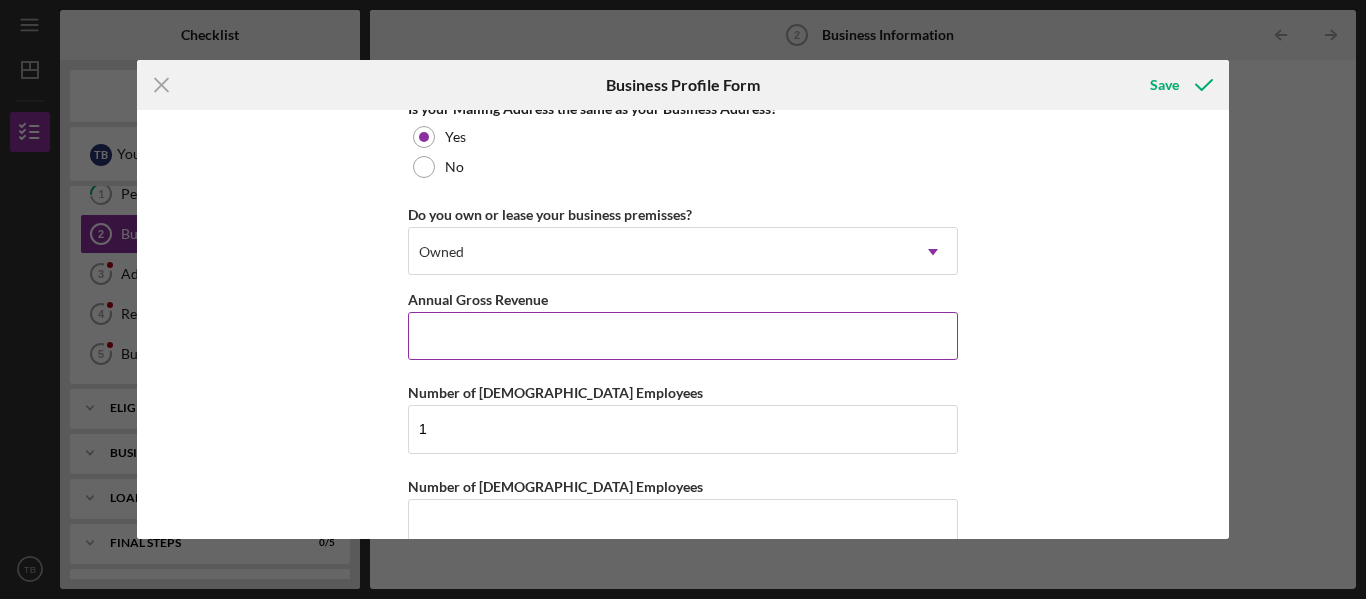 click on "Annual Gross Revenue" at bounding box center [683, 336] 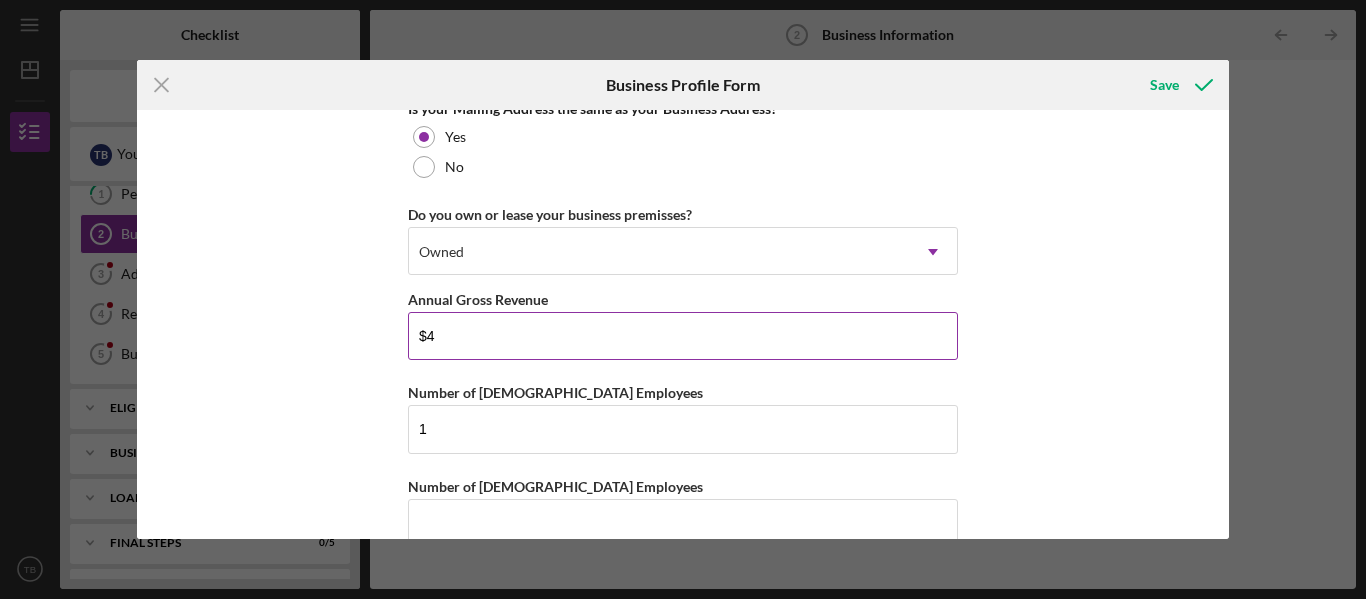 click on "$4" at bounding box center (683, 336) 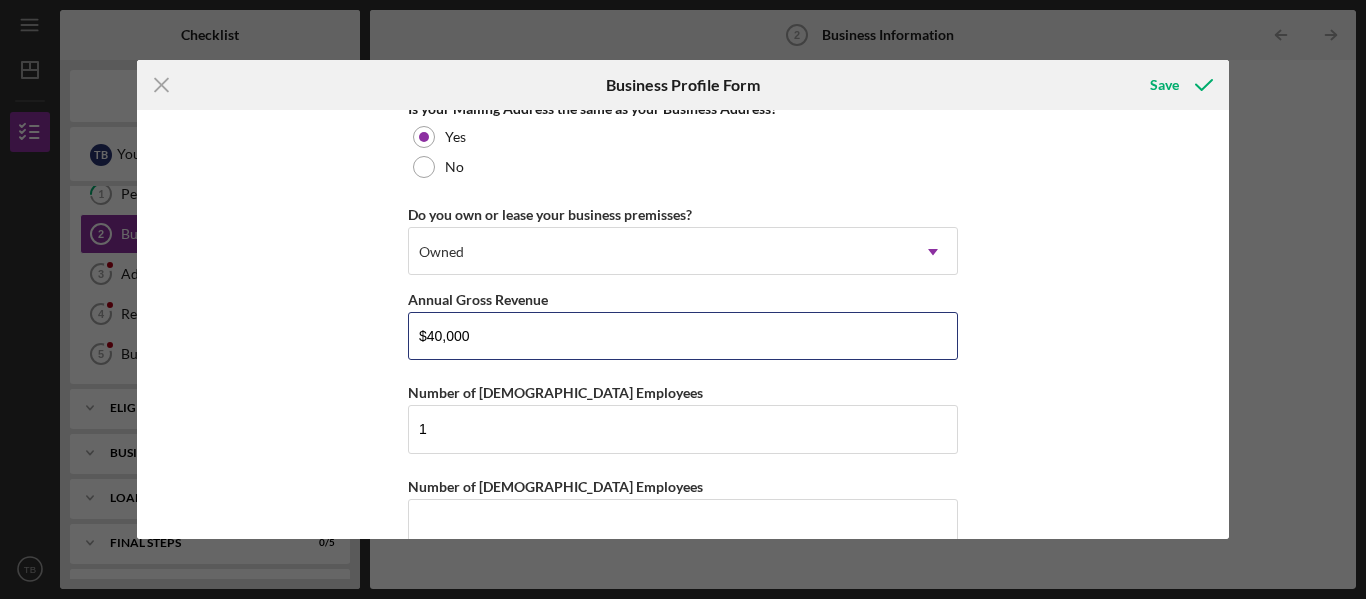 type on "$40,000" 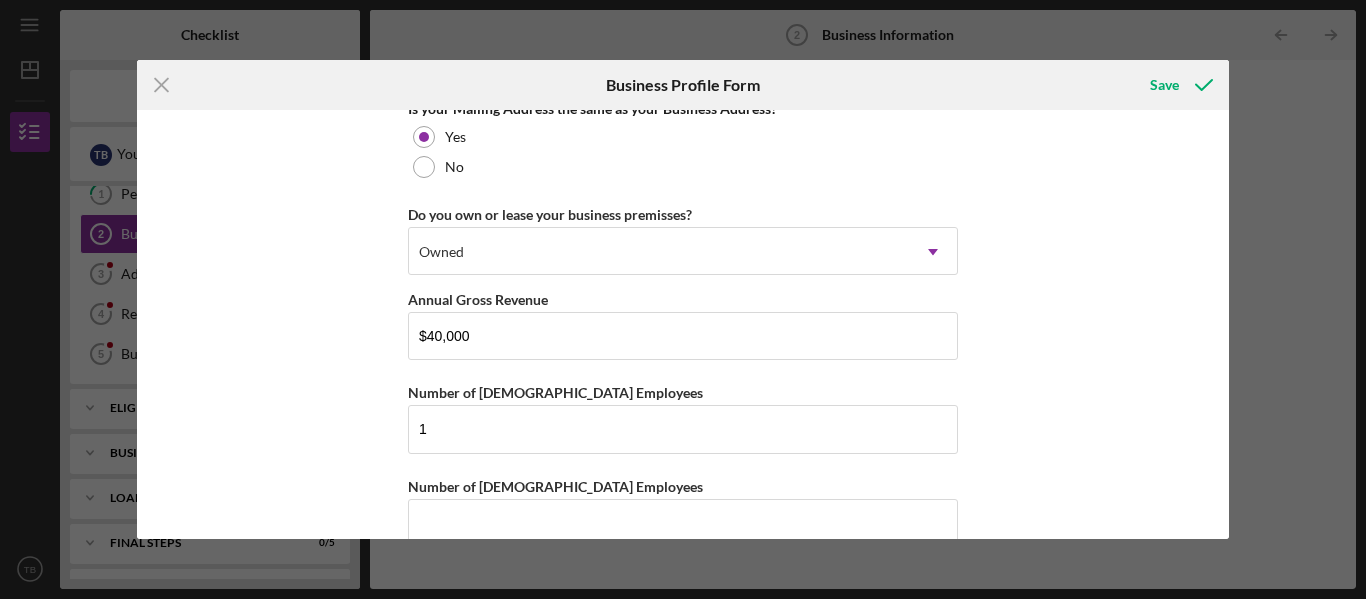 scroll, scrollTop: 1616, scrollLeft: 0, axis: vertical 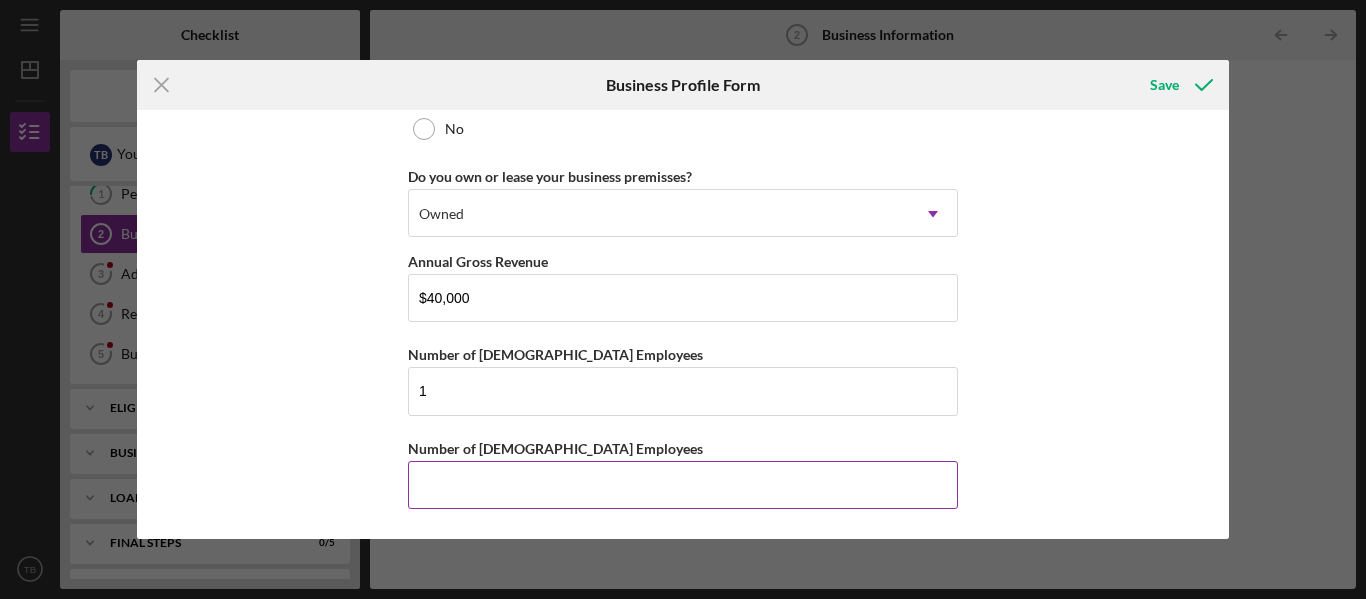 click on "Number of [DEMOGRAPHIC_DATA] Employees" at bounding box center [683, 485] 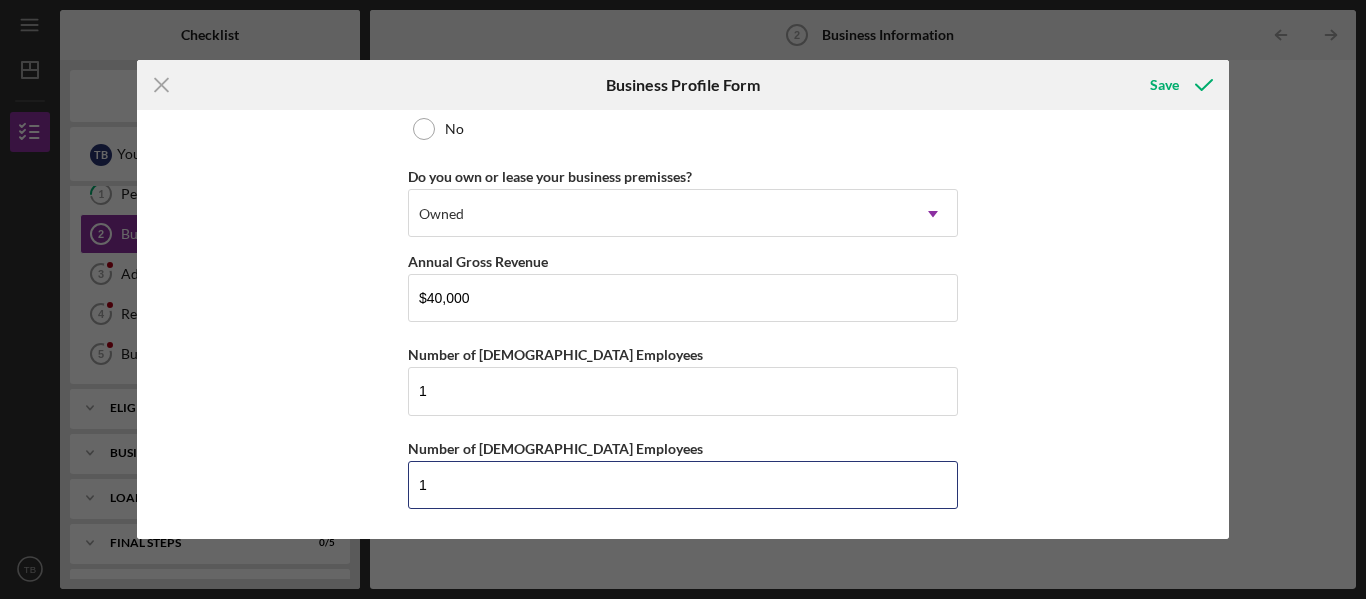 type on "1" 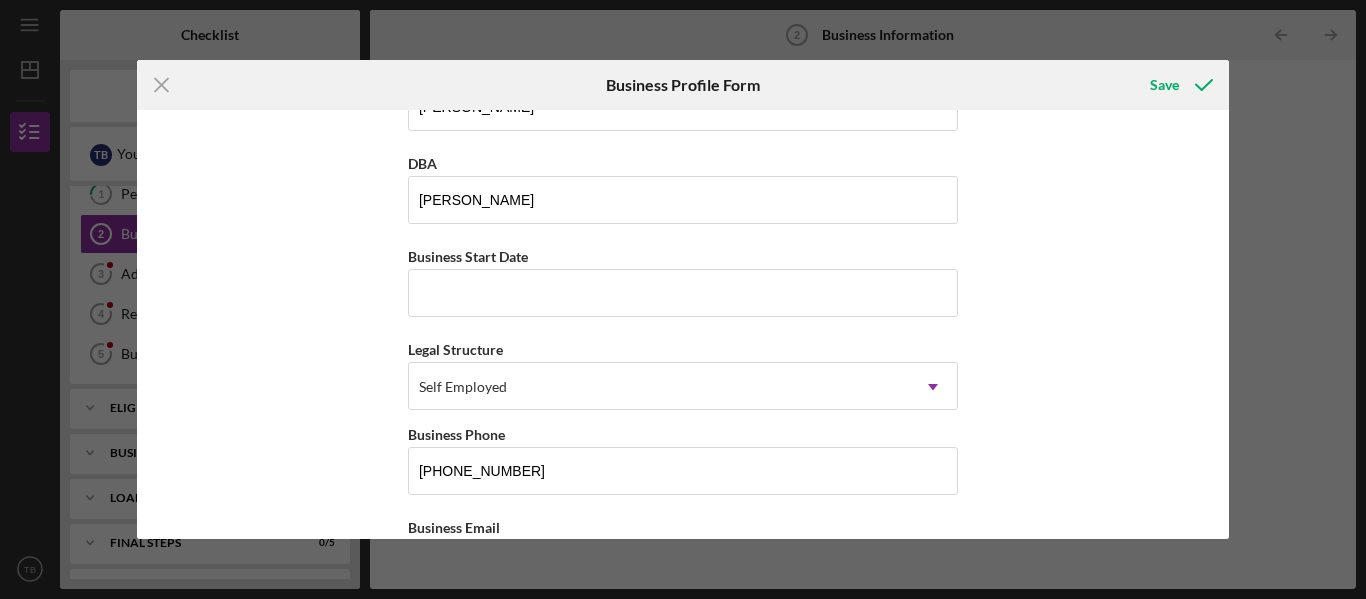 scroll, scrollTop: 38, scrollLeft: 0, axis: vertical 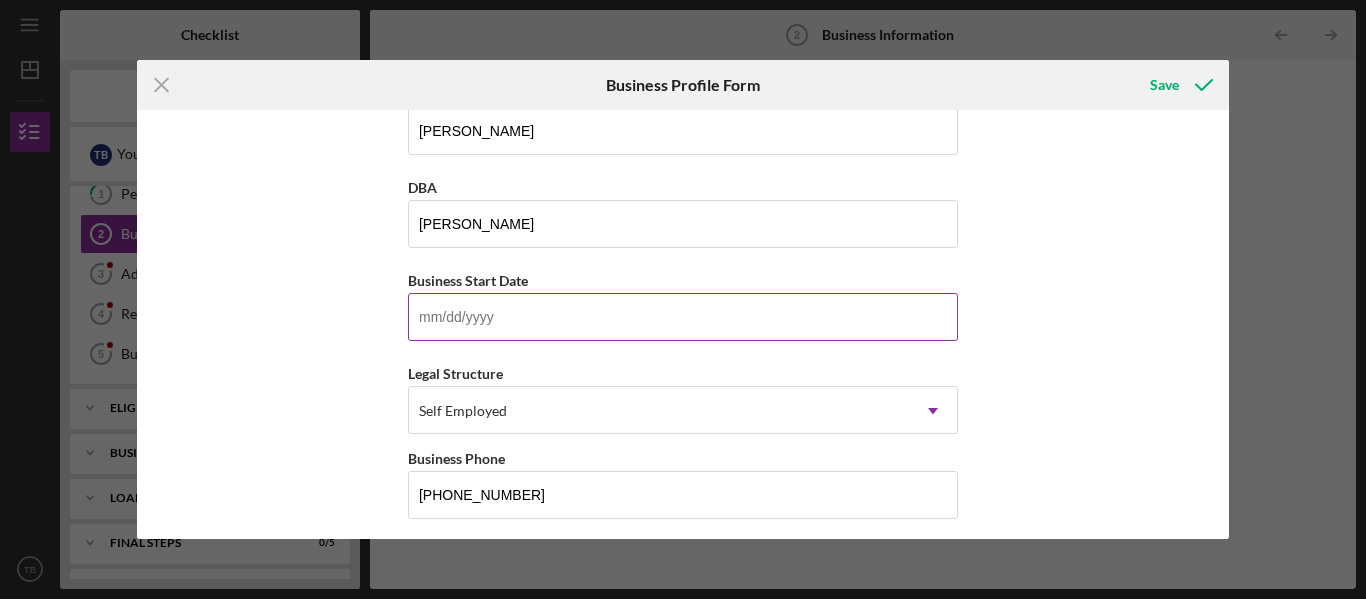 click on "Business Start Date" at bounding box center (683, 317) 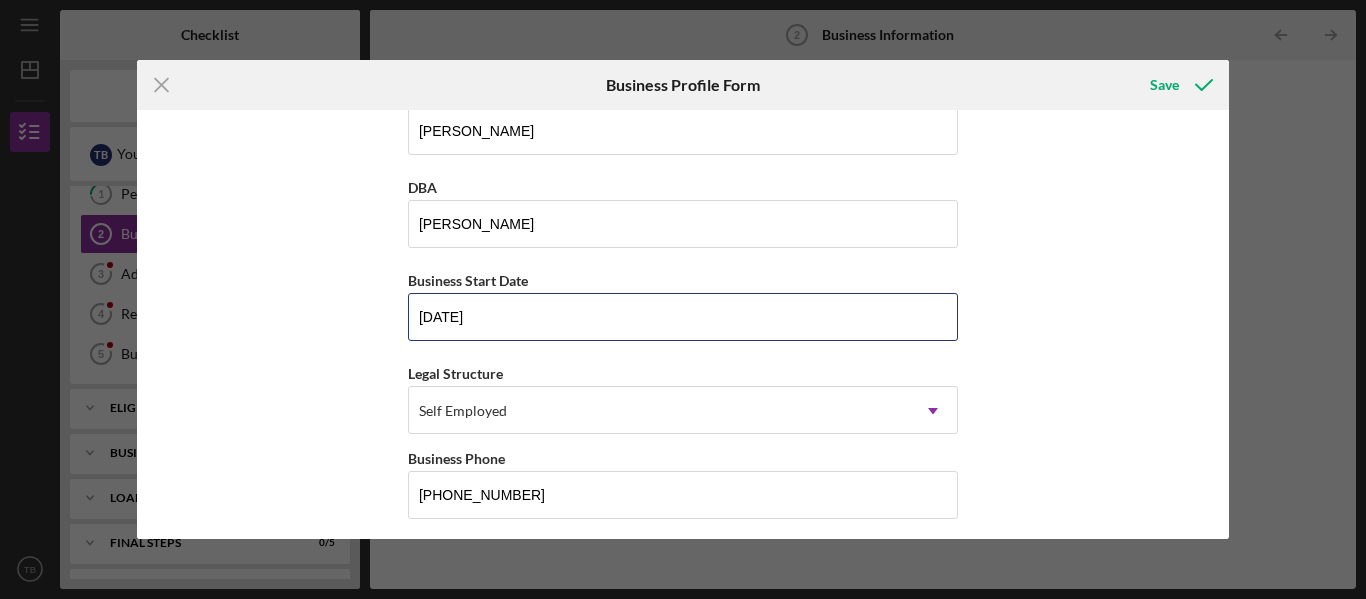 type on "[DATE]" 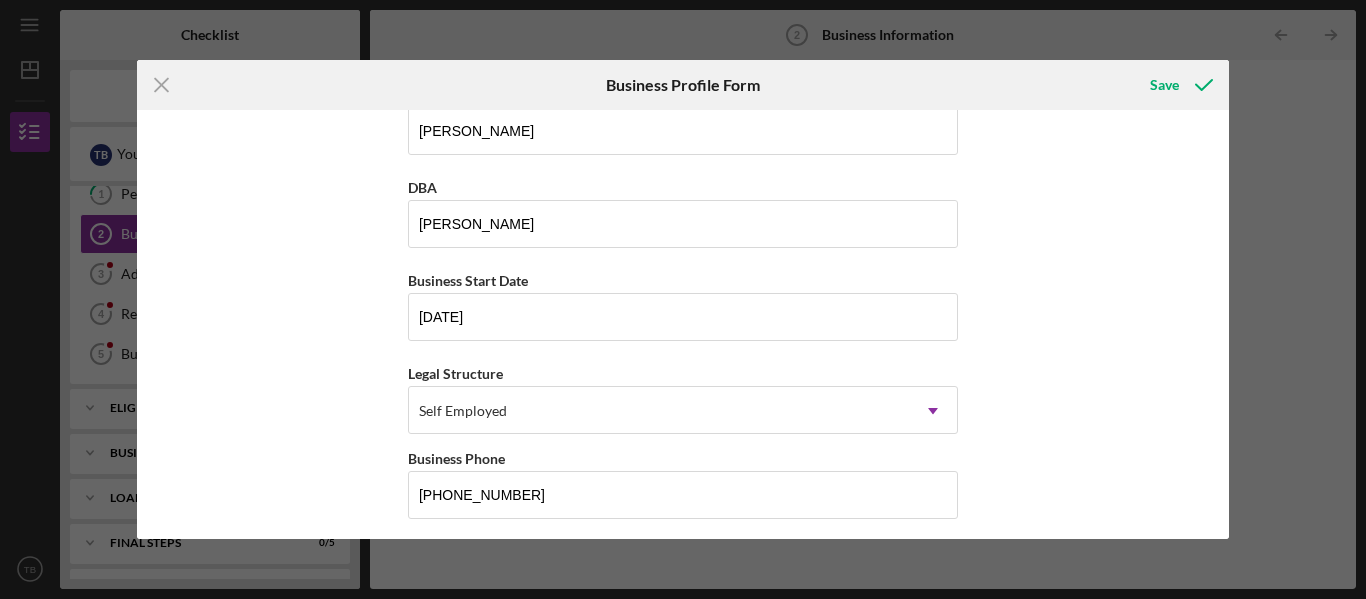 drag, startPoint x: 1229, startPoint y: 160, endPoint x: 1230, endPoint y: 199, distance: 39.012817 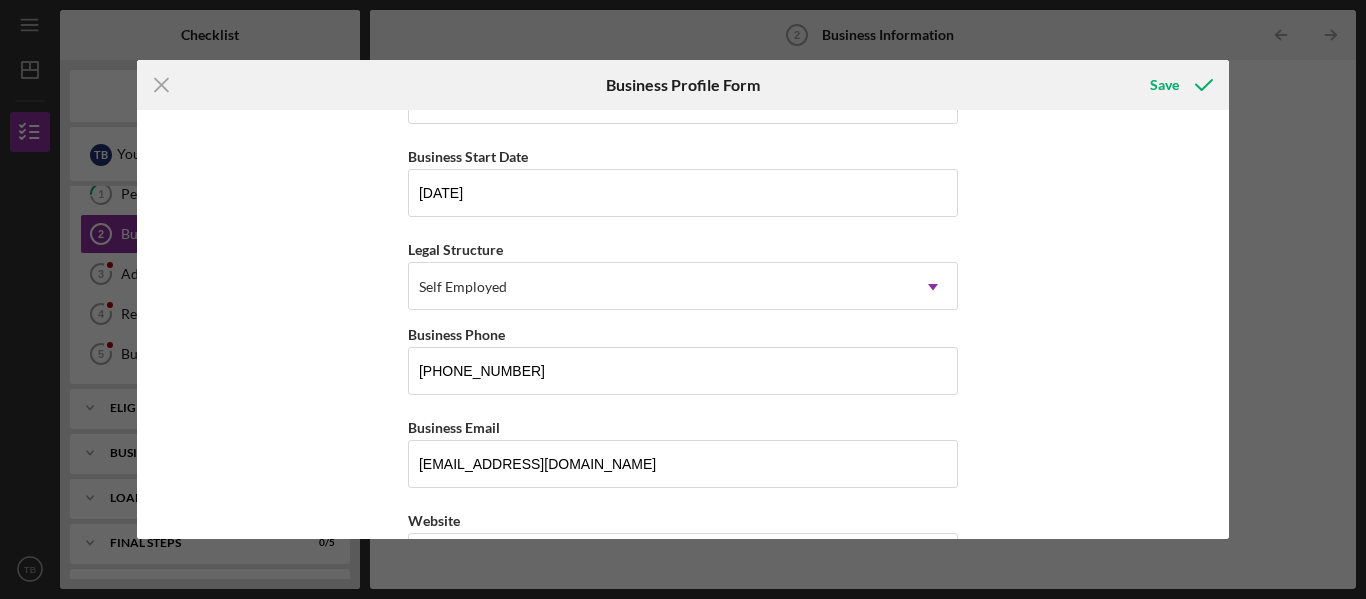 scroll, scrollTop: 167, scrollLeft: 0, axis: vertical 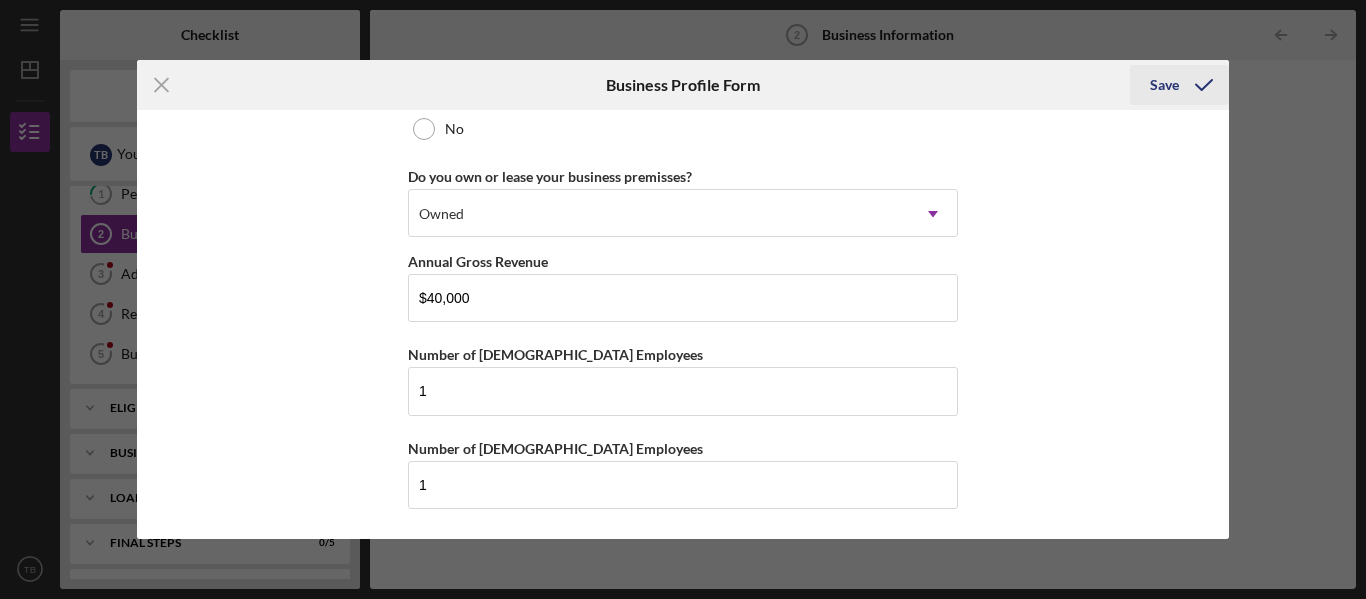 click on "Save" at bounding box center [1164, 85] 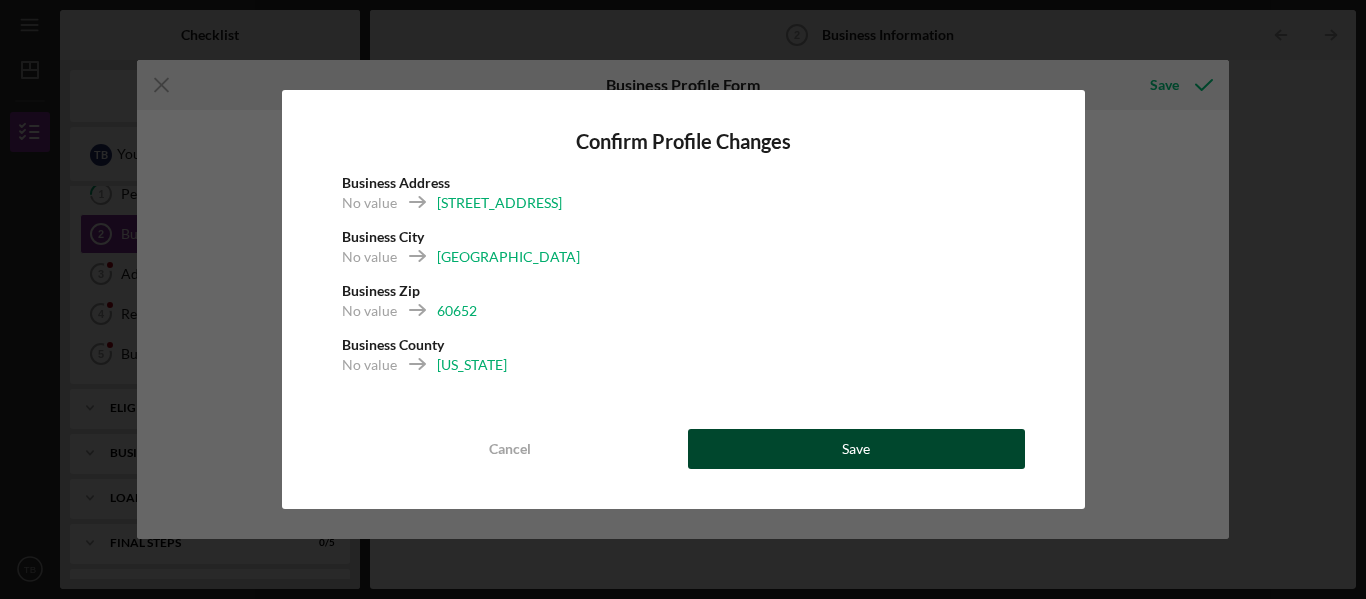 click on "Save" at bounding box center (856, 449) 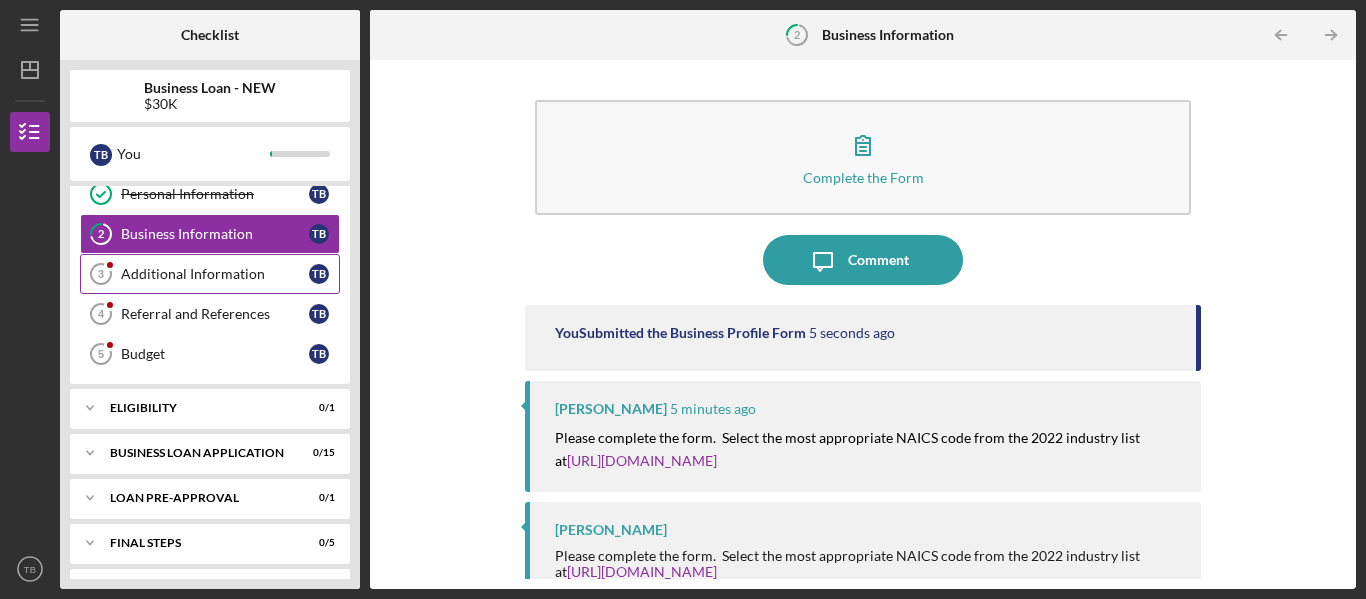 click on "Additional Information" at bounding box center [215, 274] 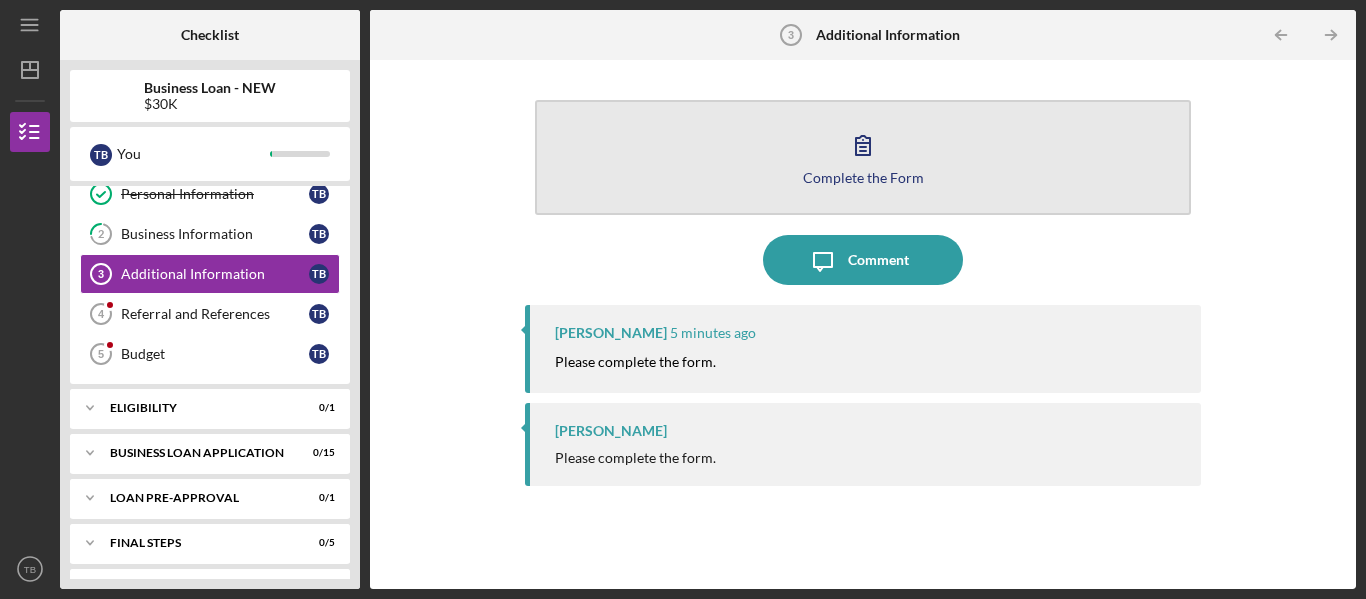 click 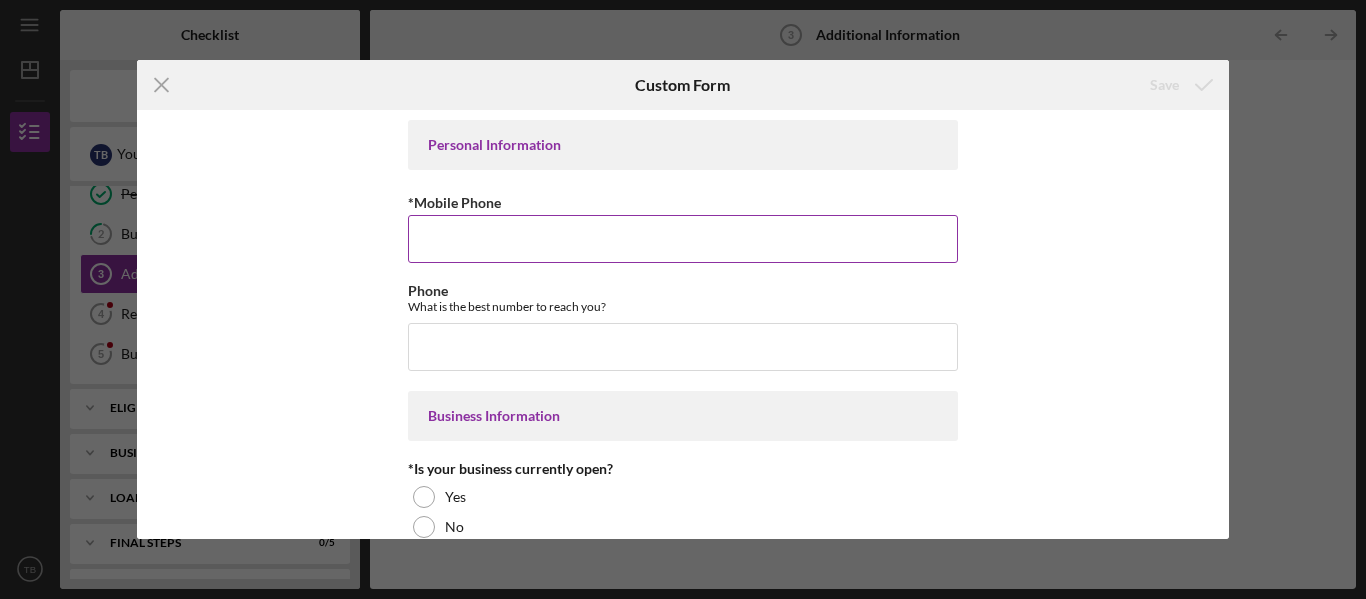 click on "*Mobile Phone" at bounding box center (683, 239) 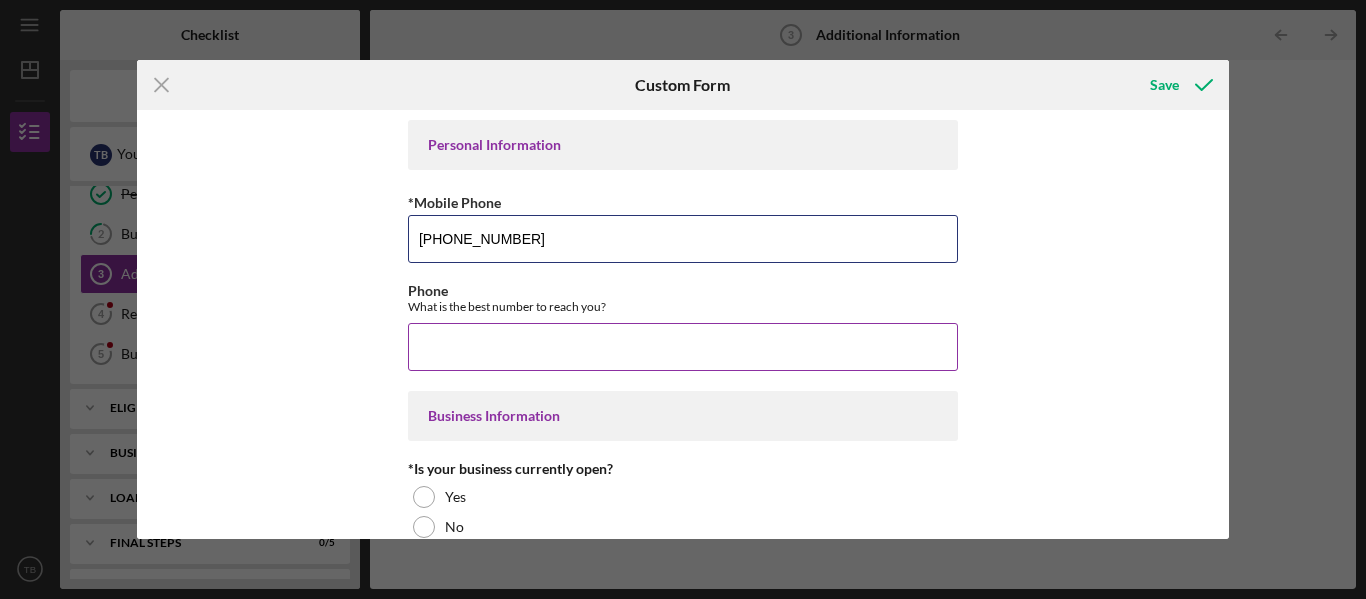 type on "[PHONE_NUMBER]" 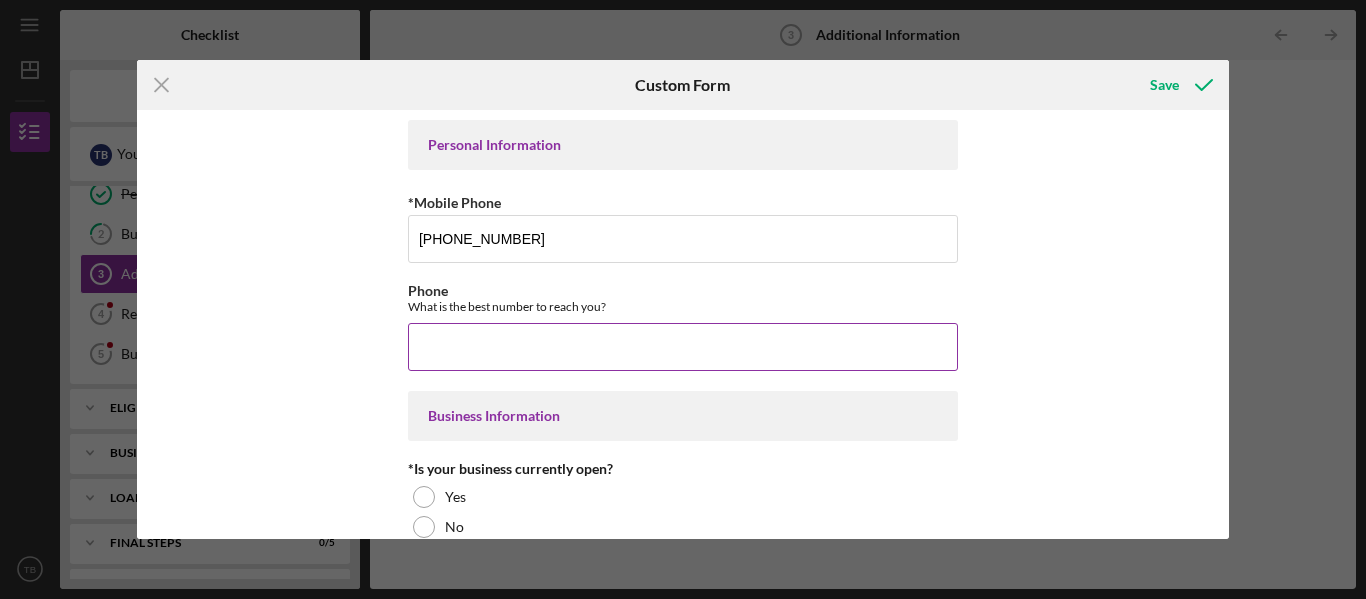 click on "Phone" at bounding box center [683, 347] 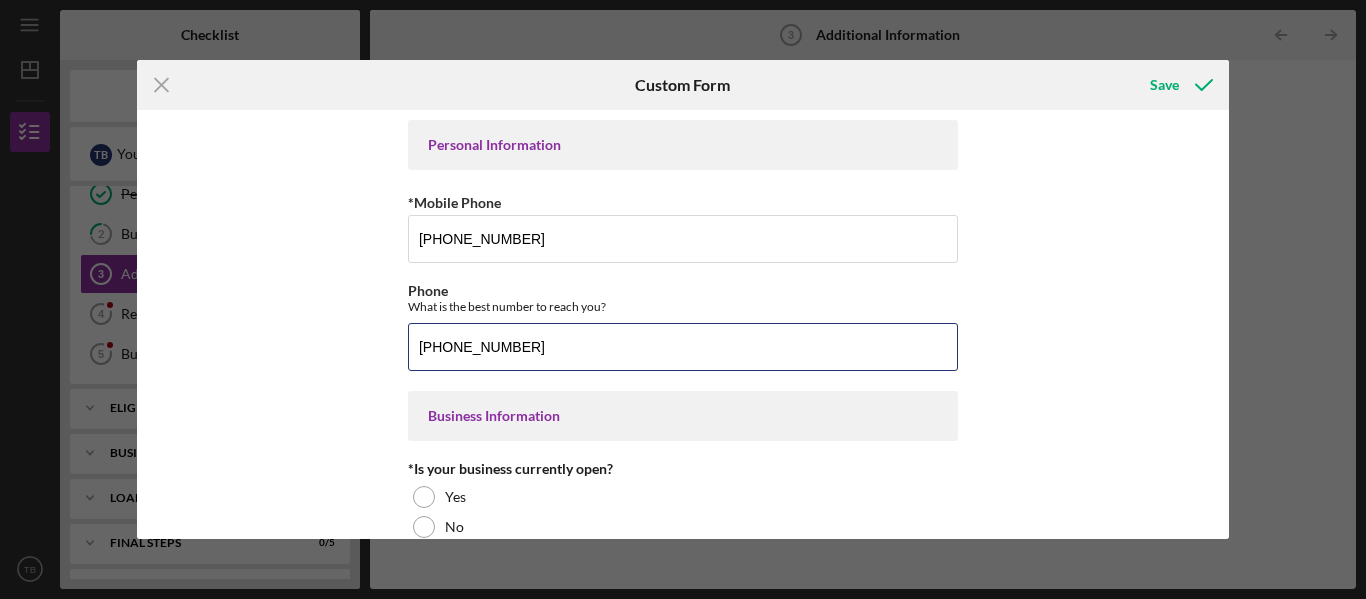 type on "[PHONE_NUMBER]" 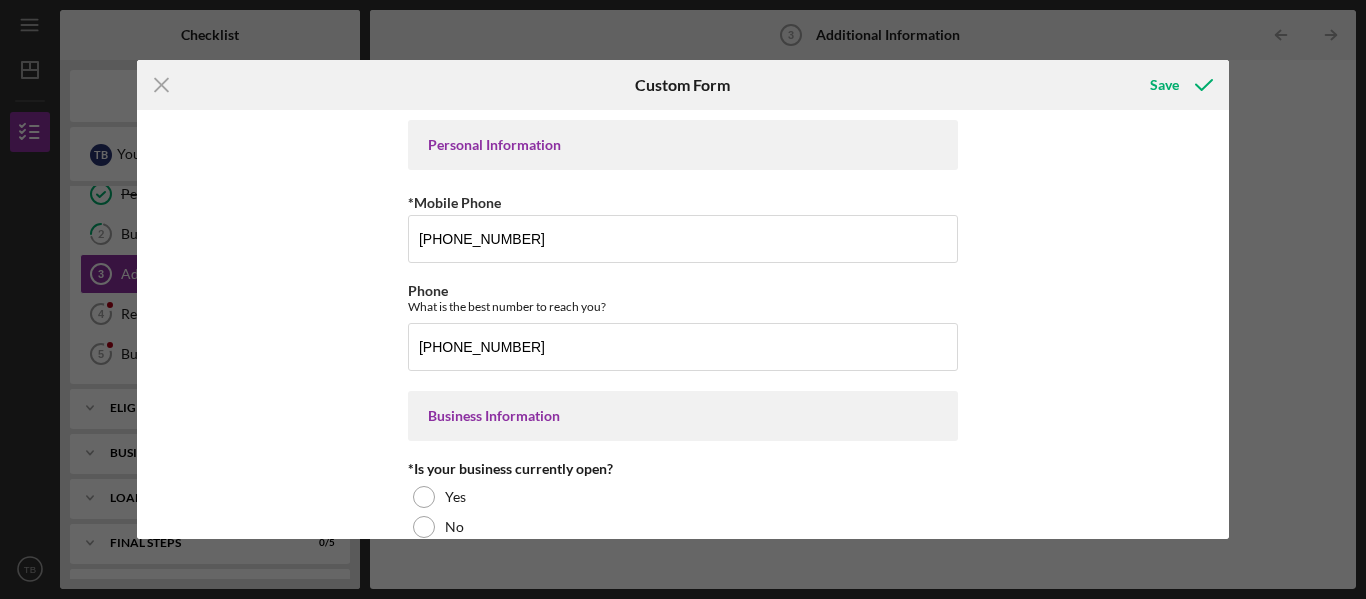 drag, startPoint x: 1229, startPoint y: 158, endPoint x: 1228, endPoint y: 182, distance: 24.020824 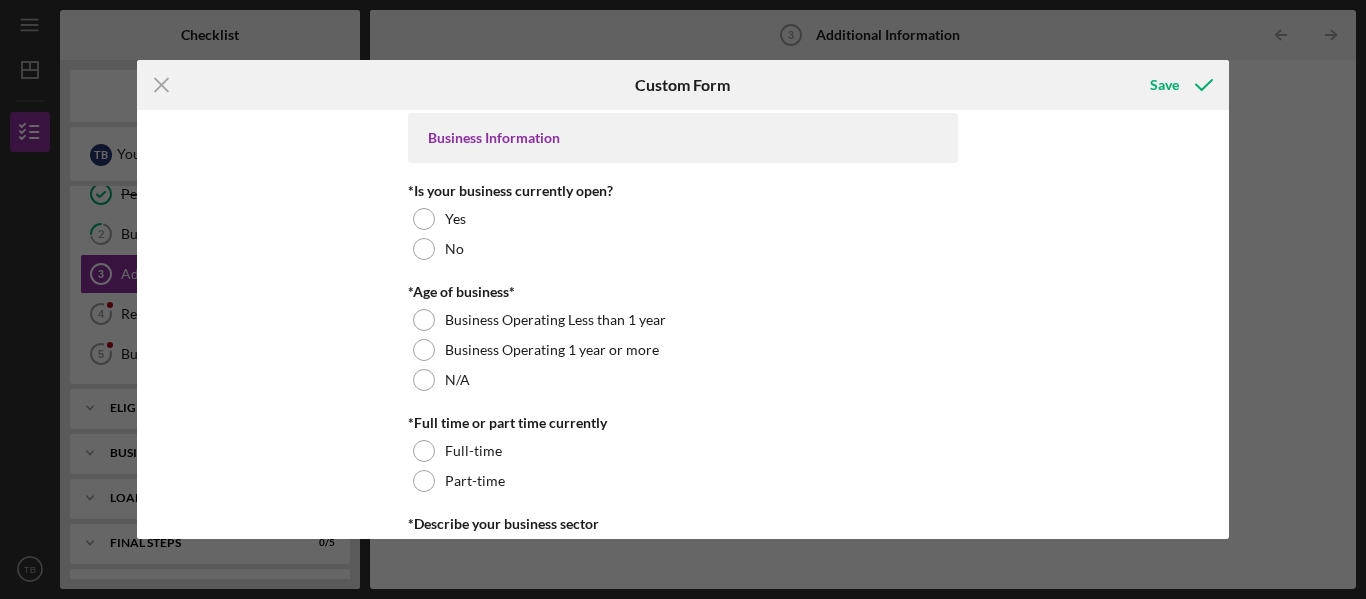 scroll, scrollTop: 292, scrollLeft: 0, axis: vertical 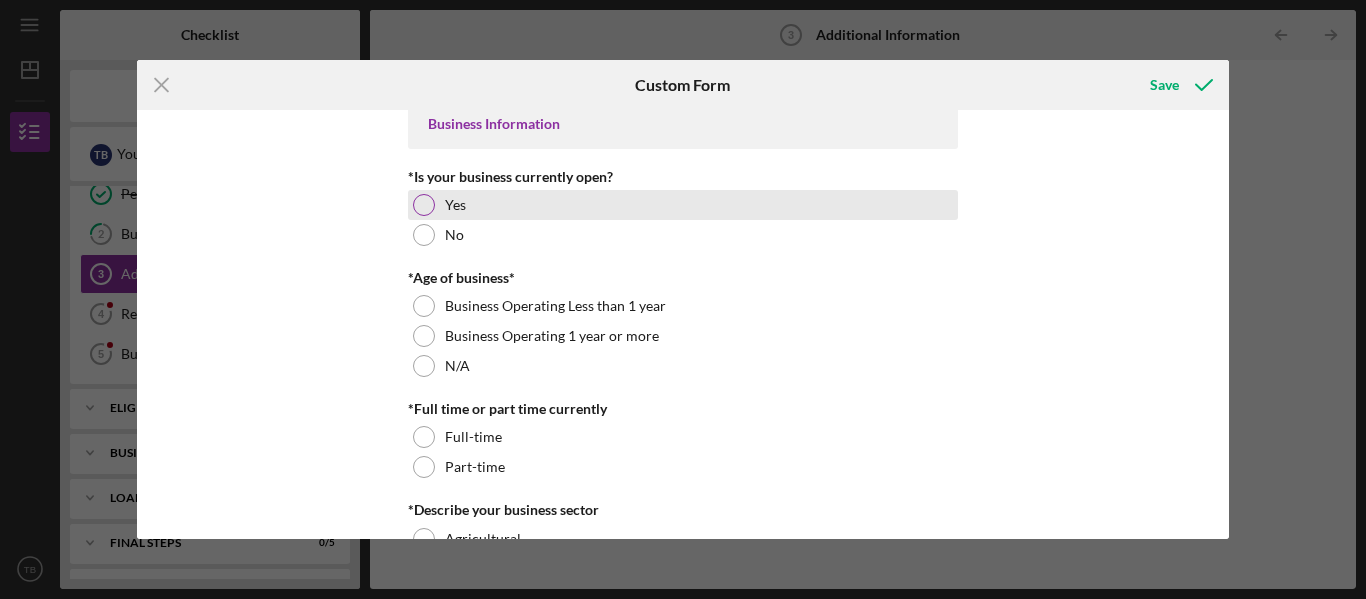 click at bounding box center [424, 205] 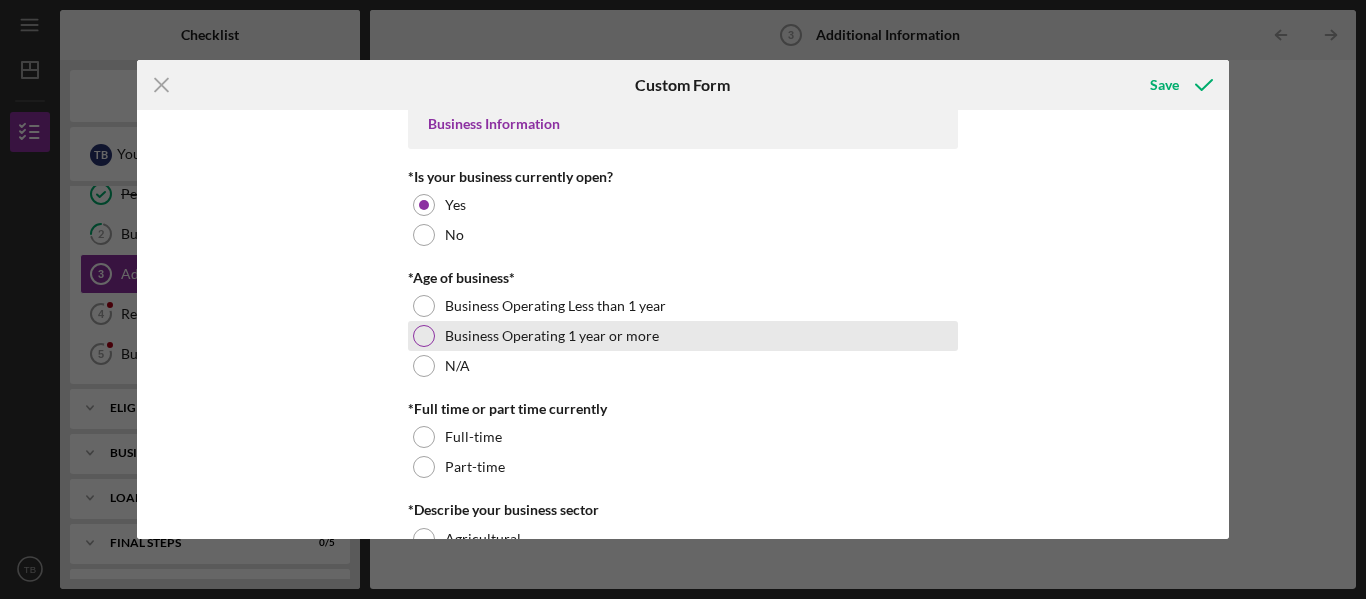 click at bounding box center [424, 336] 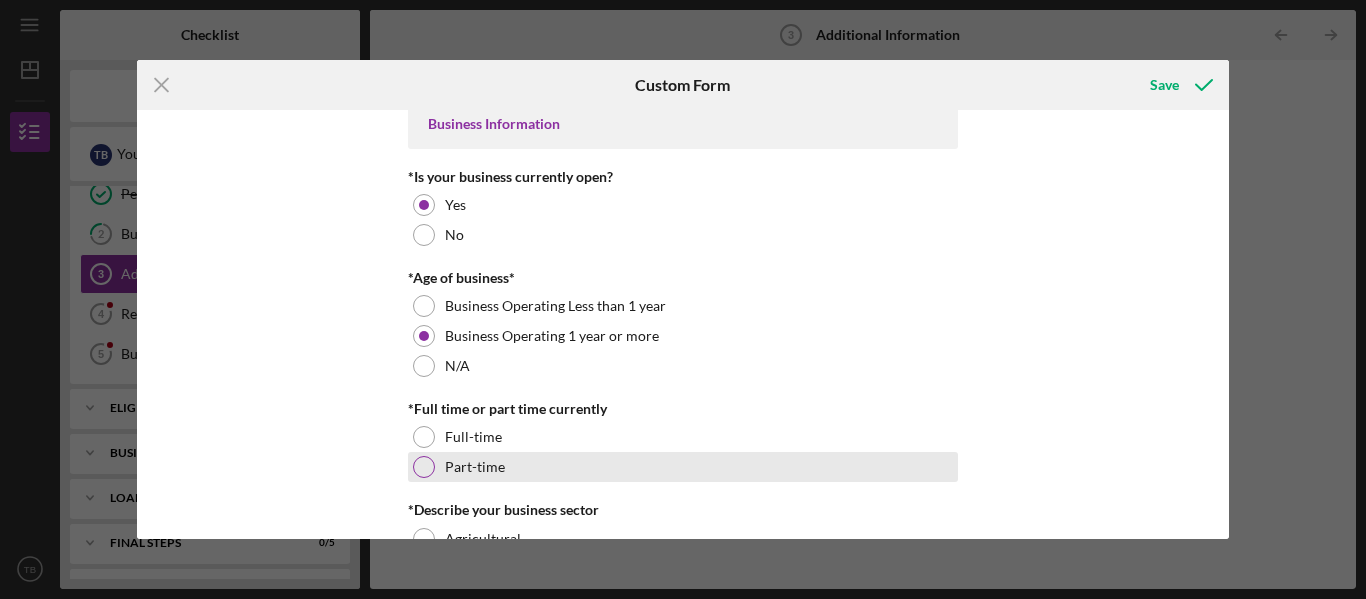 click at bounding box center [424, 467] 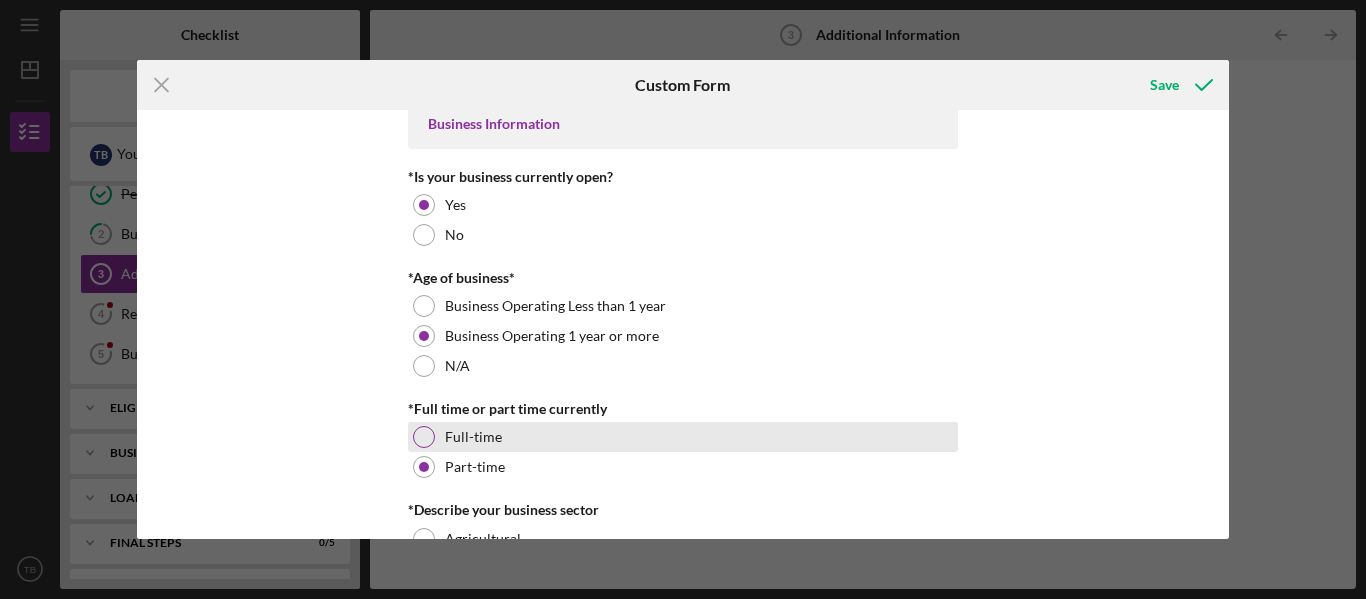 click at bounding box center [424, 437] 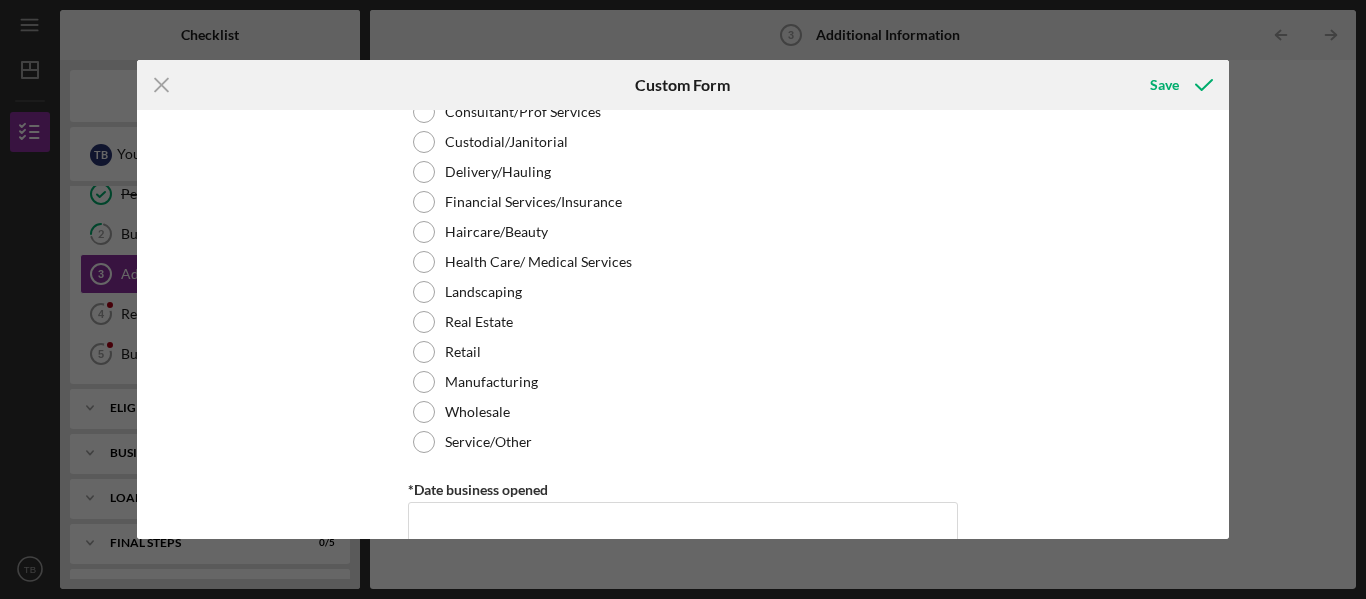 scroll, scrollTop: 950, scrollLeft: 0, axis: vertical 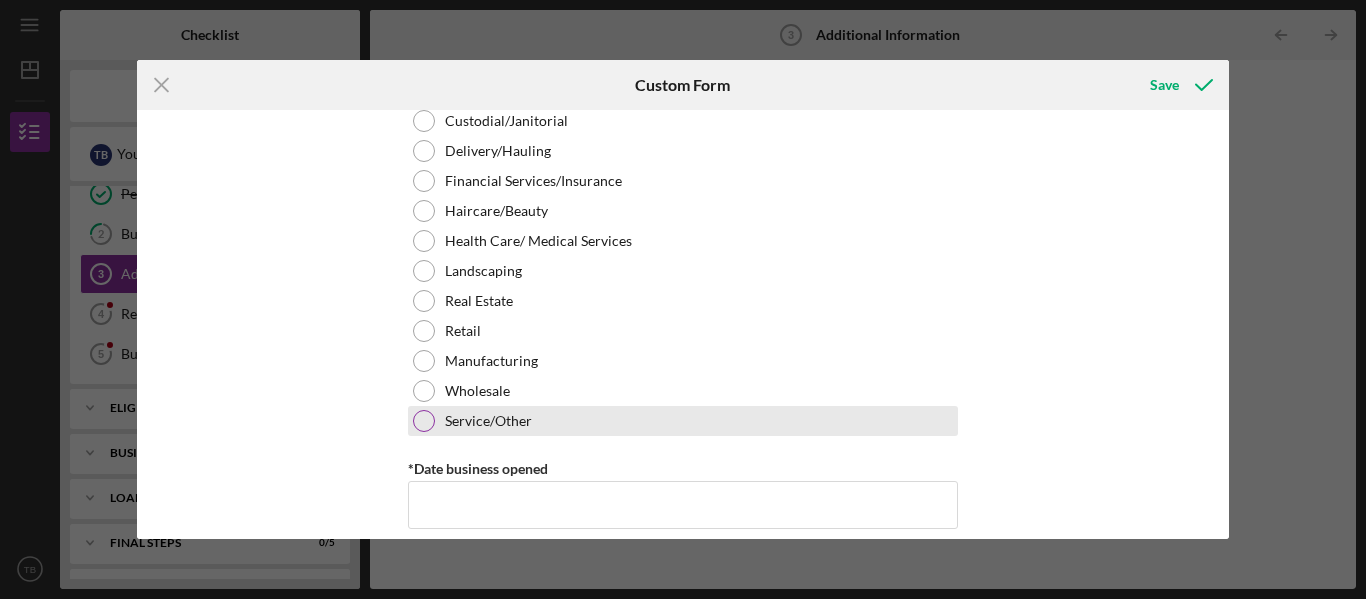 click at bounding box center [424, 421] 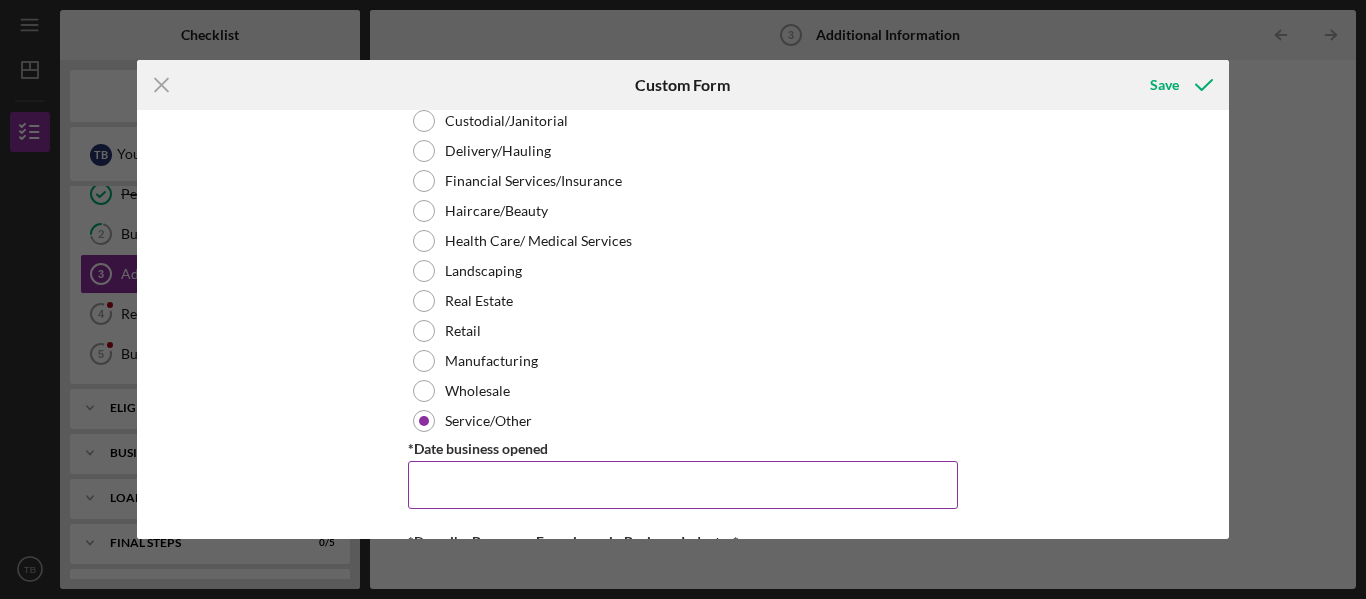 click on "*Date business opened" at bounding box center [683, 485] 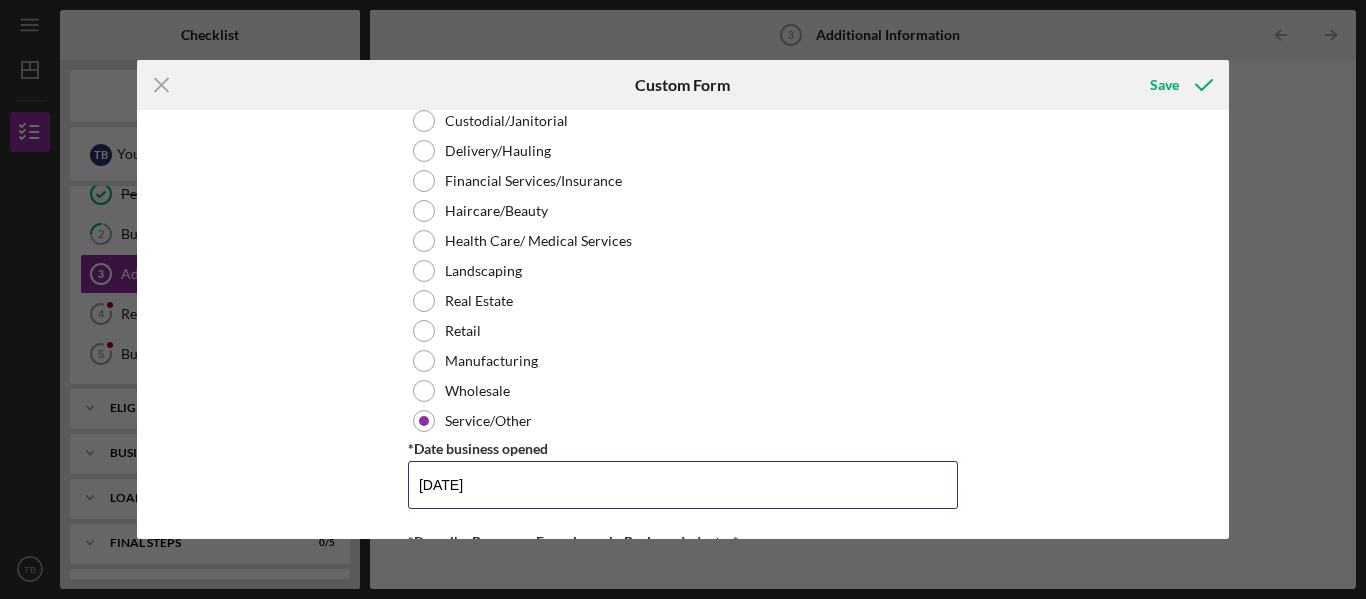 type on "[DATE]" 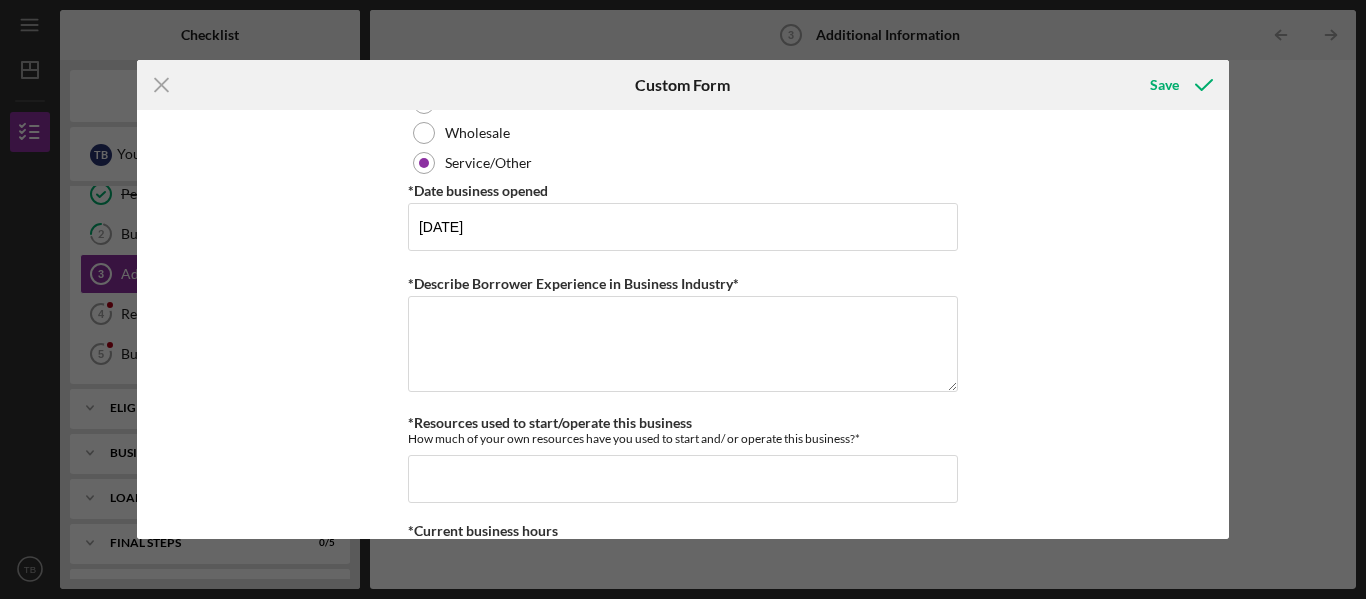 scroll, scrollTop: 1215, scrollLeft: 0, axis: vertical 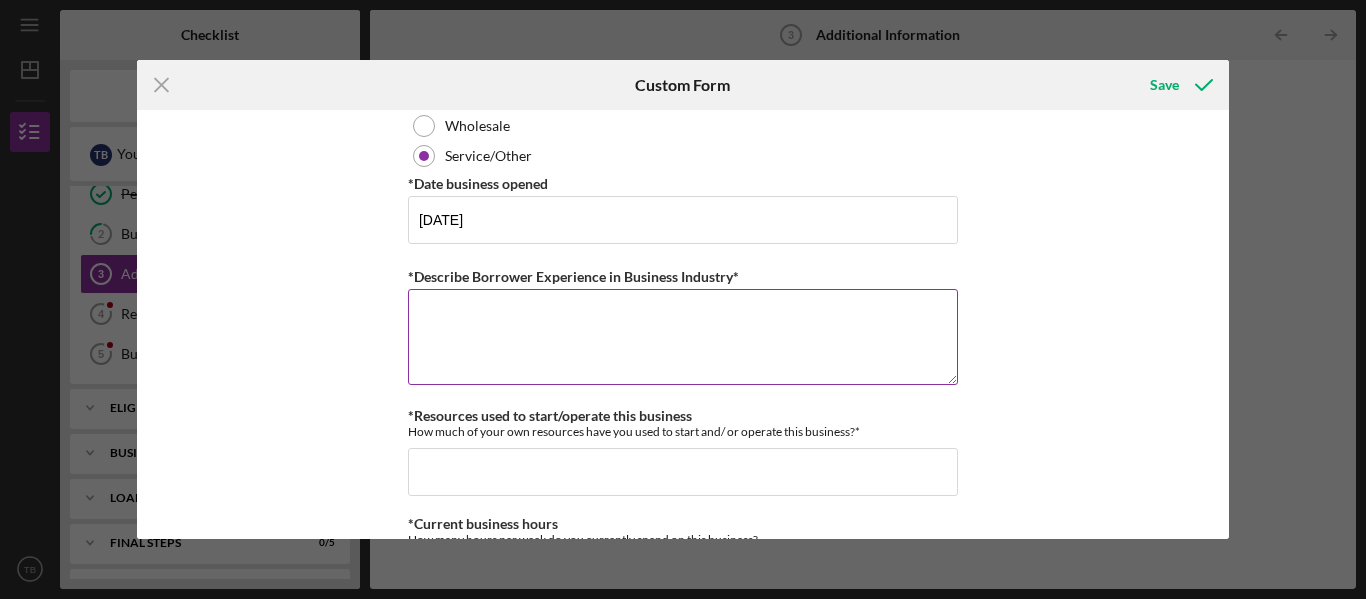 click on "*Describe Borrower Experience in Business Industry*" at bounding box center [683, 337] 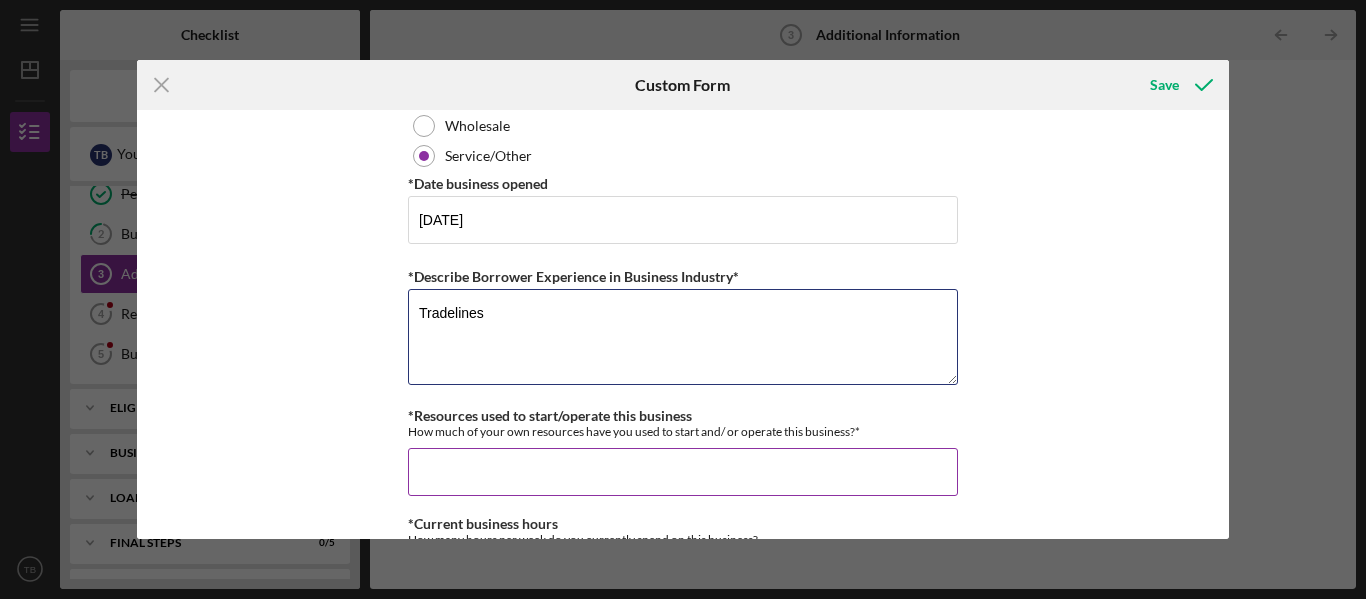 type on "Tradelines" 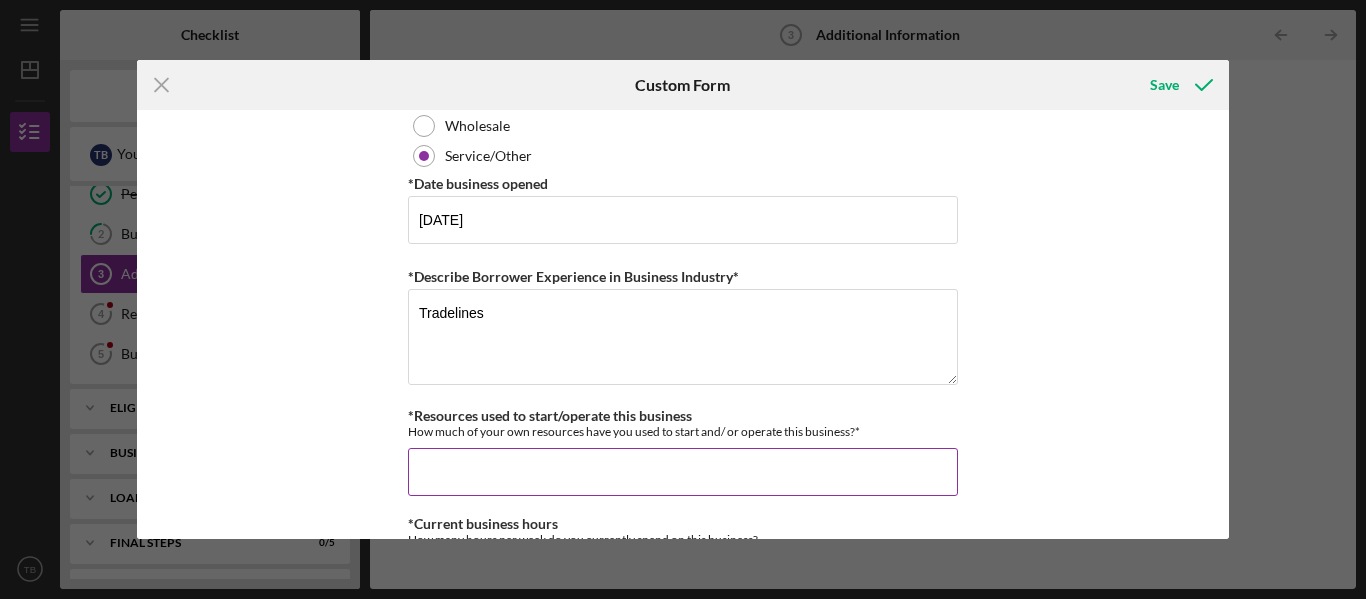 click on "*Resources used to start/operate this business" at bounding box center (683, 472) 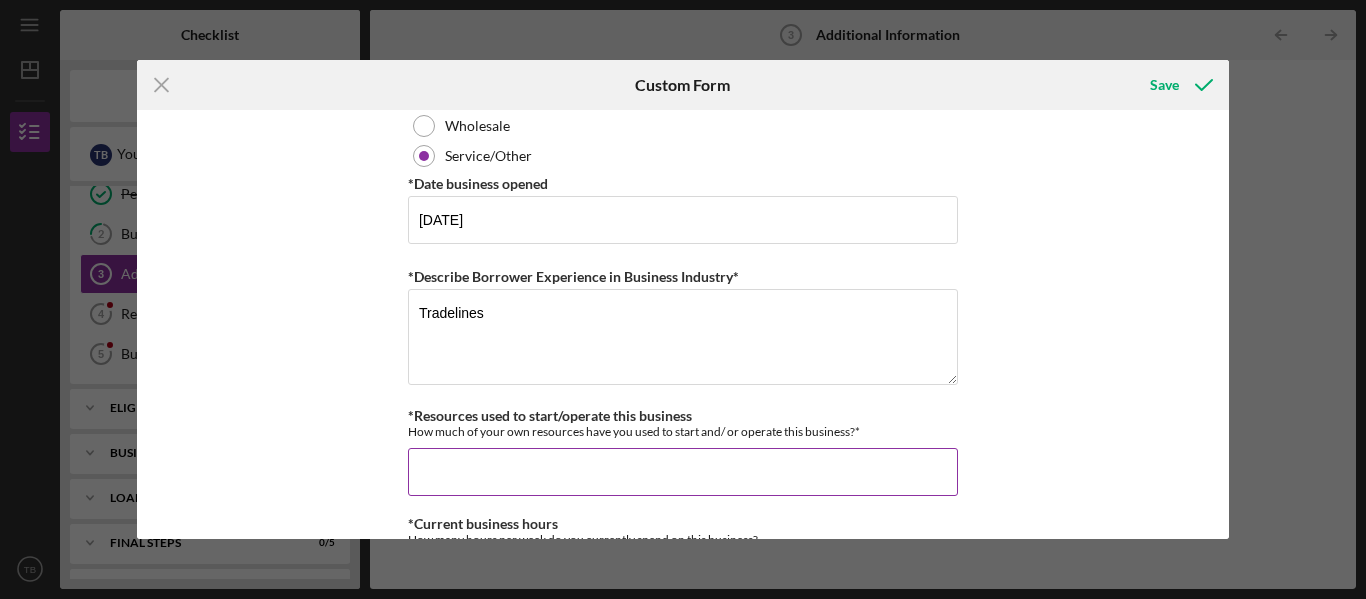 click on "*Resources used to start/operate this business" at bounding box center [683, 472] 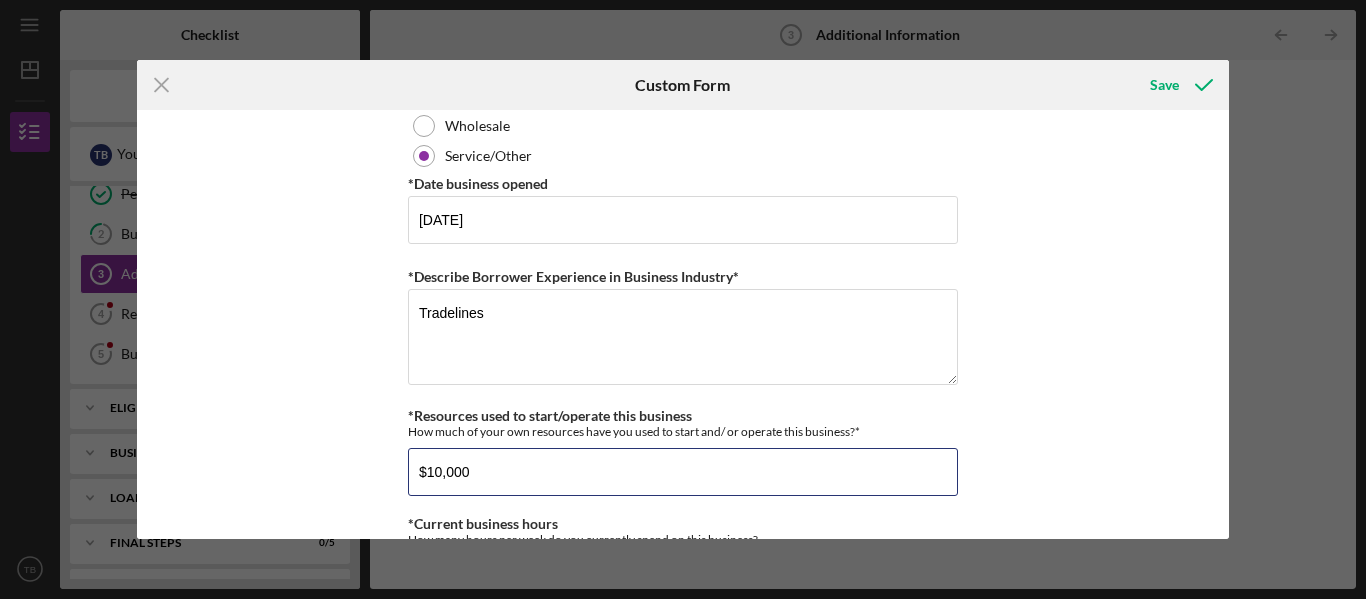 type on "$10,000" 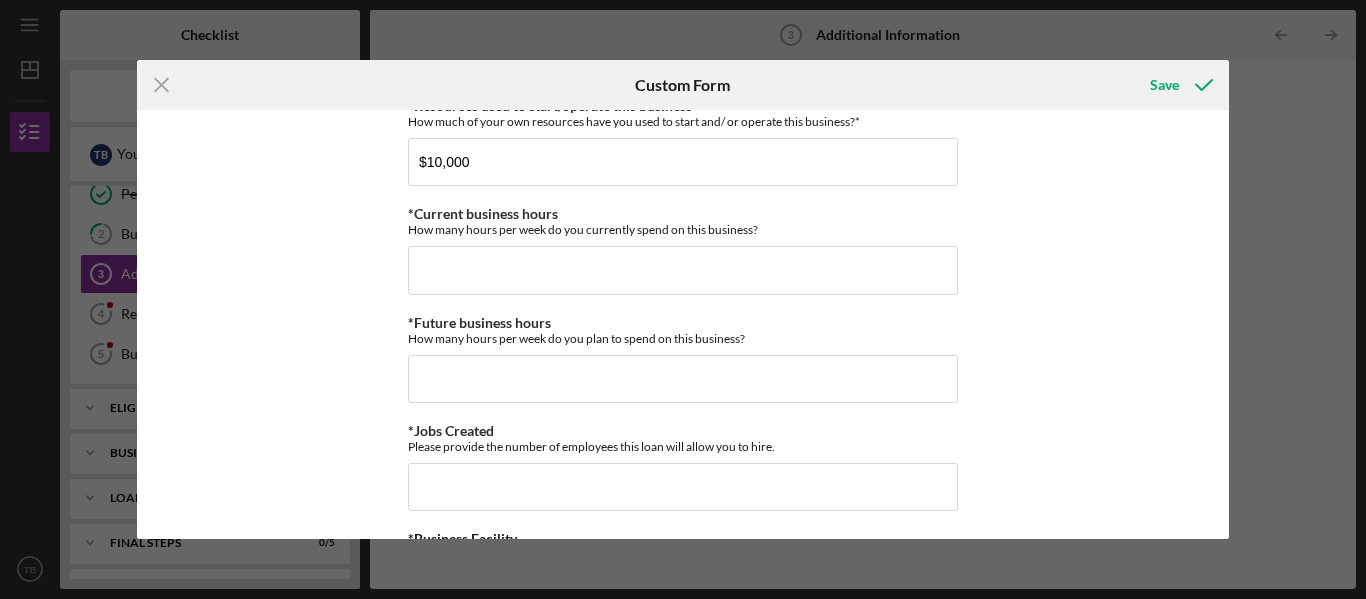scroll, scrollTop: 1539, scrollLeft: 0, axis: vertical 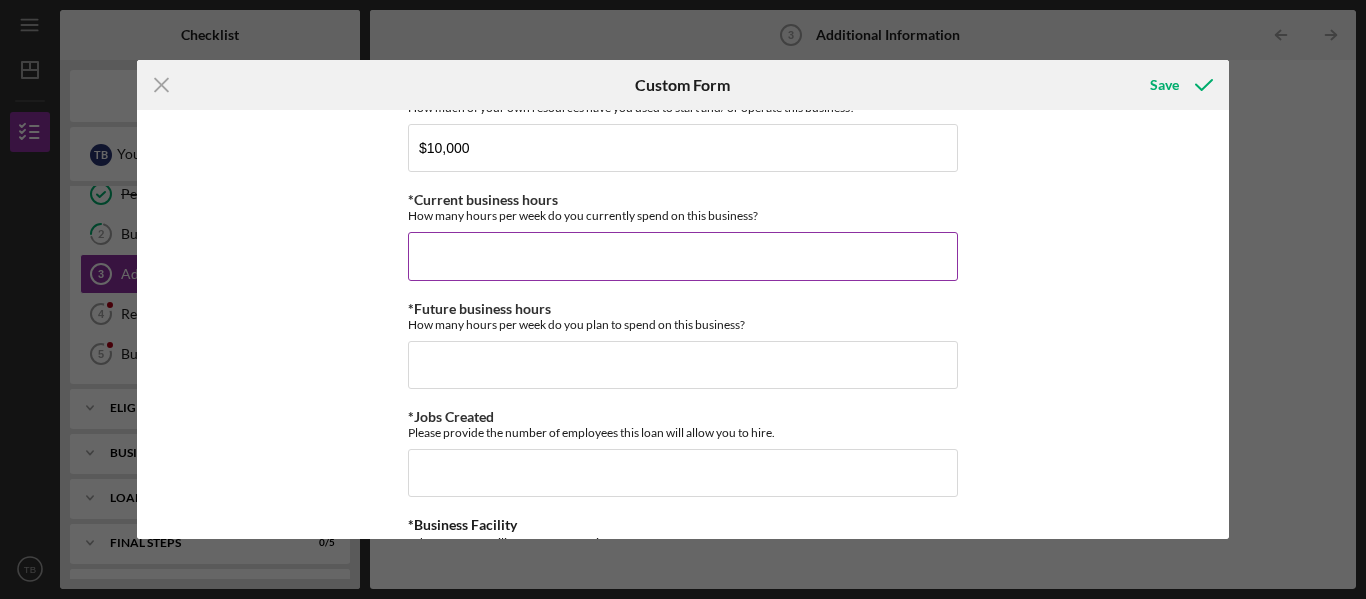 click on "*Current business hours" at bounding box center (683, 256) 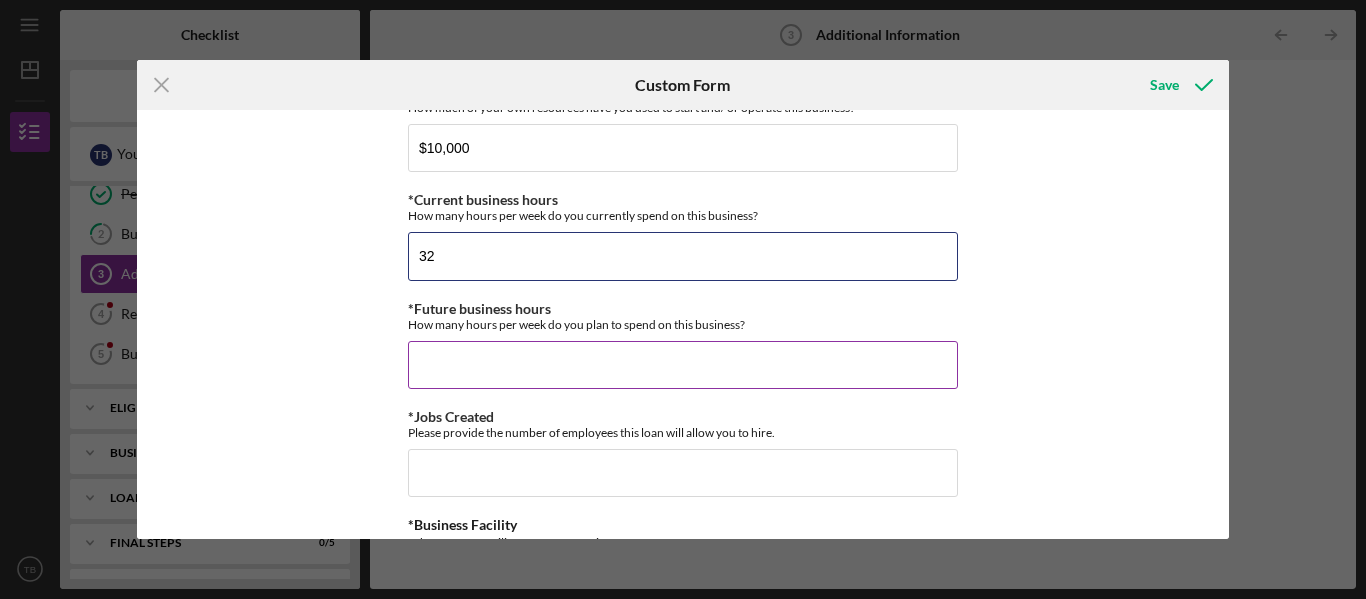 type on "32" 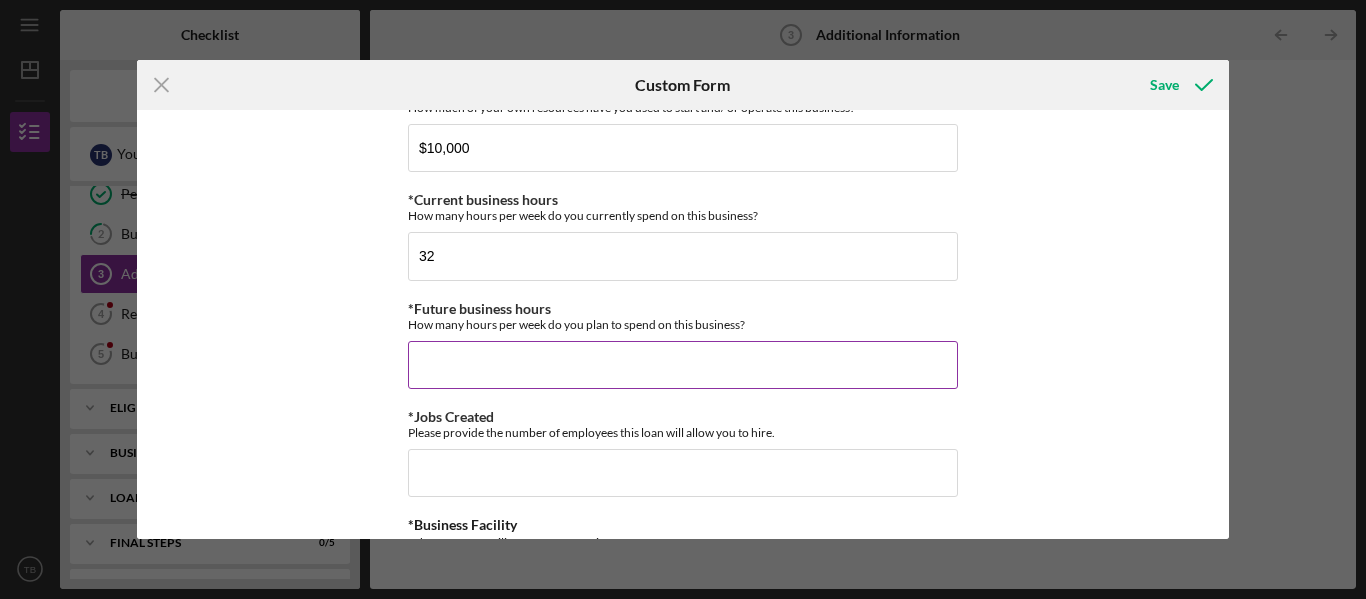 click on "*Future business hours" at bounding box center (683, 365) 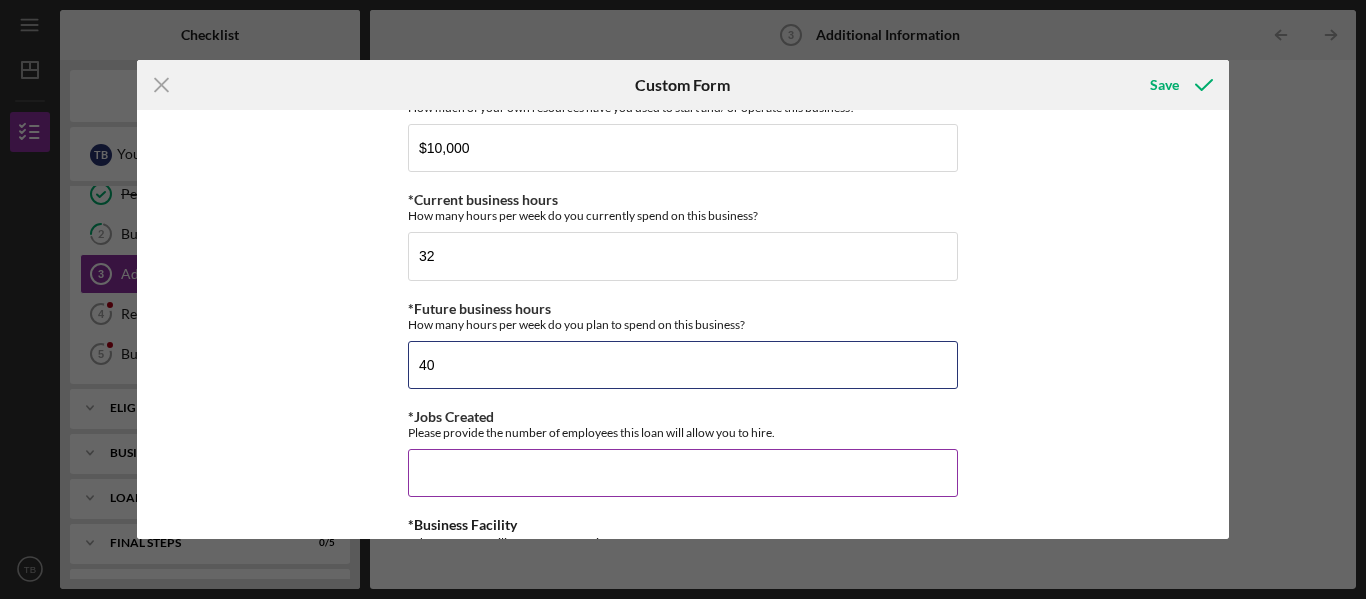 type on "40" 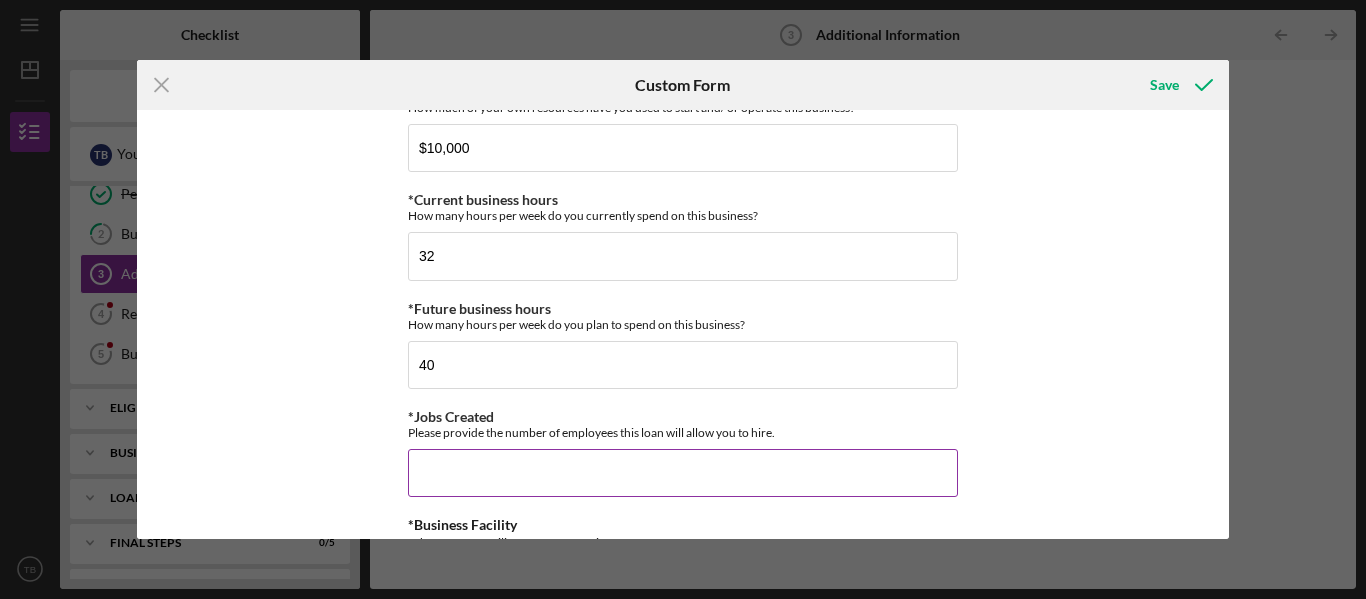 click on "*Jobs Created" at bounding box center (683, 473) 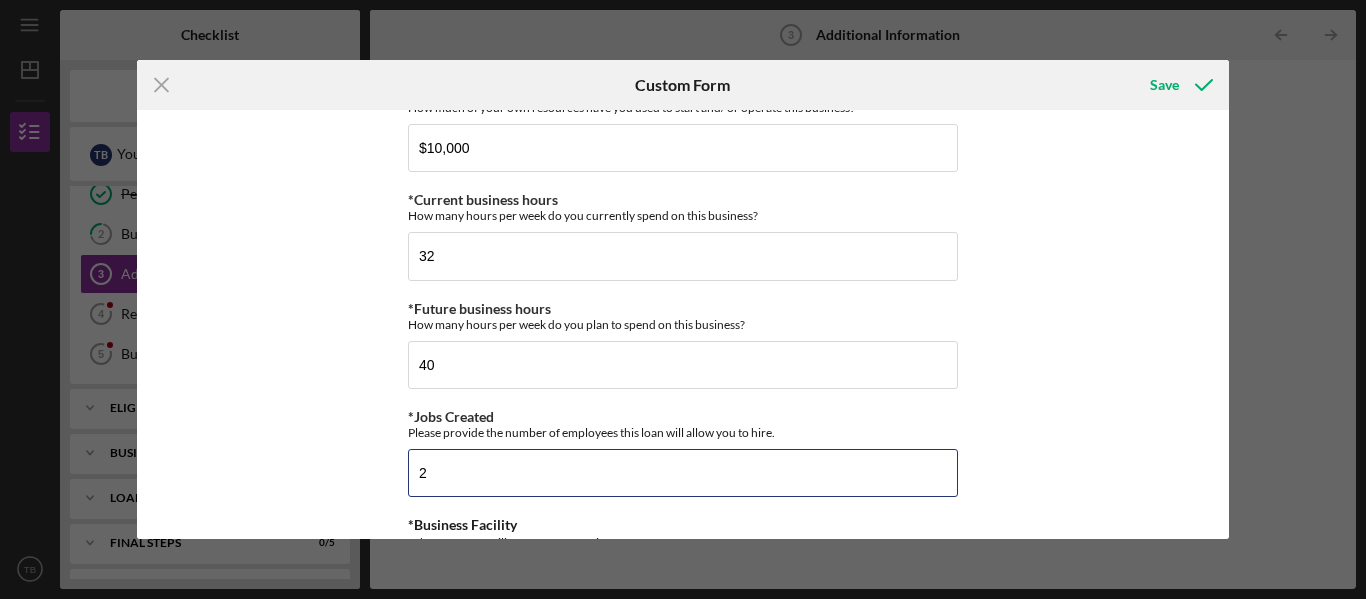 type on "2" 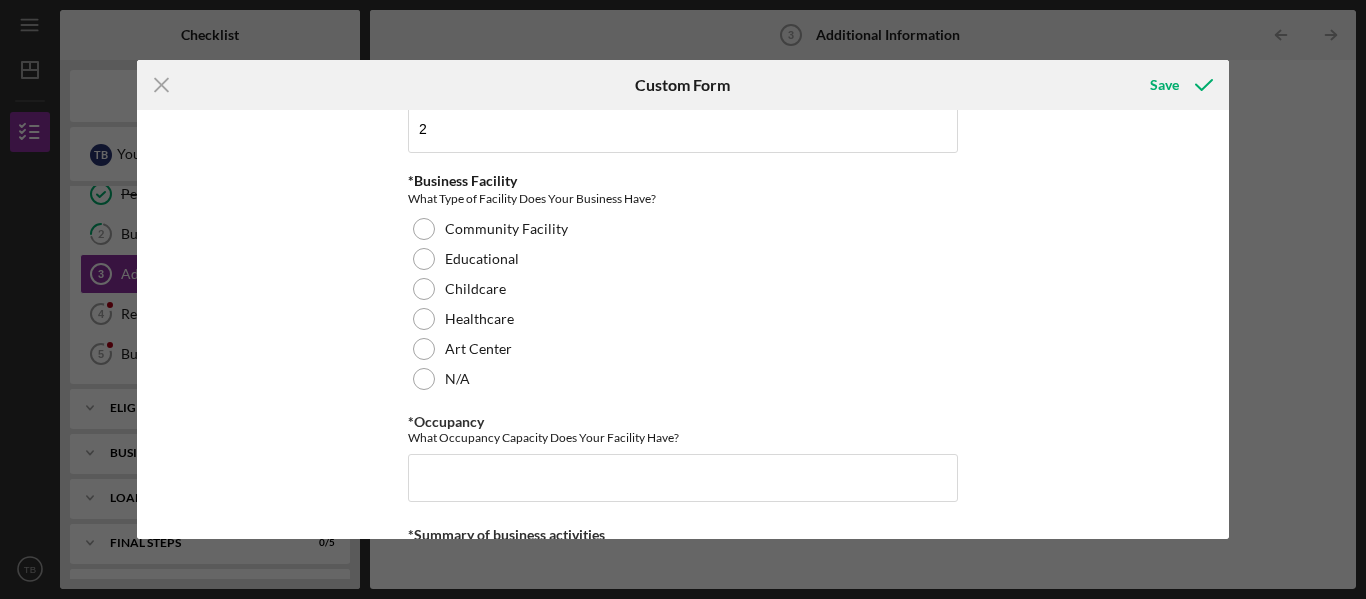 scroll, scrollTop: 1903, scrollLeft: 0, axis: vertical 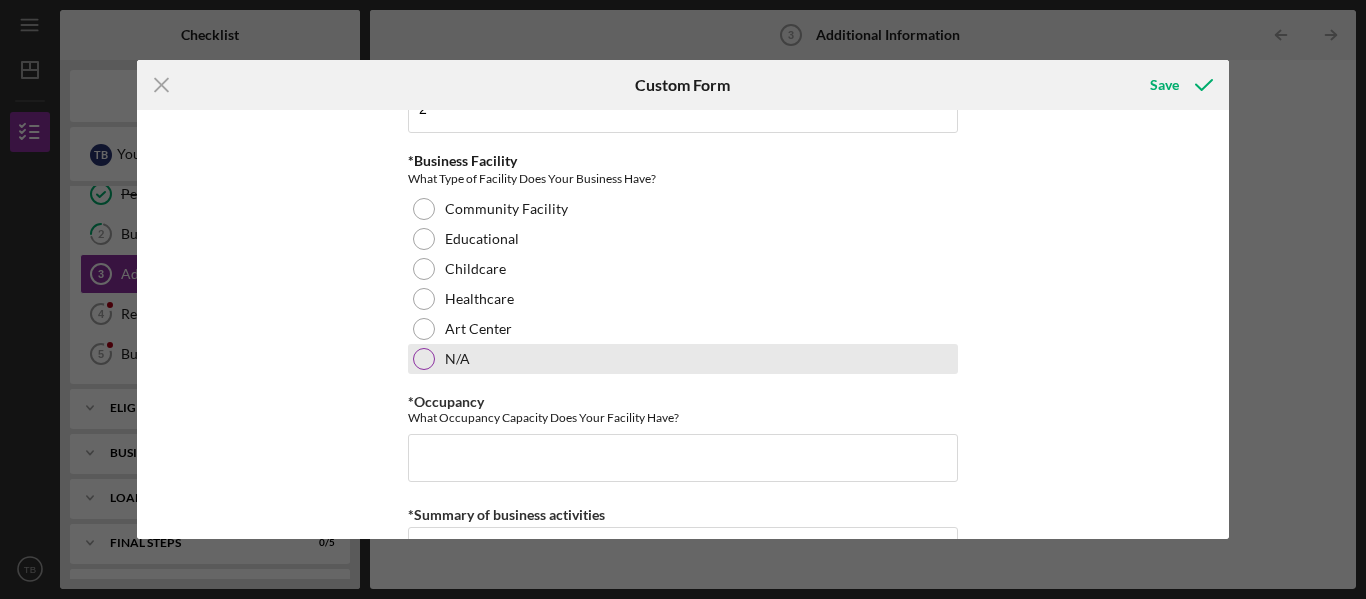 click at bounding box center (424, 359) 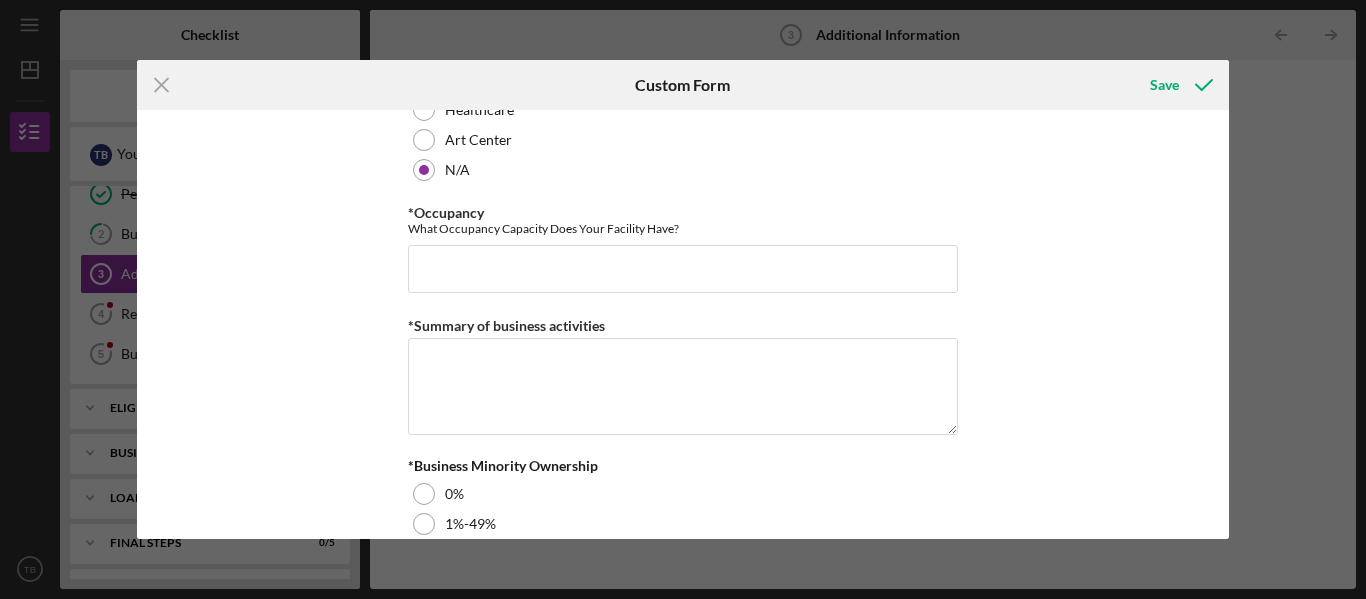 scroll, scrollTop: 2105, scrollLeft: 0, axis: vertical 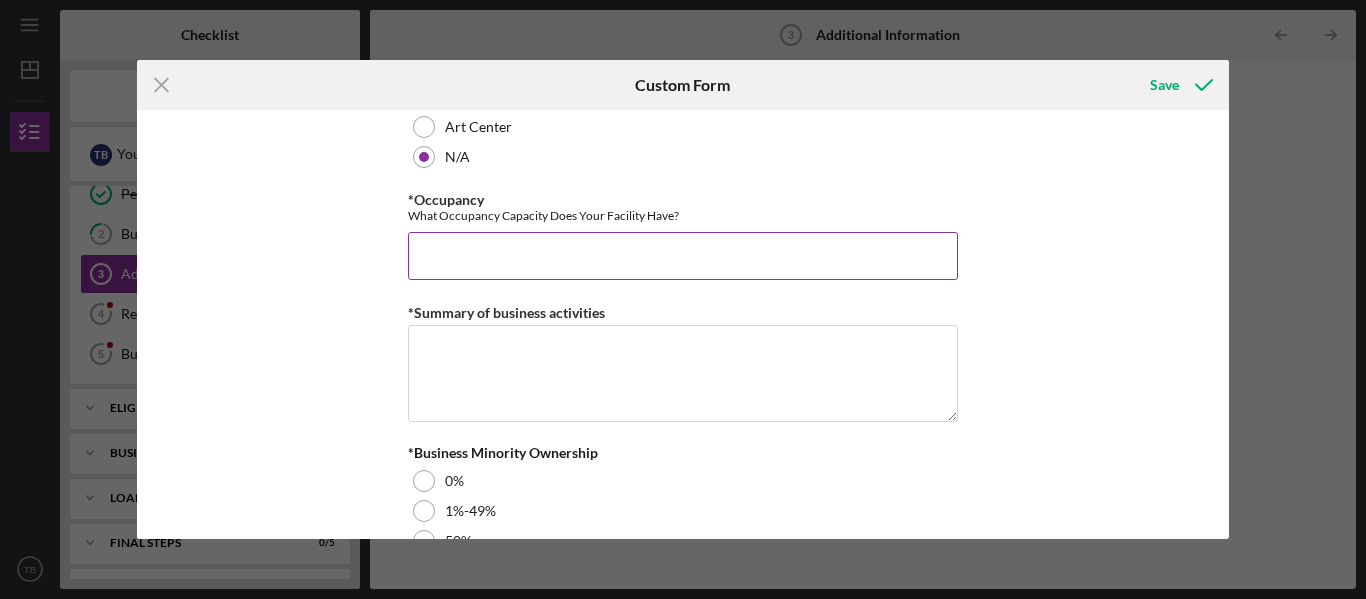 click on "*Occupancy" at bounding box center [683, 256] 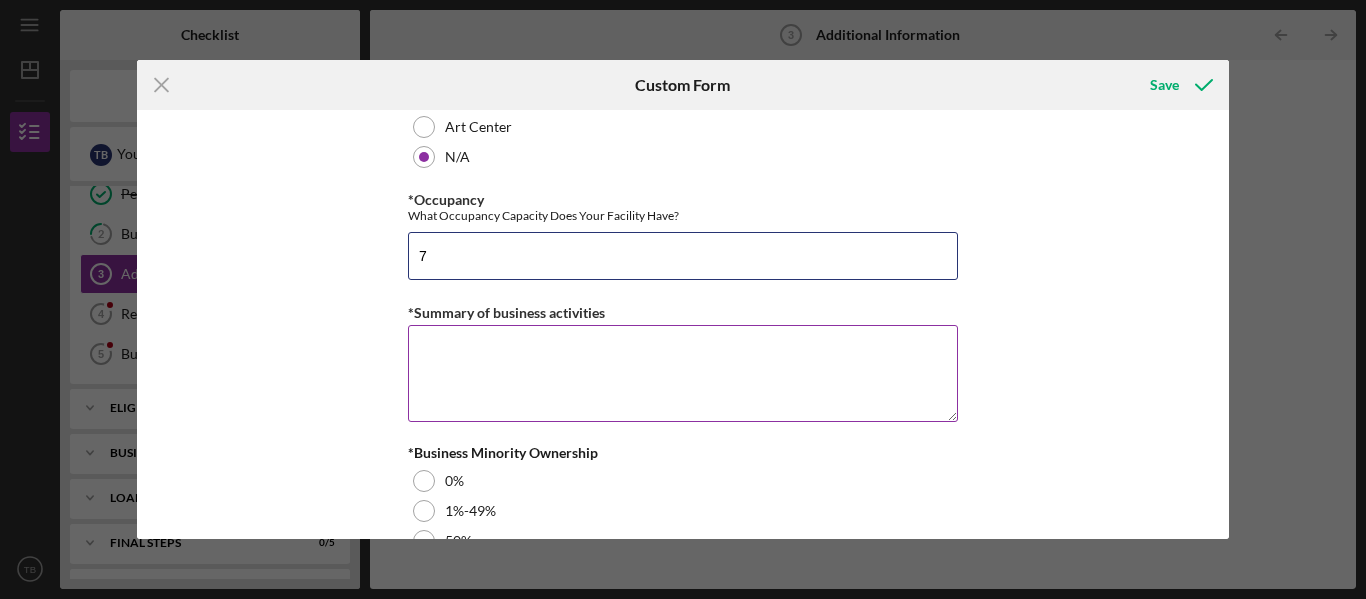 type on "7" 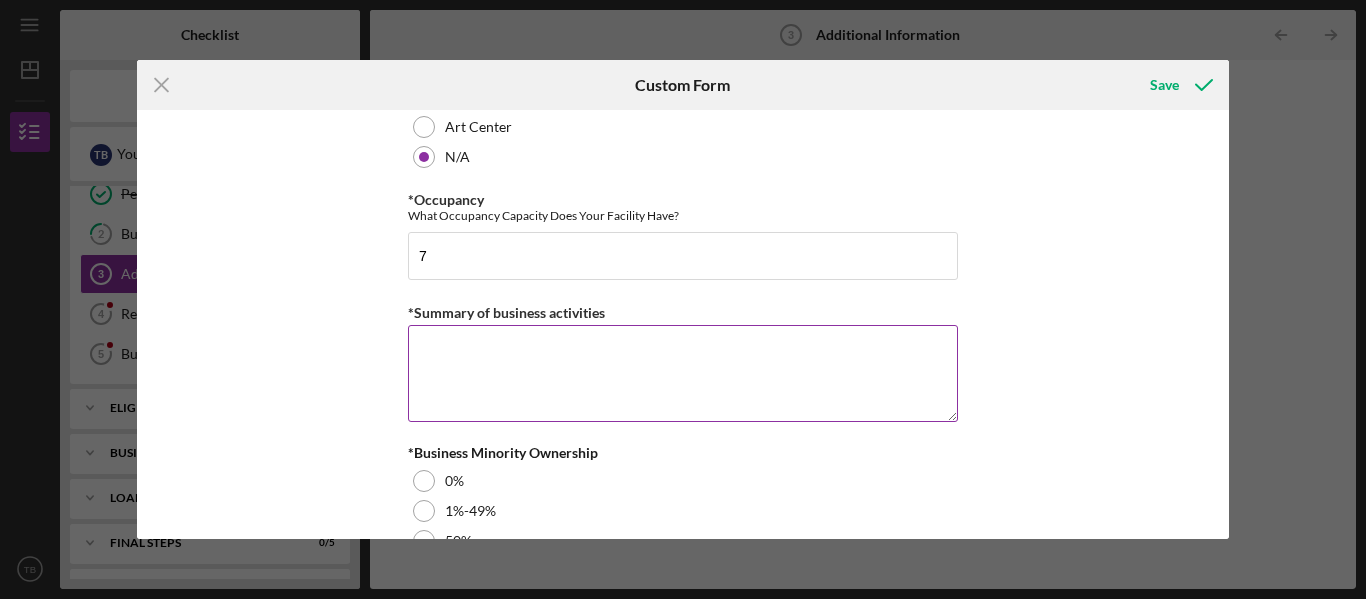 click on "*Summary of business activities" at bounding box center (683, 373) 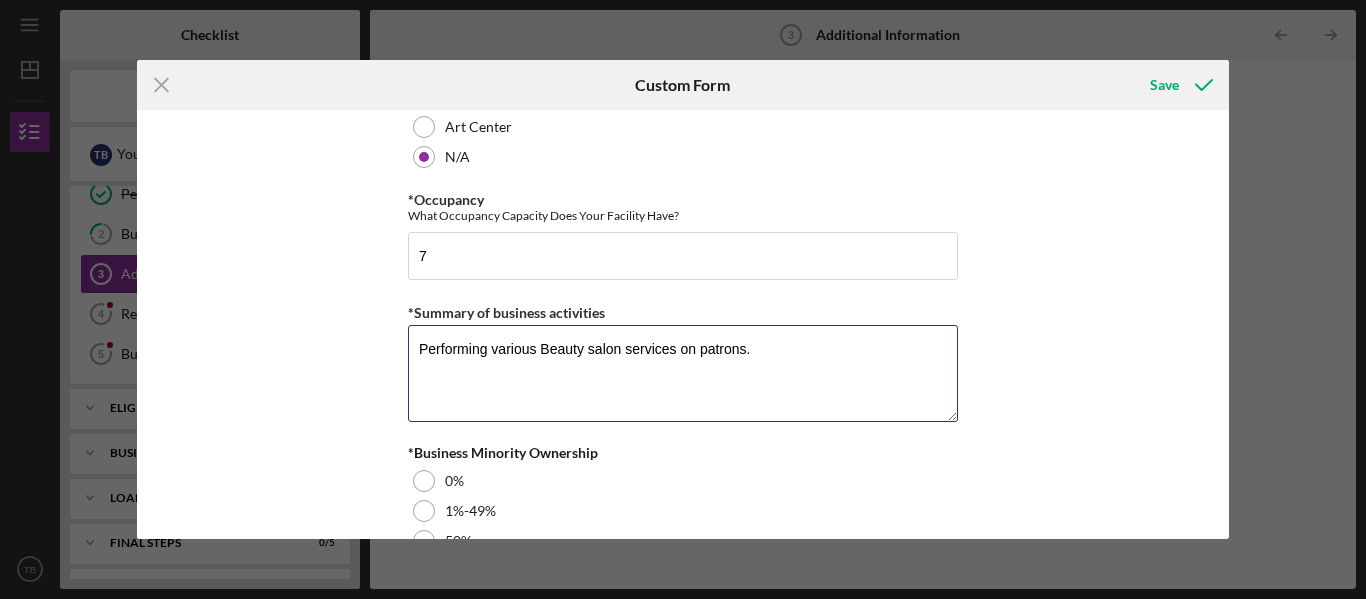 type on "Performing various Beauty salon services on patrons." 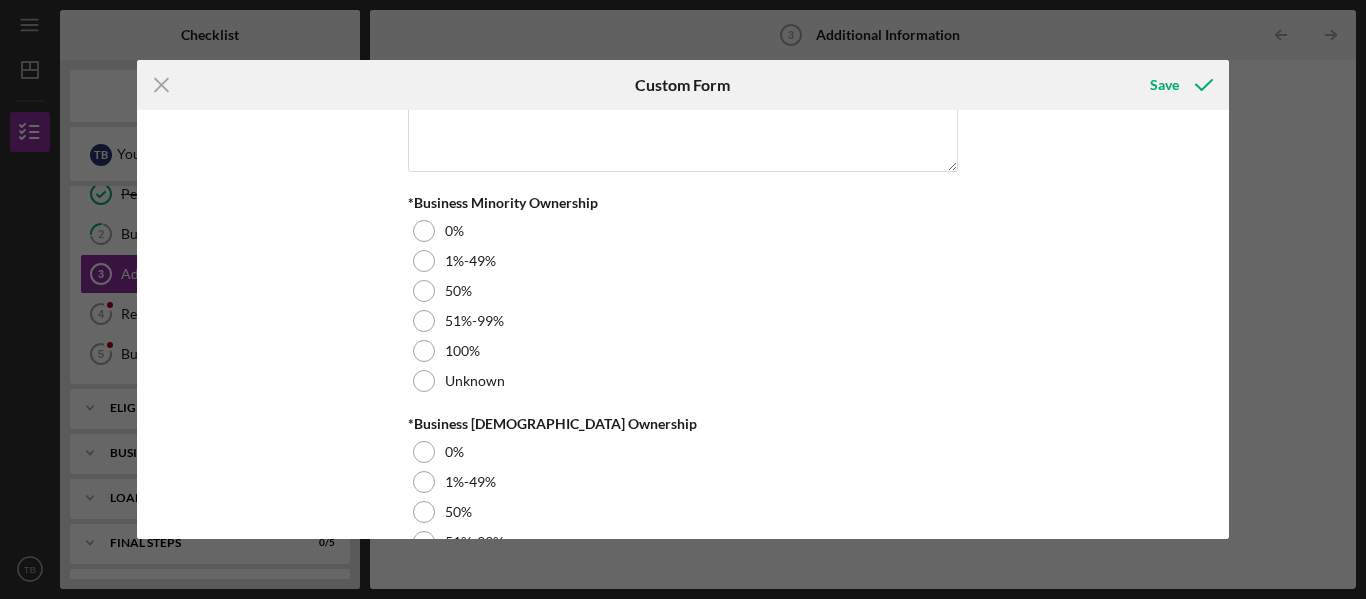 scroll, scrollTop: 2369, scrollLeft: 0, axis: vertical 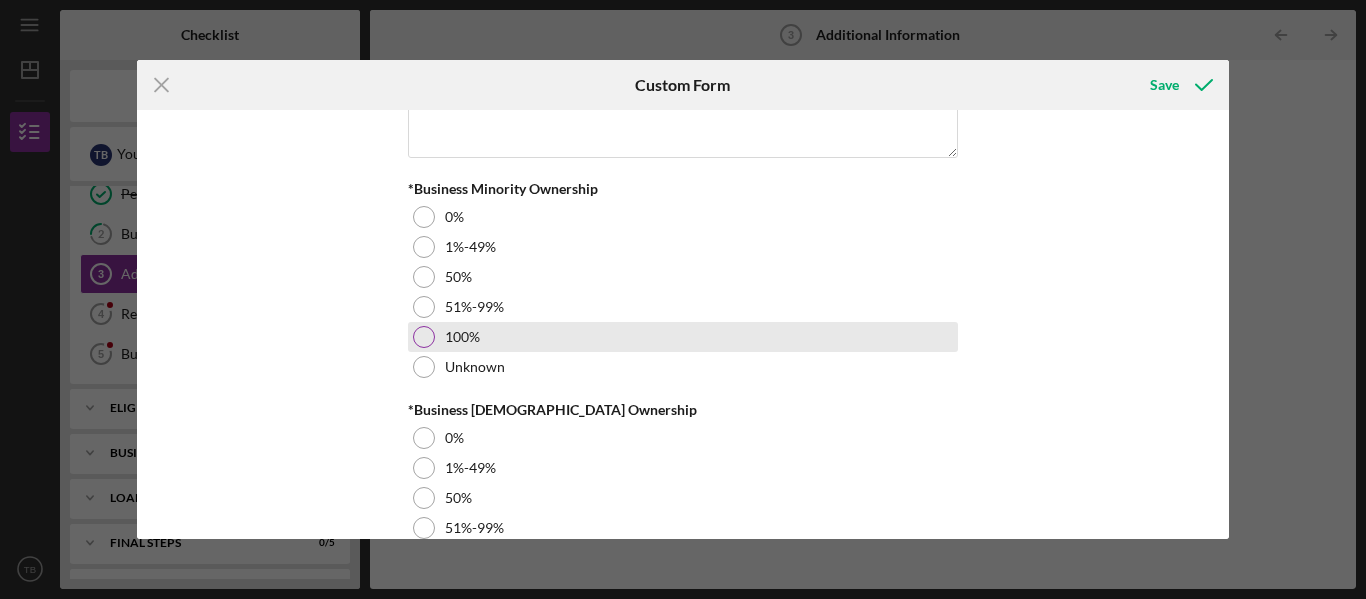 click at bounding box center (424, 337) 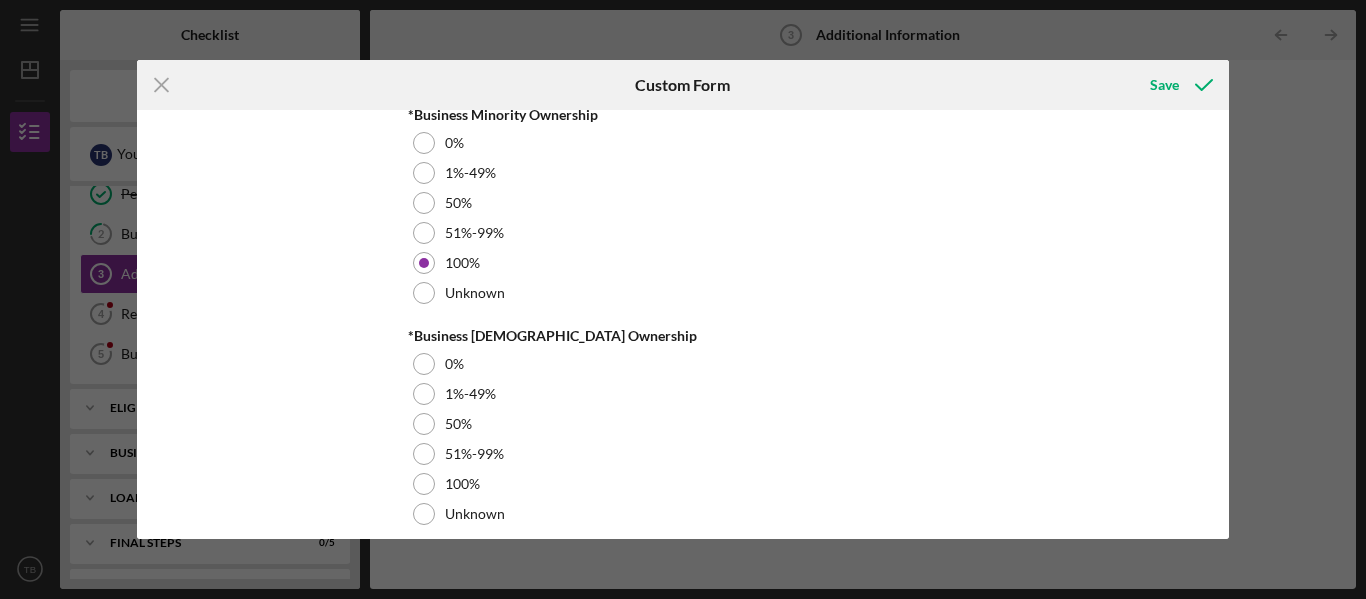 scroll, scrollTop: 2463, scrollLeft: 0, axis: vertical 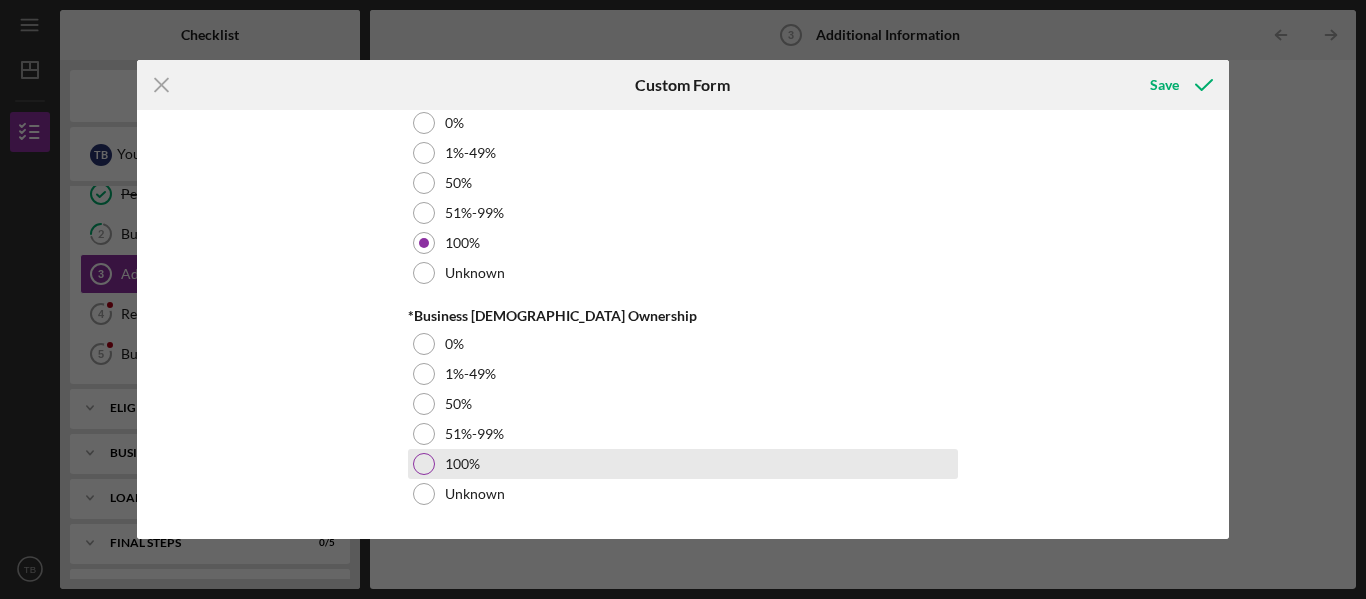click at bounding box center [424, 464] 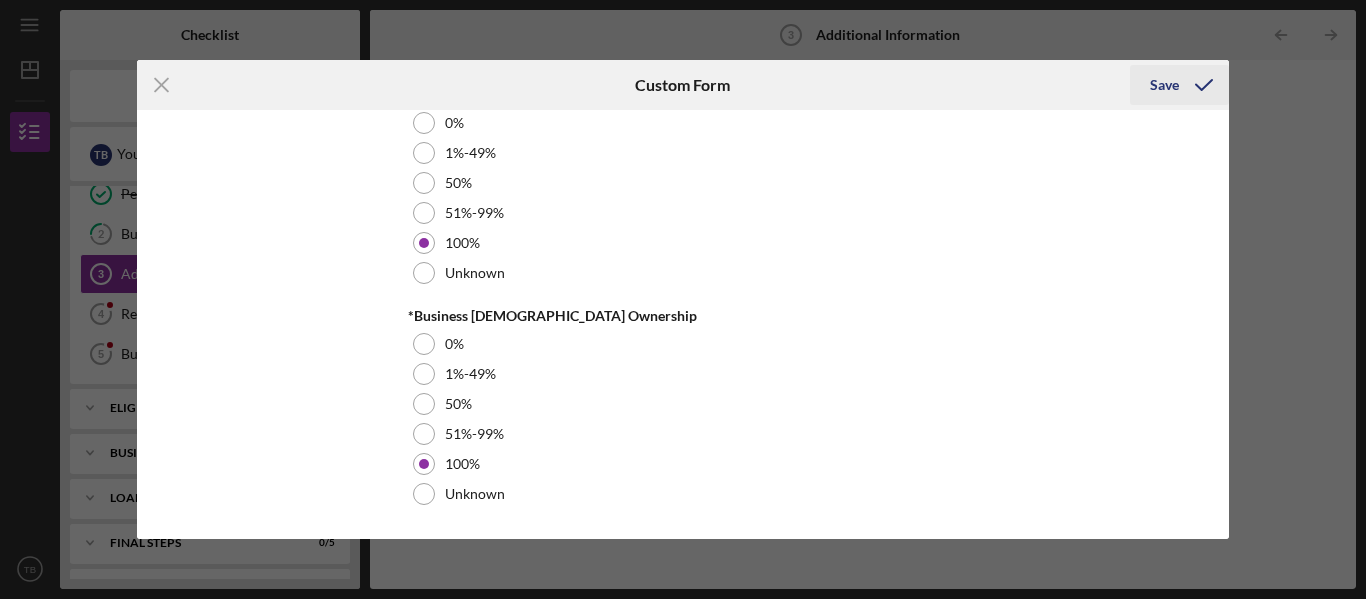 click on "Save" at bounding box center (1164, 85) 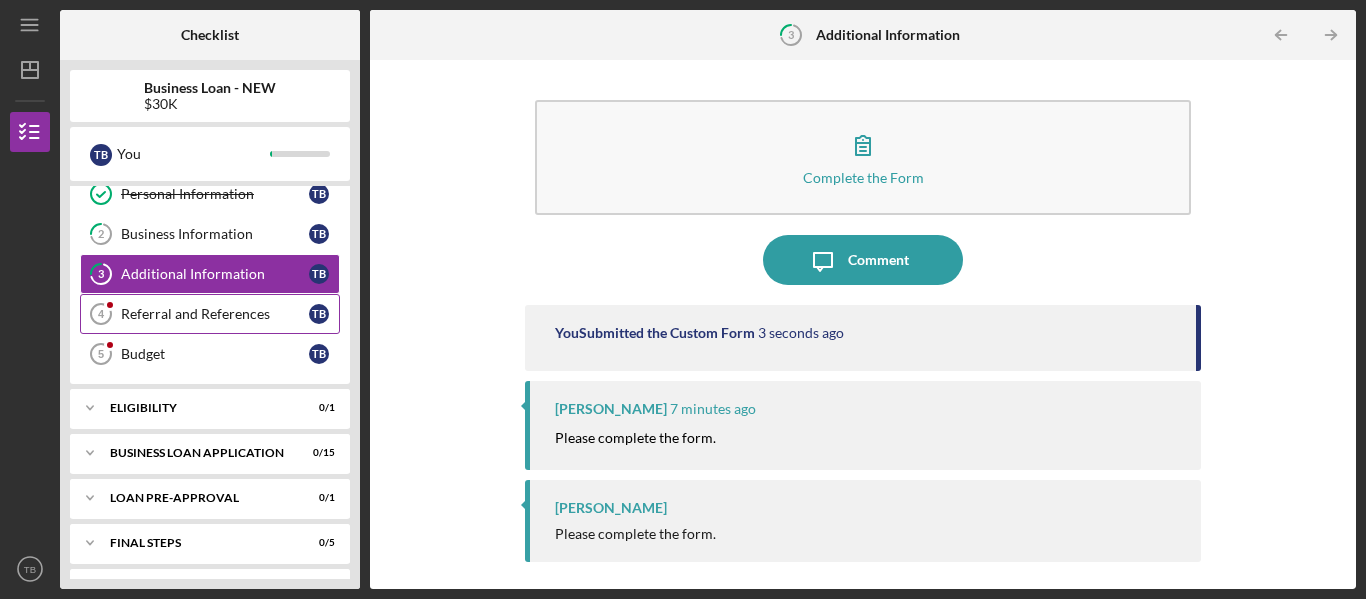 click on "Referral and References" at bounding box center (215, 314) 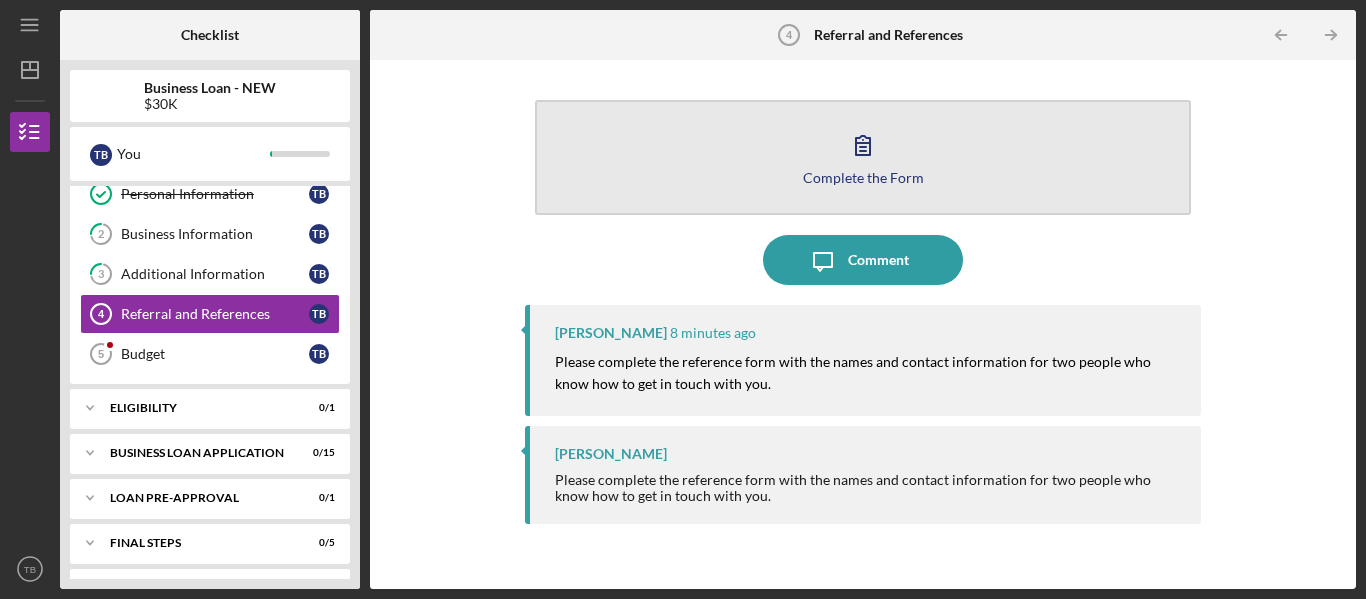 click 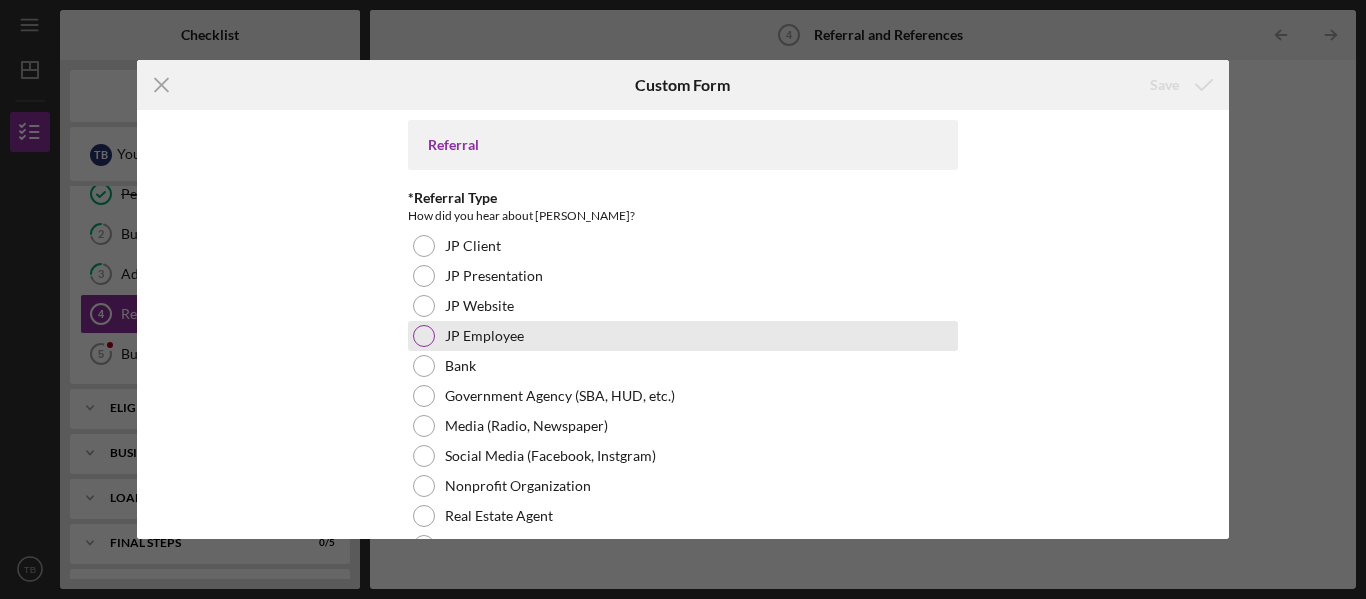 click at bounding box center [424, 336] 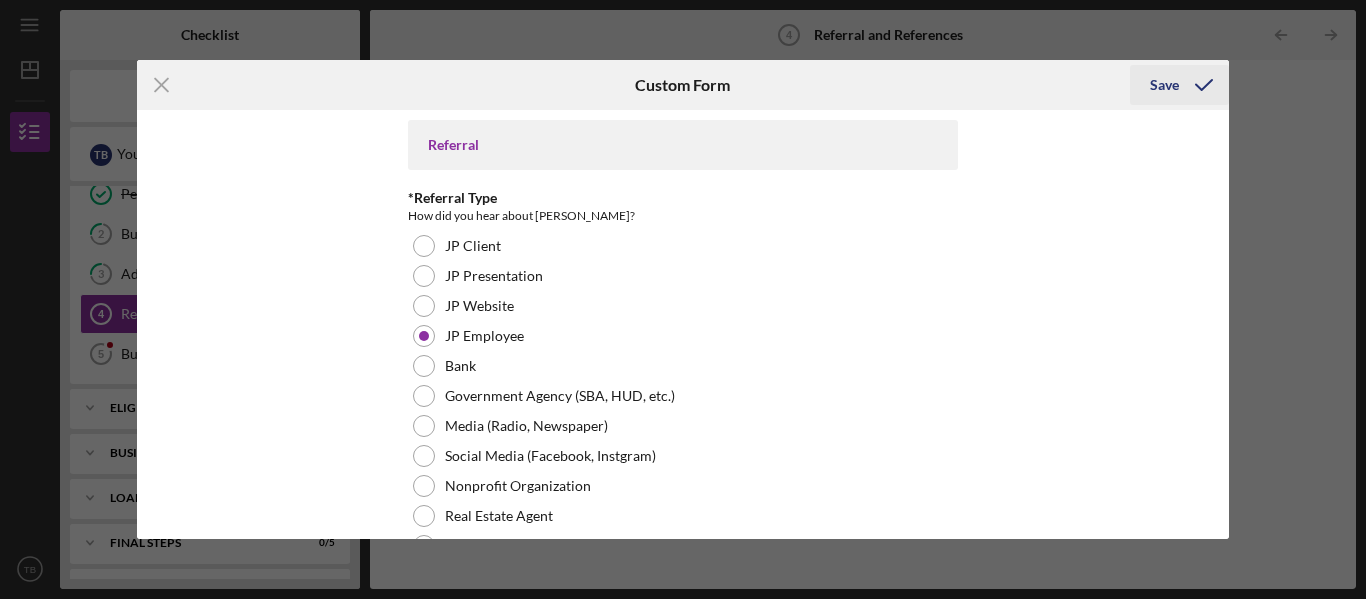 click on "Save" at bounding box center [1164, 85] 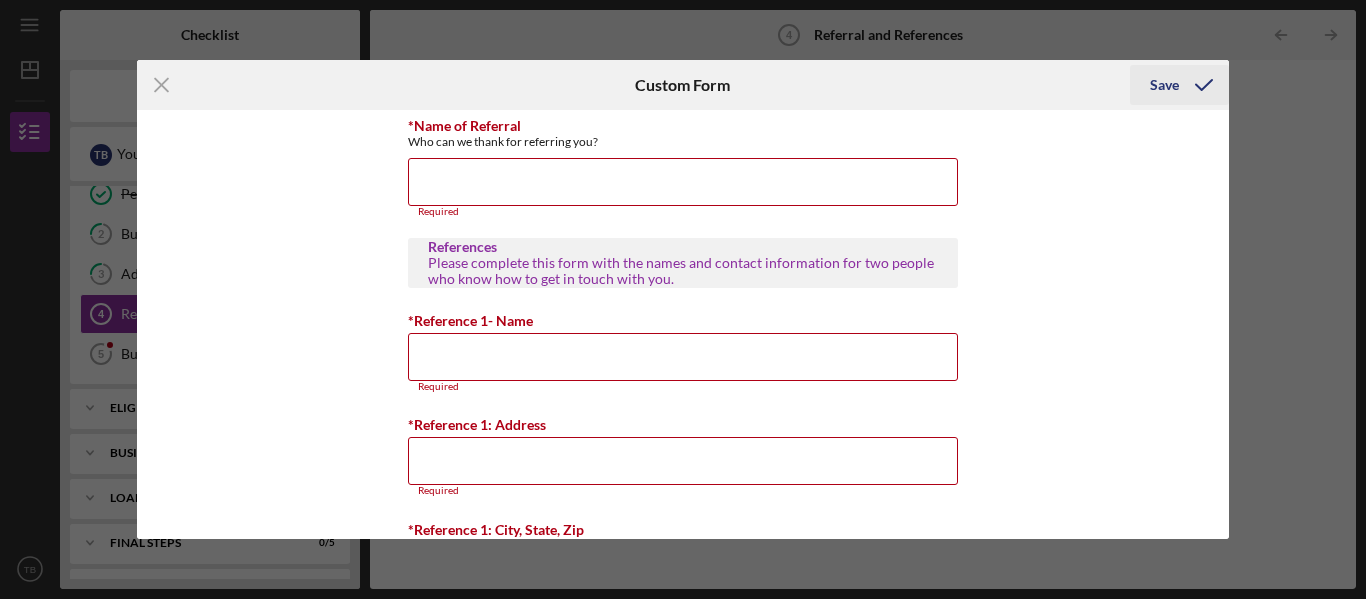 scroll, scrollTop: 531, scrollLeft: 0, axis: vertical 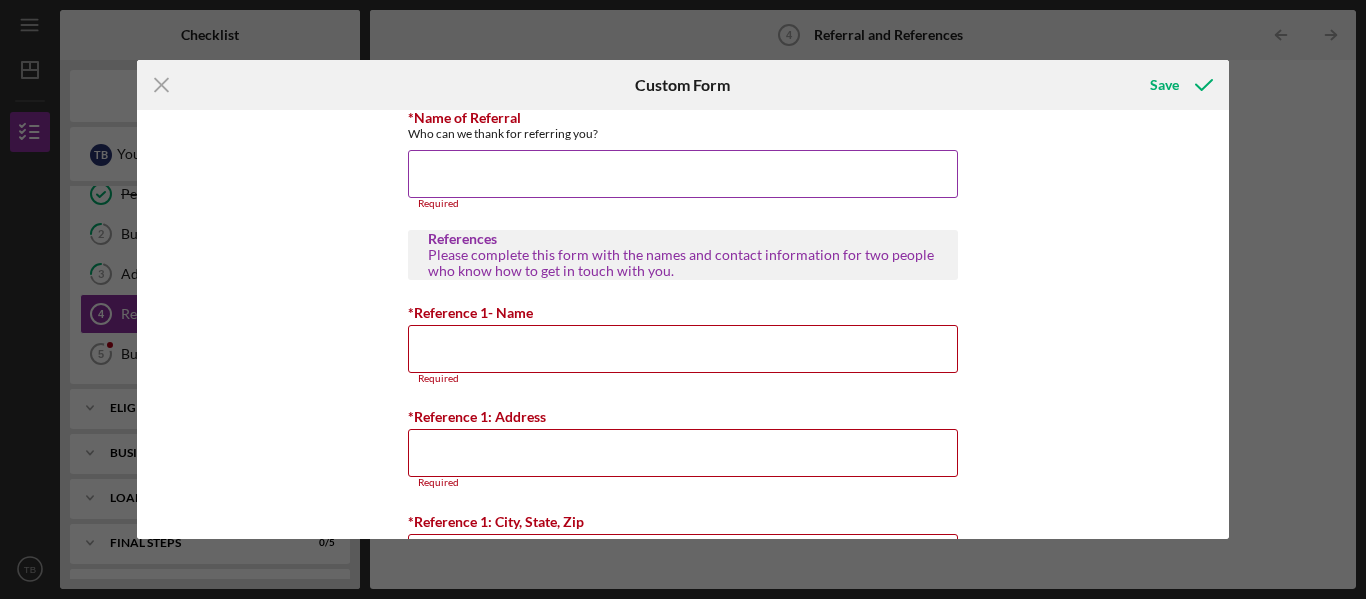 click on "*Name of Referral" at bounding box center (683, 174) 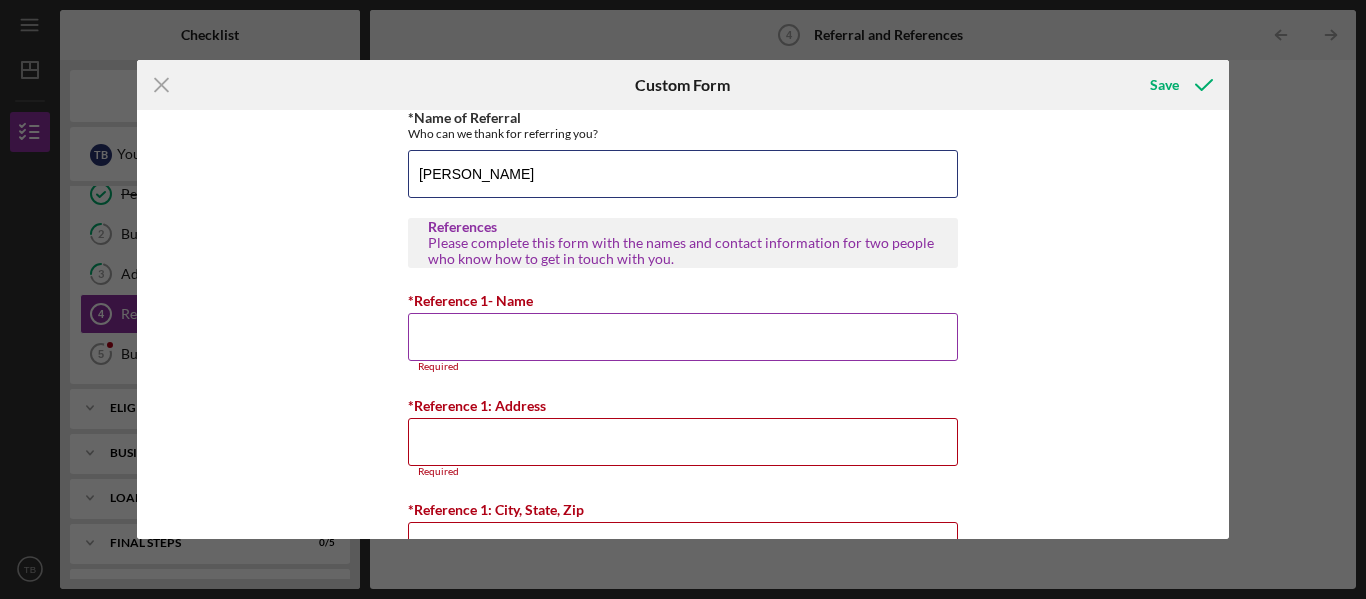 type on "[PERSON_NAME]" 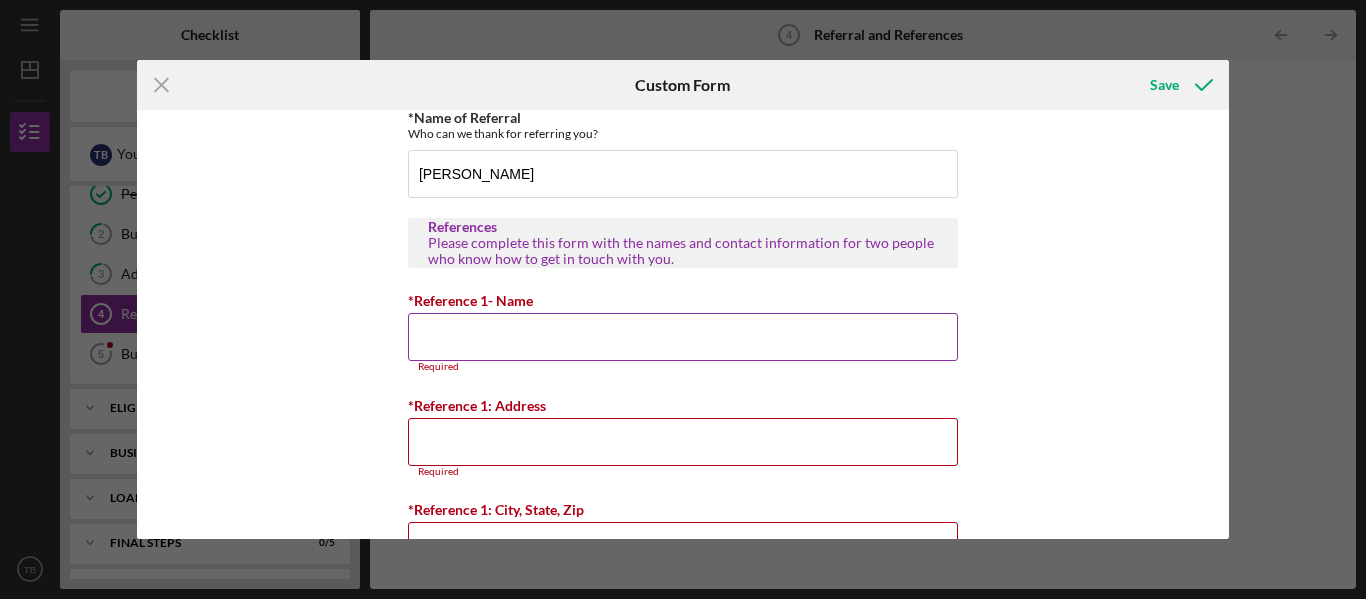 click on "*Reference 1- Name" at bounding box center [683, 337] 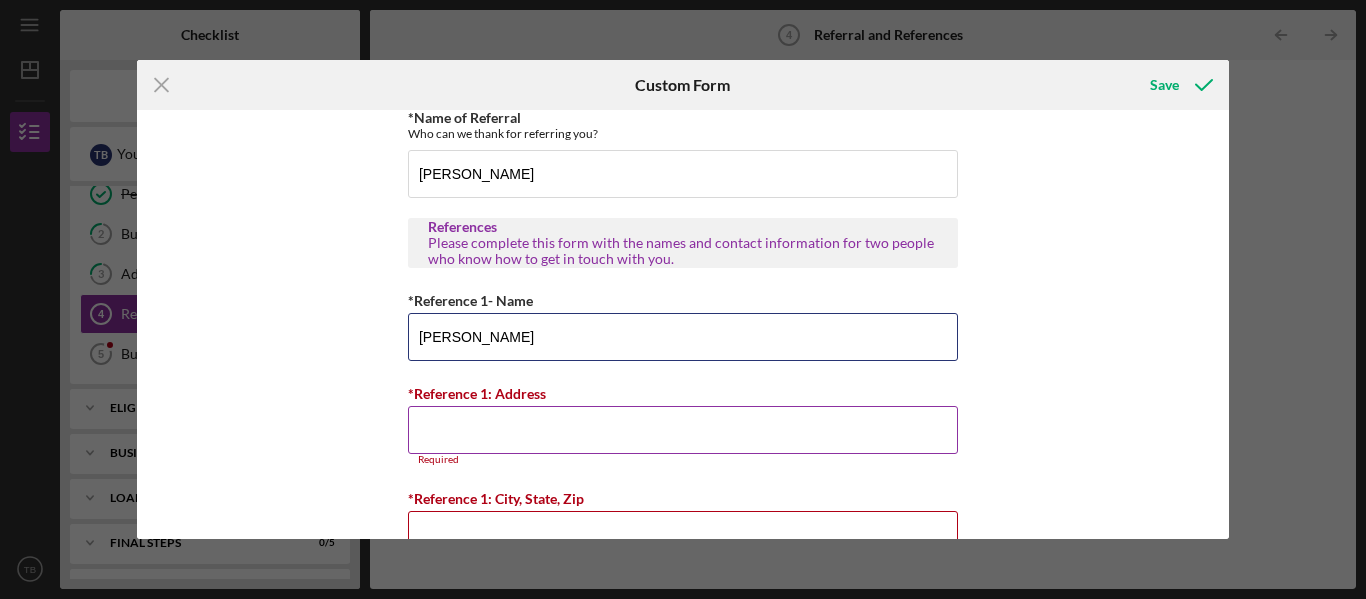 type on "[PERSON_NAME]" 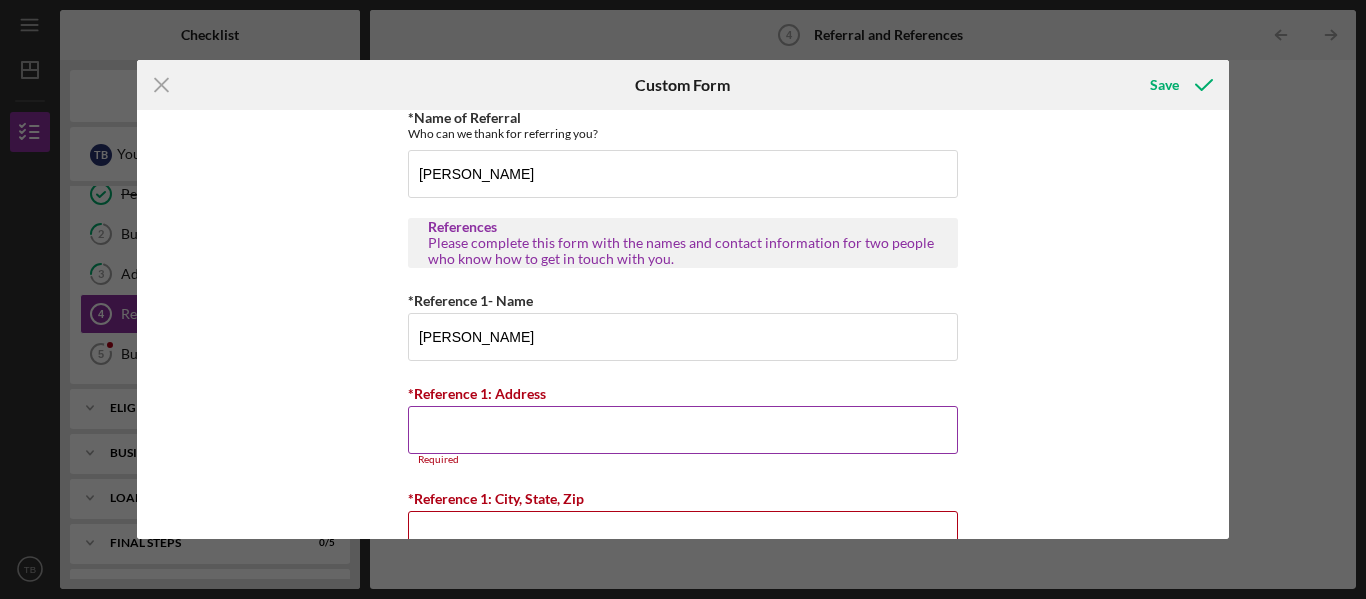 click on "*Reference 1: Address" at bounding box center (683, 430) 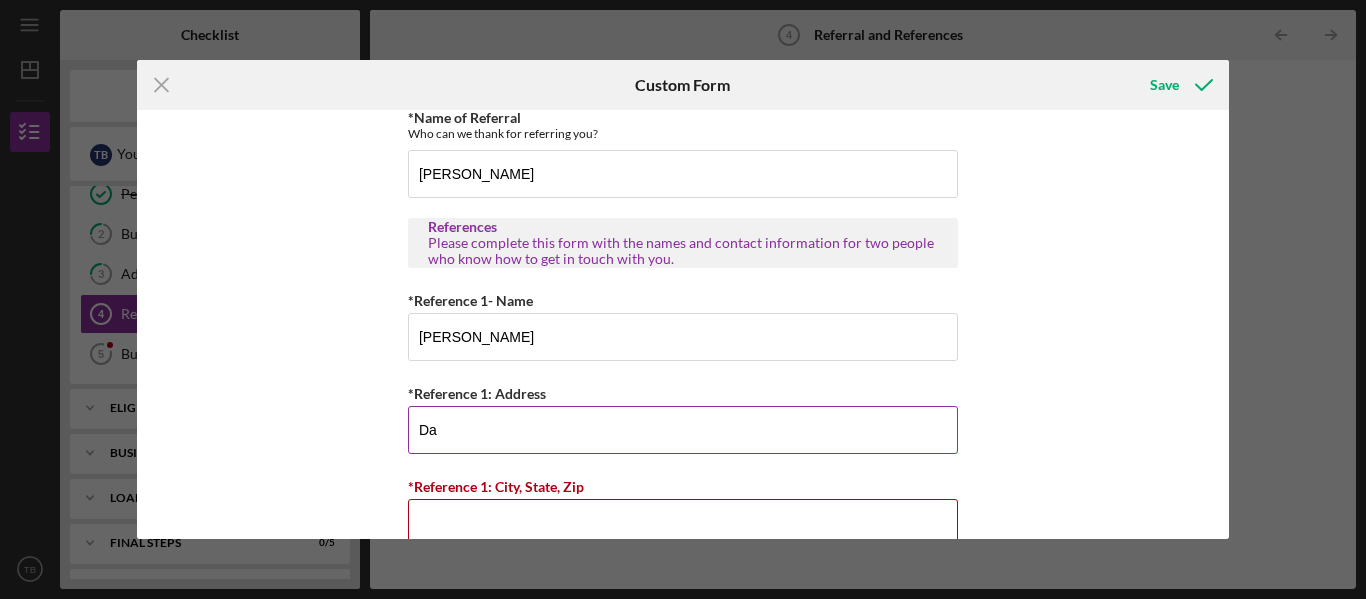 type on "D" 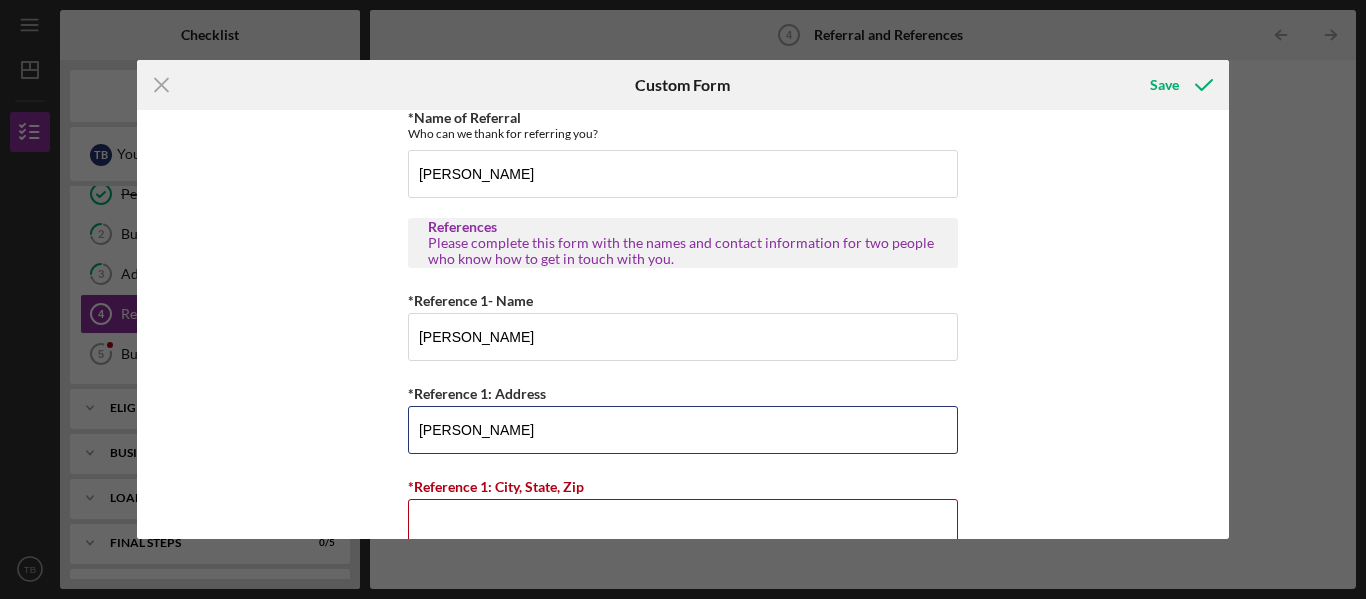 type on "[PERSON_NAME]" 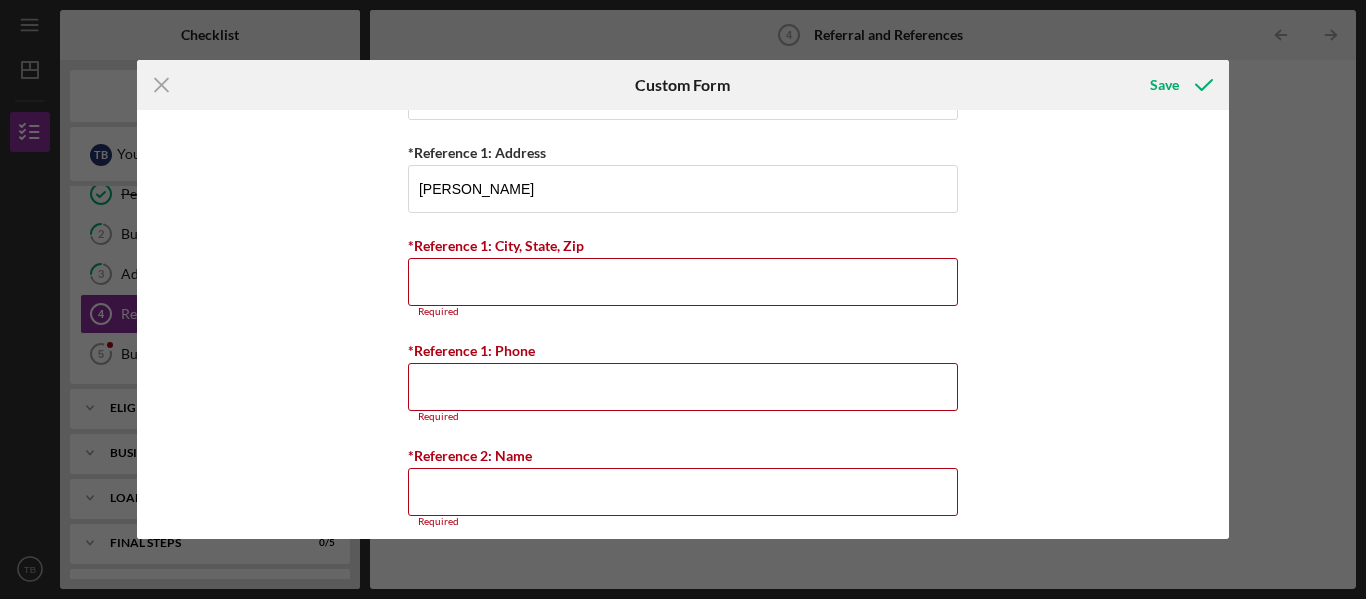 scroll, scrollTop: 789, scrollLeft: 0, axis: vertical 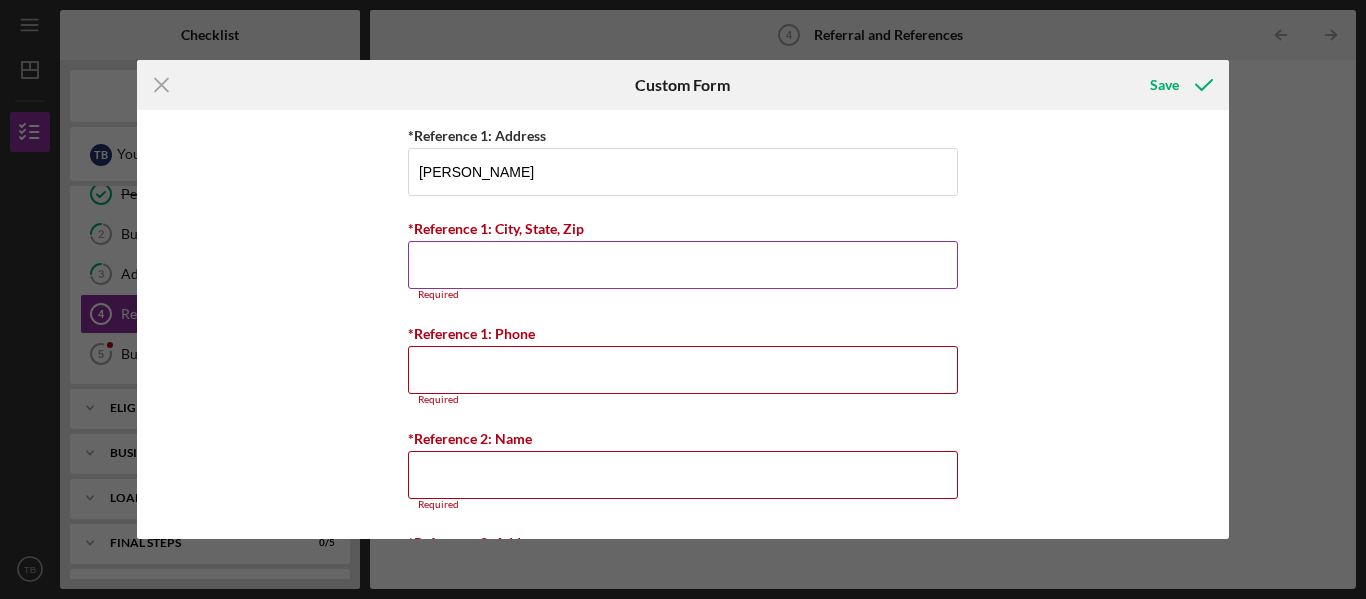 click on "*Reference 1: City, State, Zip" at bounding box center (683, 265) 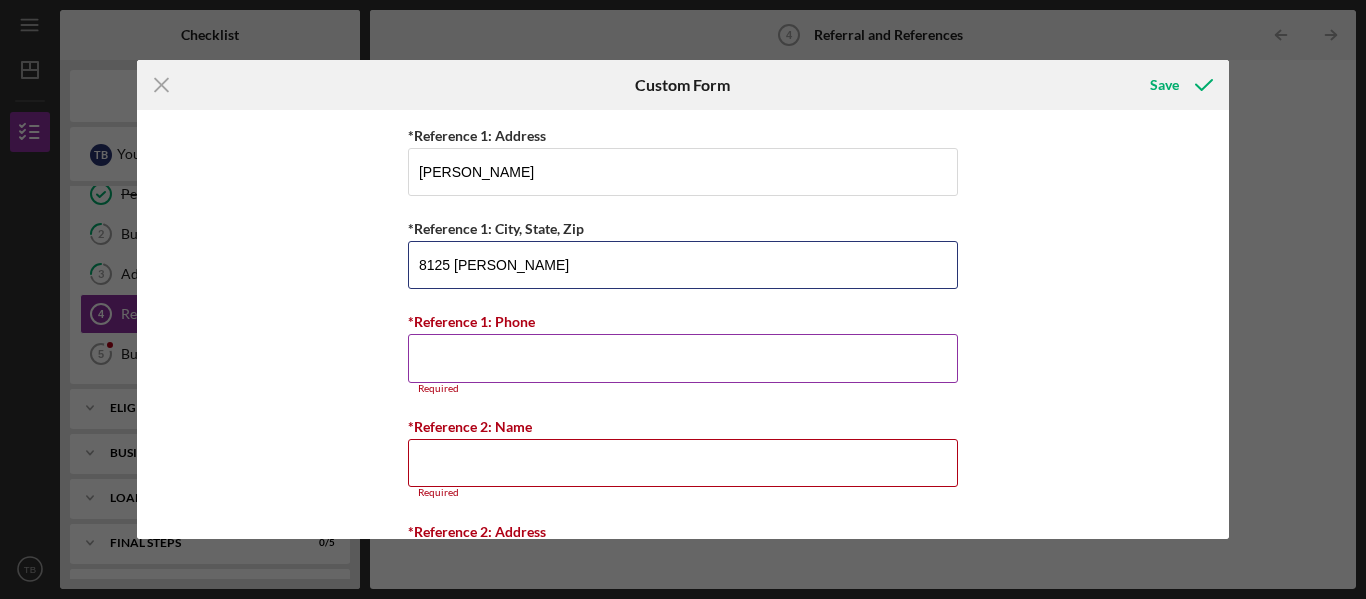 type on "8125 [PERSON_NAME]" 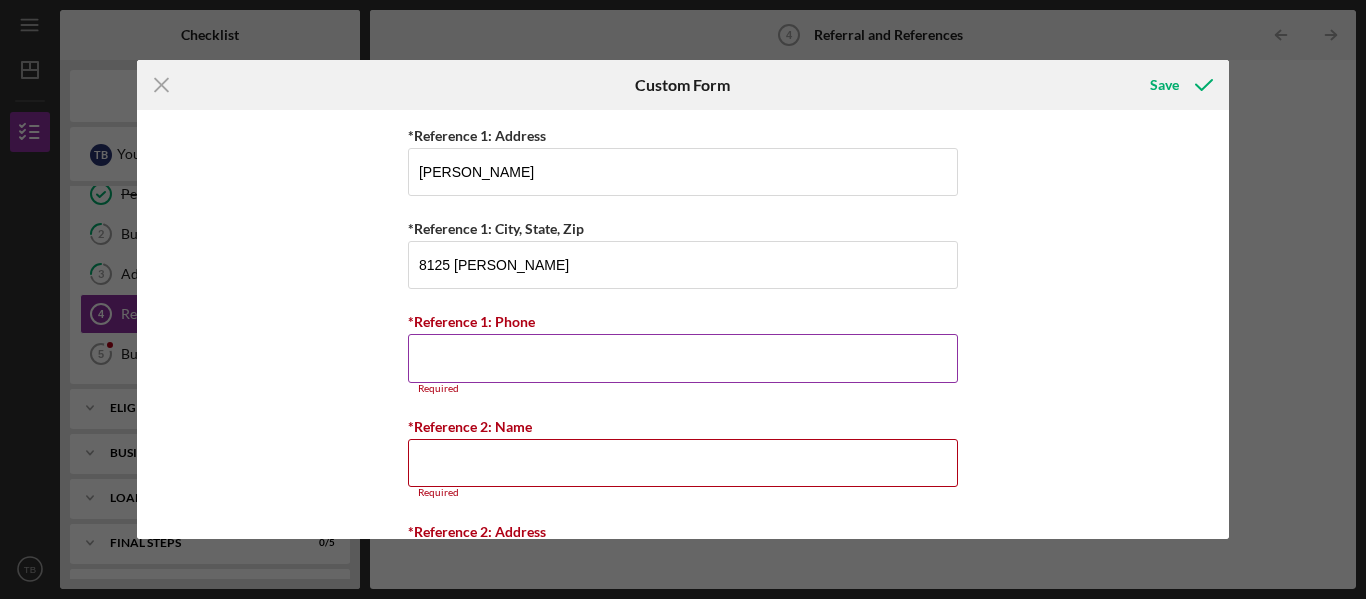 click on "*Reference 1: Phone" at bounding box center [683, 358] 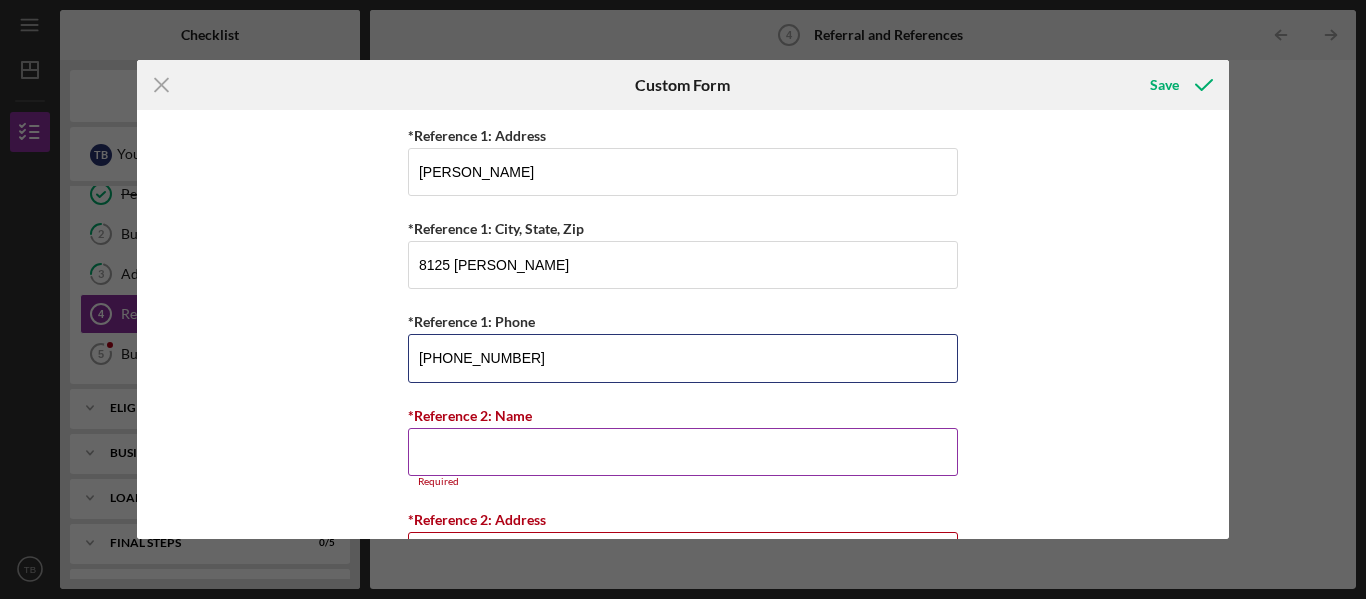 type on "[PHONE_NUMBER]" 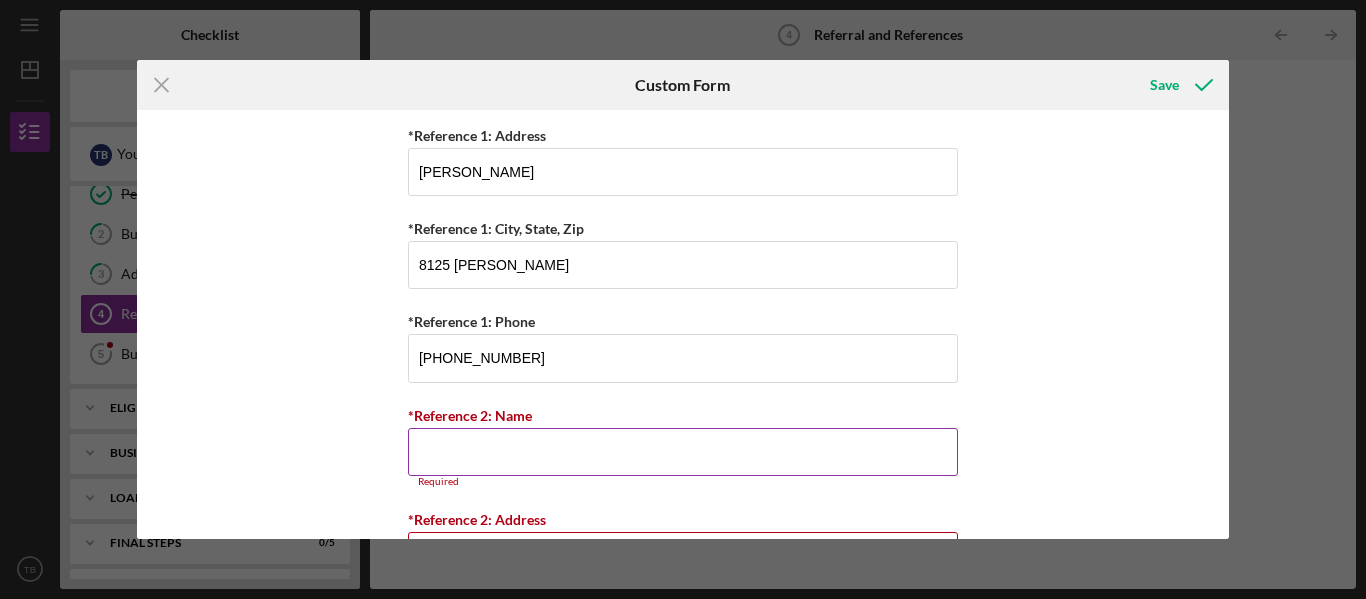 click on "*Reference 2:  Name" at bounding box center (683, 452) 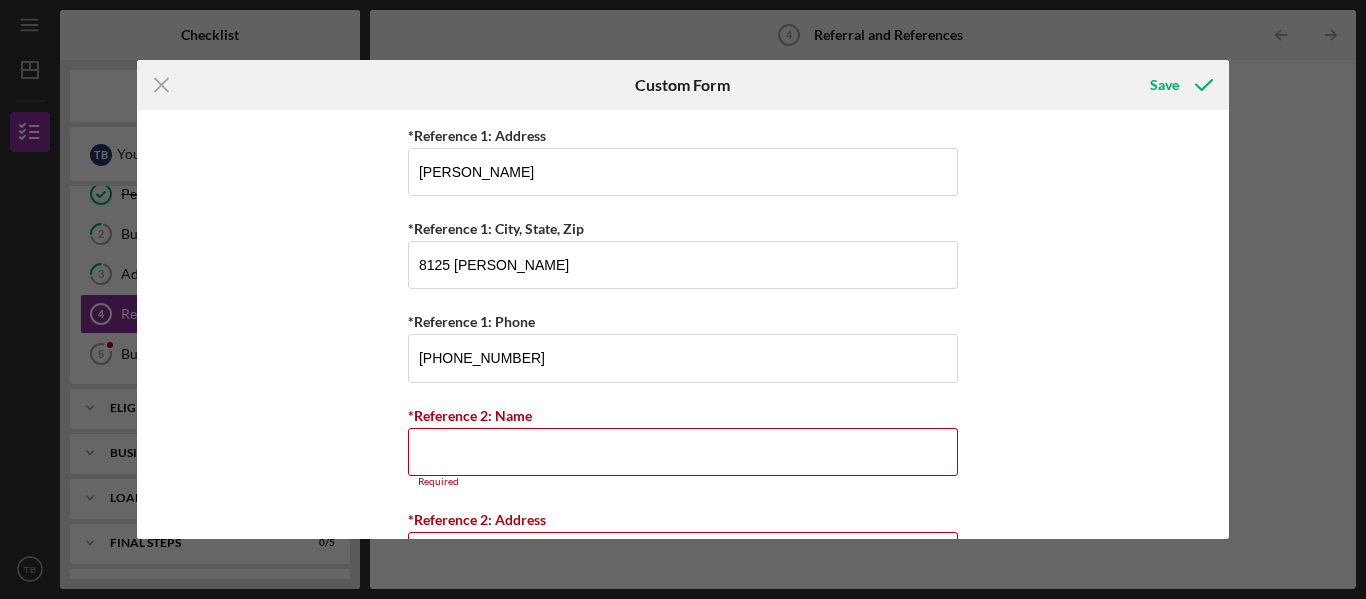 drag, startPoint x: 1228, startPoint y: 378, endPoint x: 1221, endPoint y: 348, distance: 30.805843 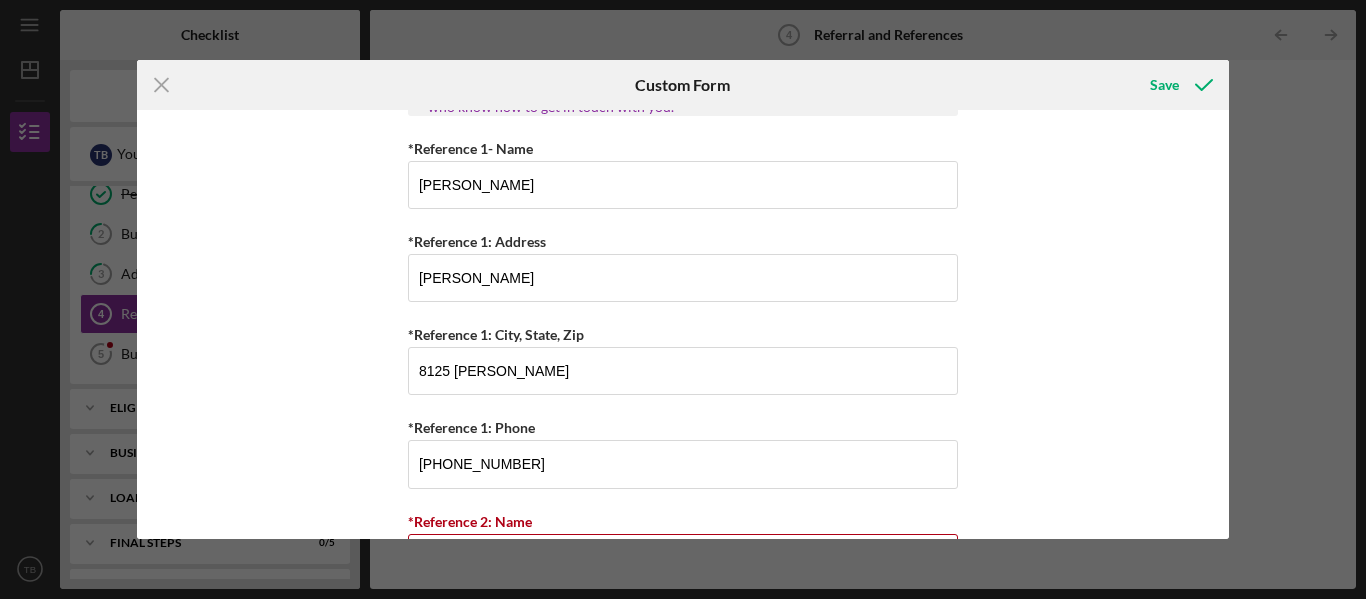 scroll, scrollTop: 673, scrollLeft: 0, axis: vertical 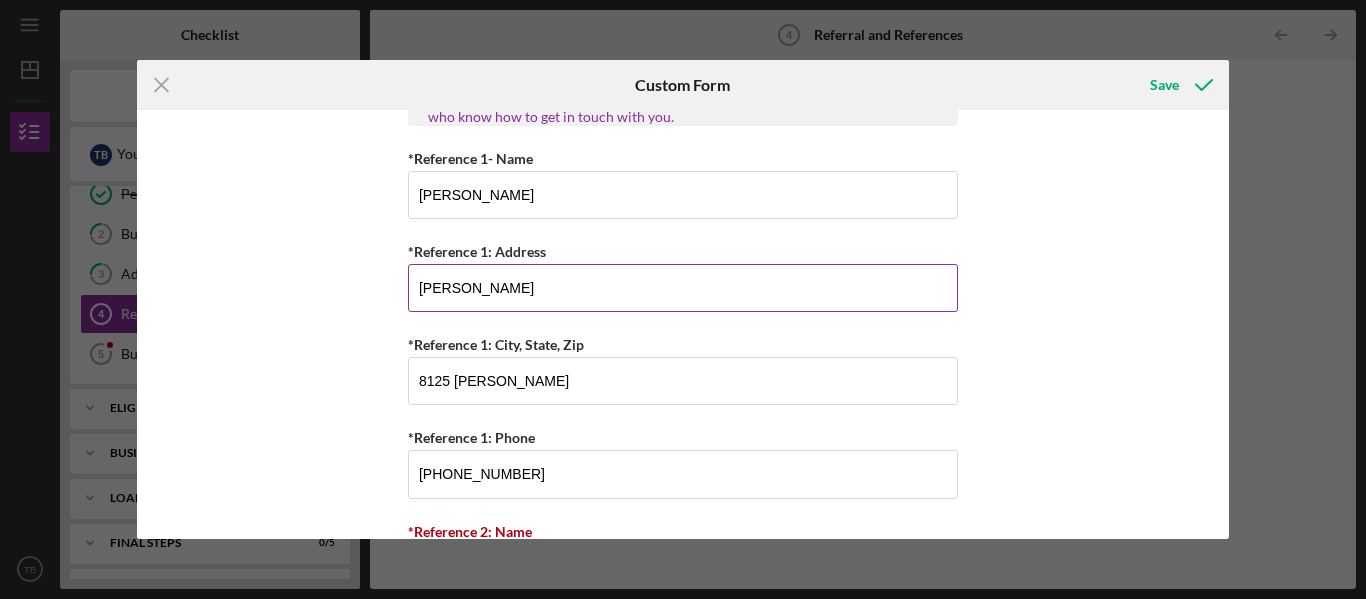 click on "[PERSON_NAME]" at bounding box center (683, 288) 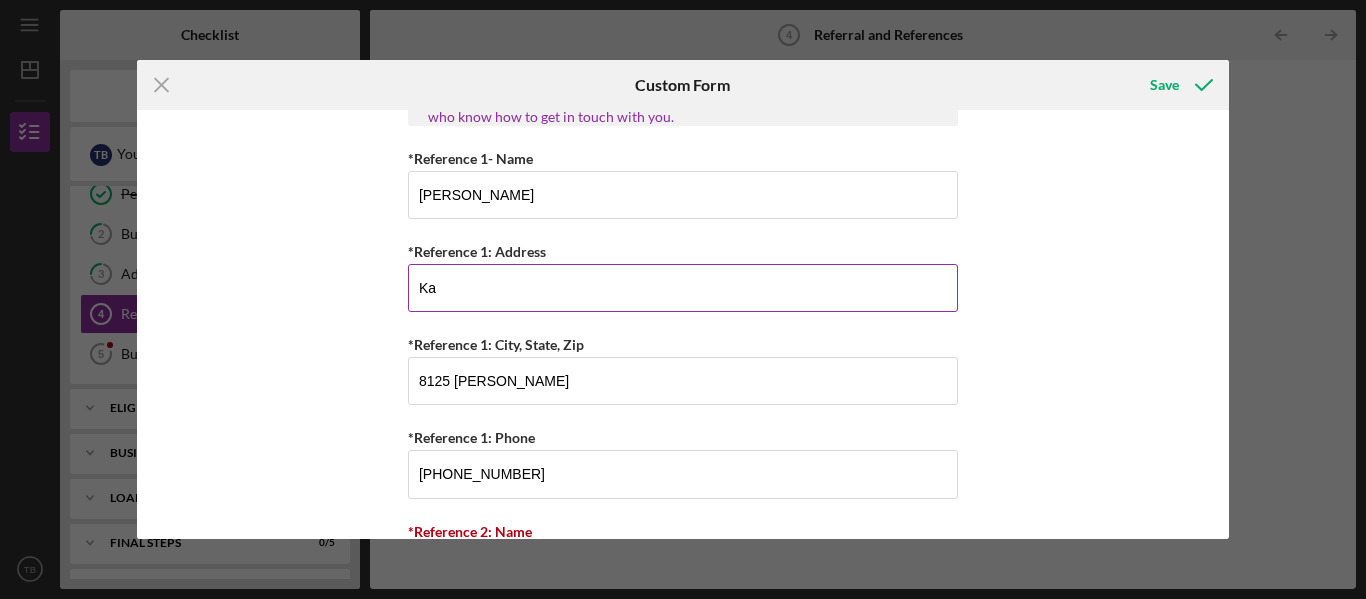 type on "K" 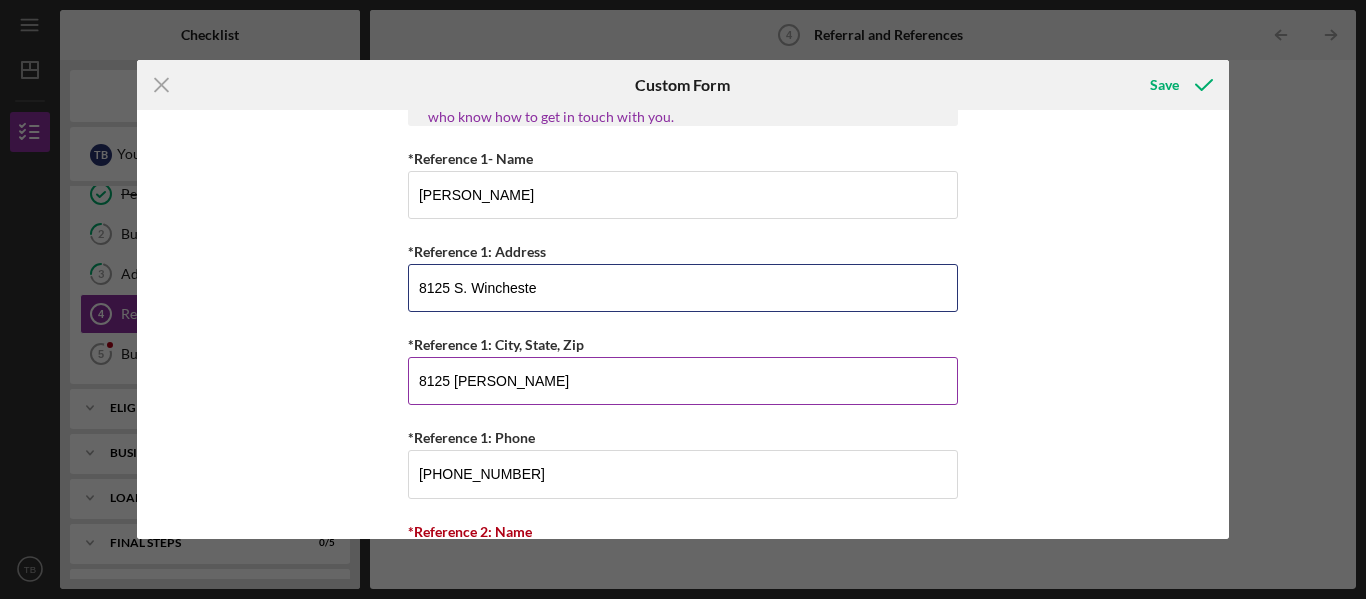 type on "8125 S. Wincheste" 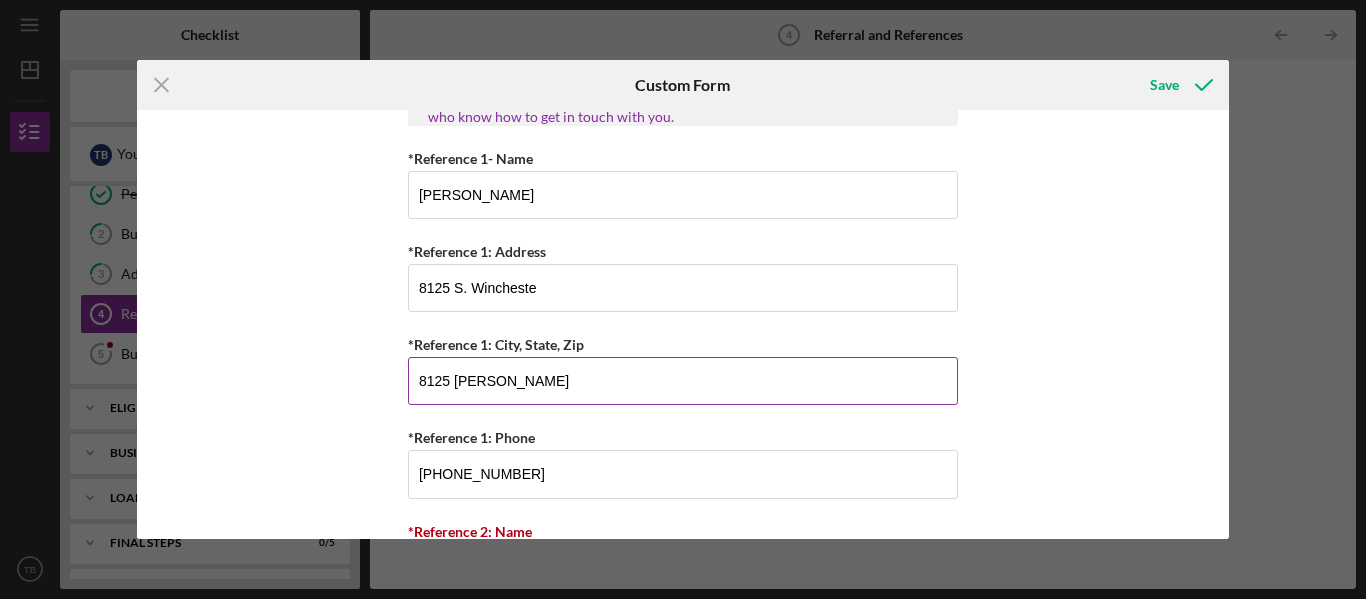 click on "8125 [PERSON_NAME]" at bounding box center (683, 381) 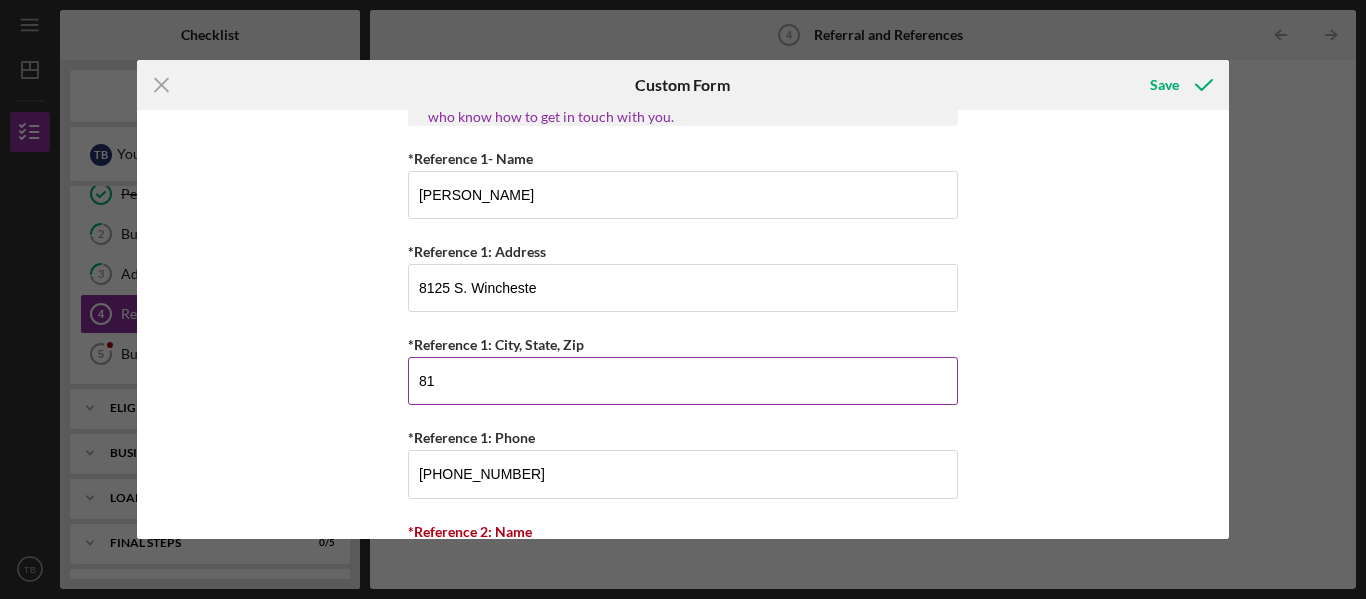 type on "8" 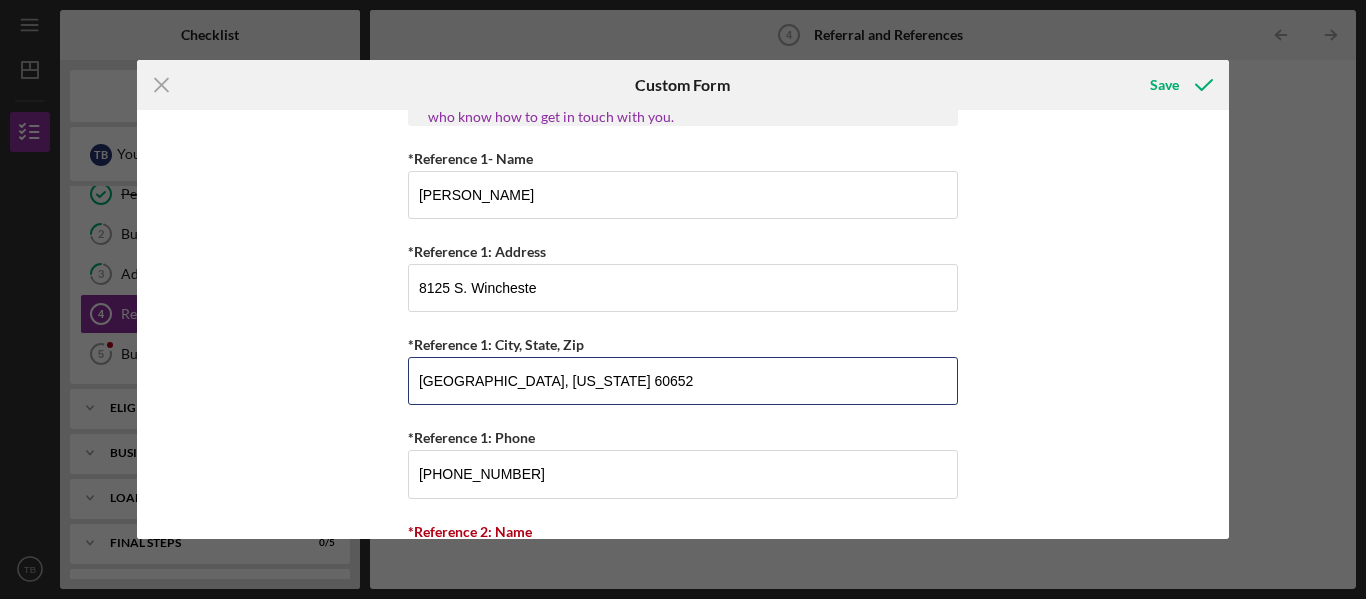 type on "[GEOGRAPHIC_DATA], [US_STATE] 60652" 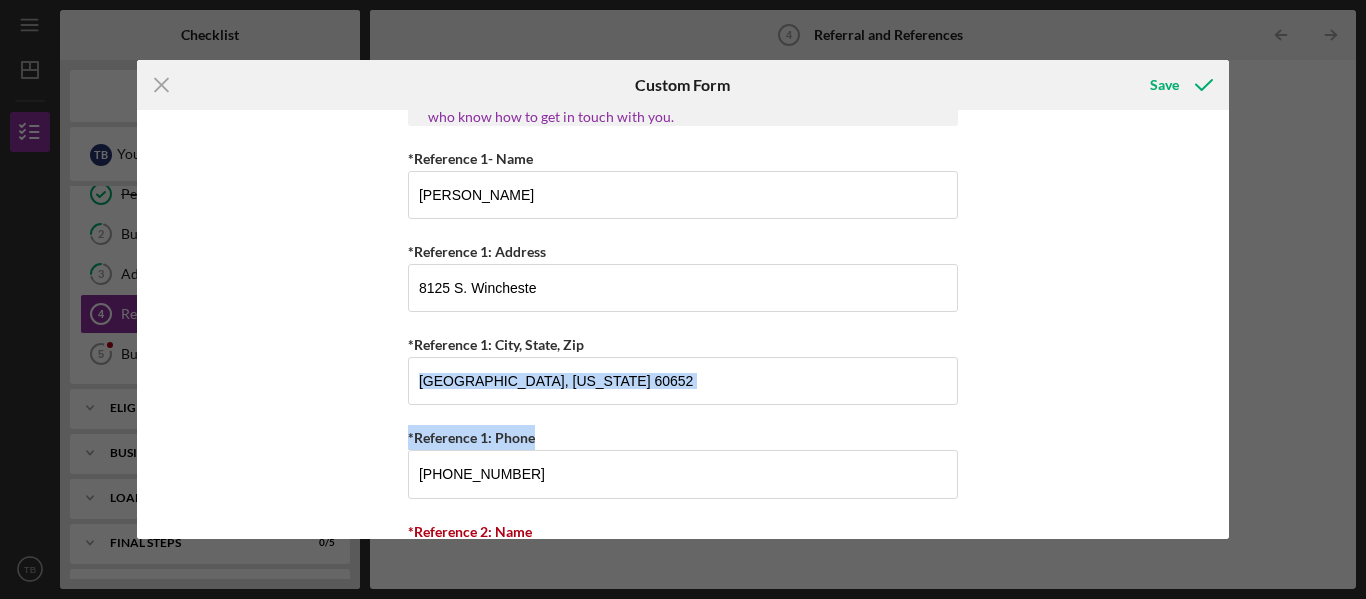 drag, startPoint x: 1231, startPoint y: 388, endPoint x: 1231, endPoint y: 435, distance: 47 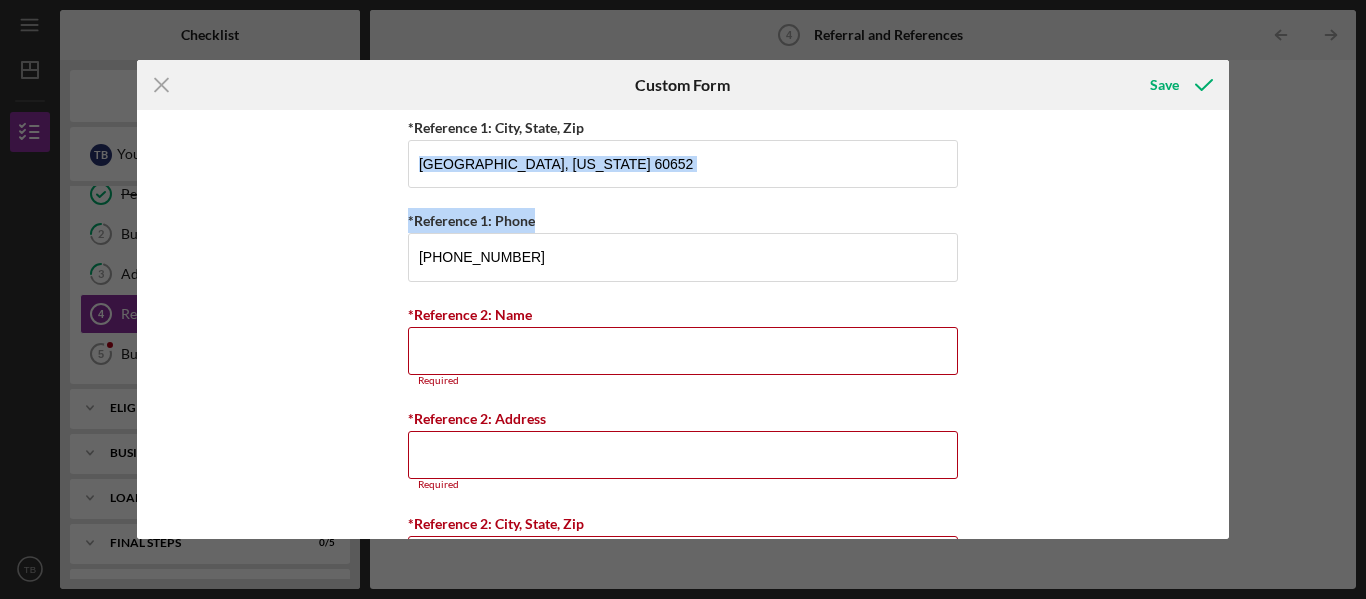 scroll, scrollTop: 895, scrollLeft: 0, axis: vertical 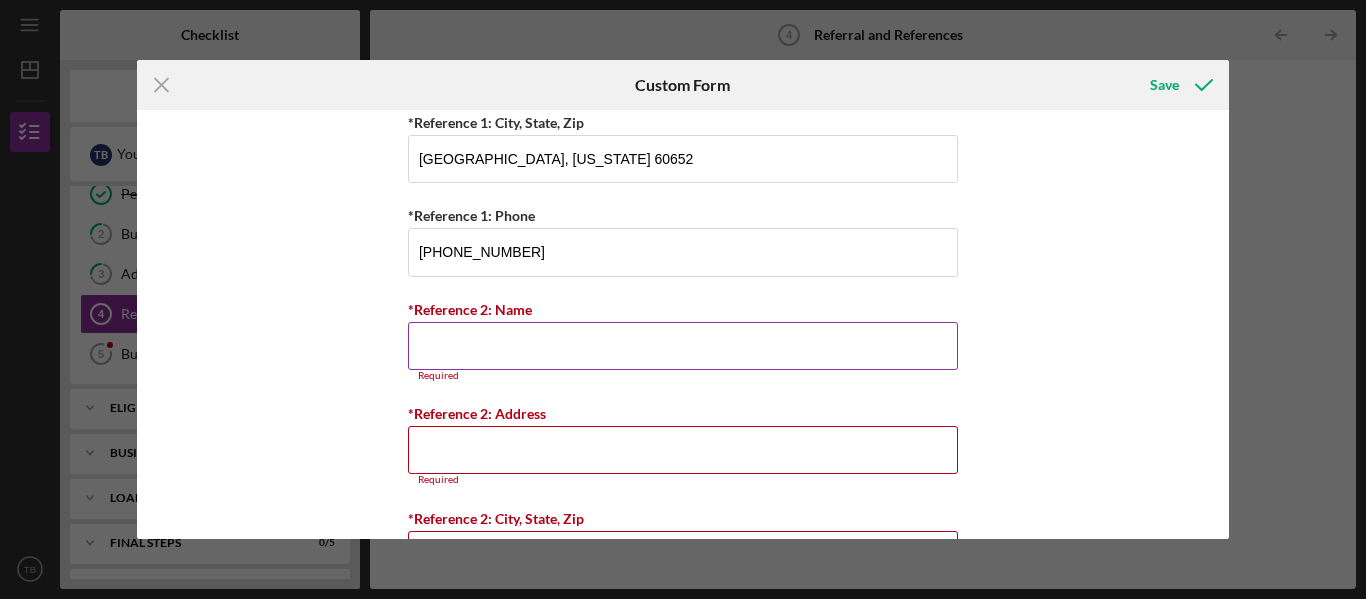 click on "*Reference 2:  Name" at bounding box center [683, 346] 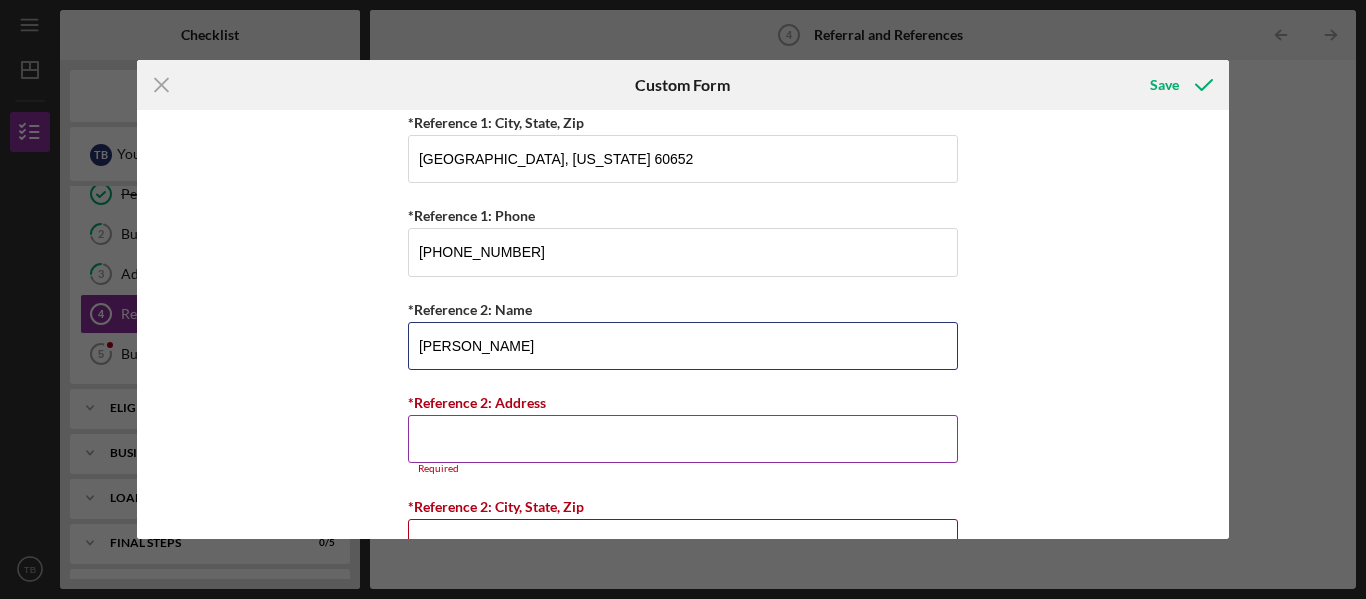 type on "[PERSON_NAME]" 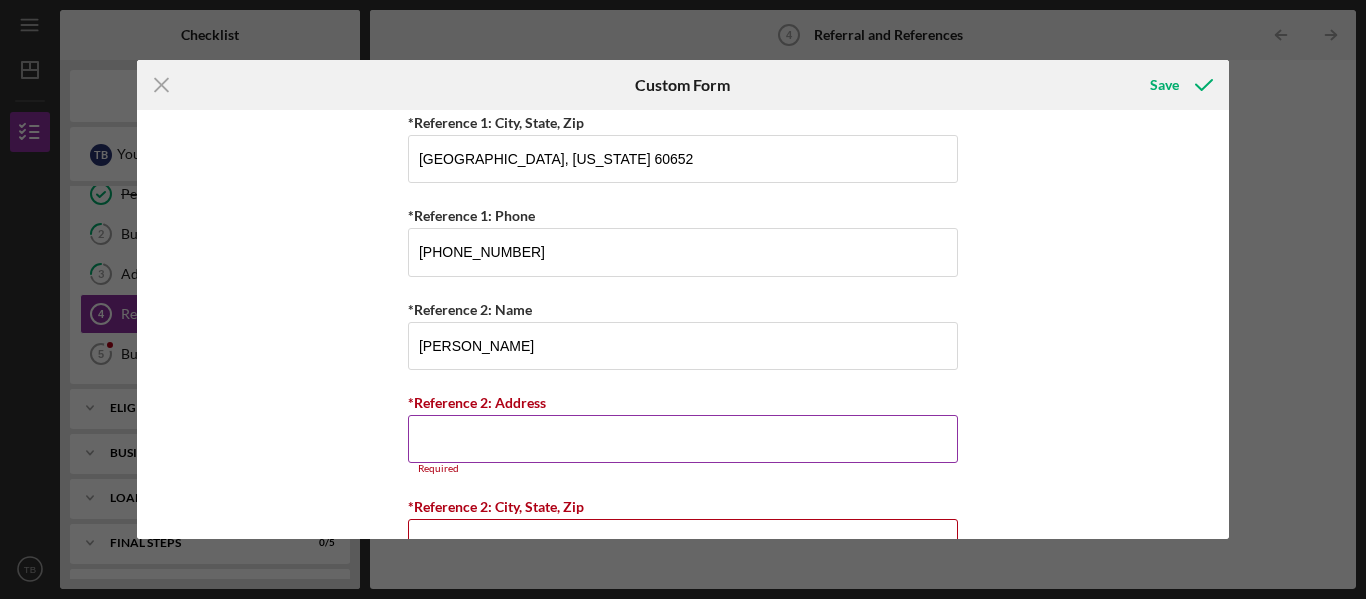 click on "*Reference 2: Address" at bounding box center [683, 439] 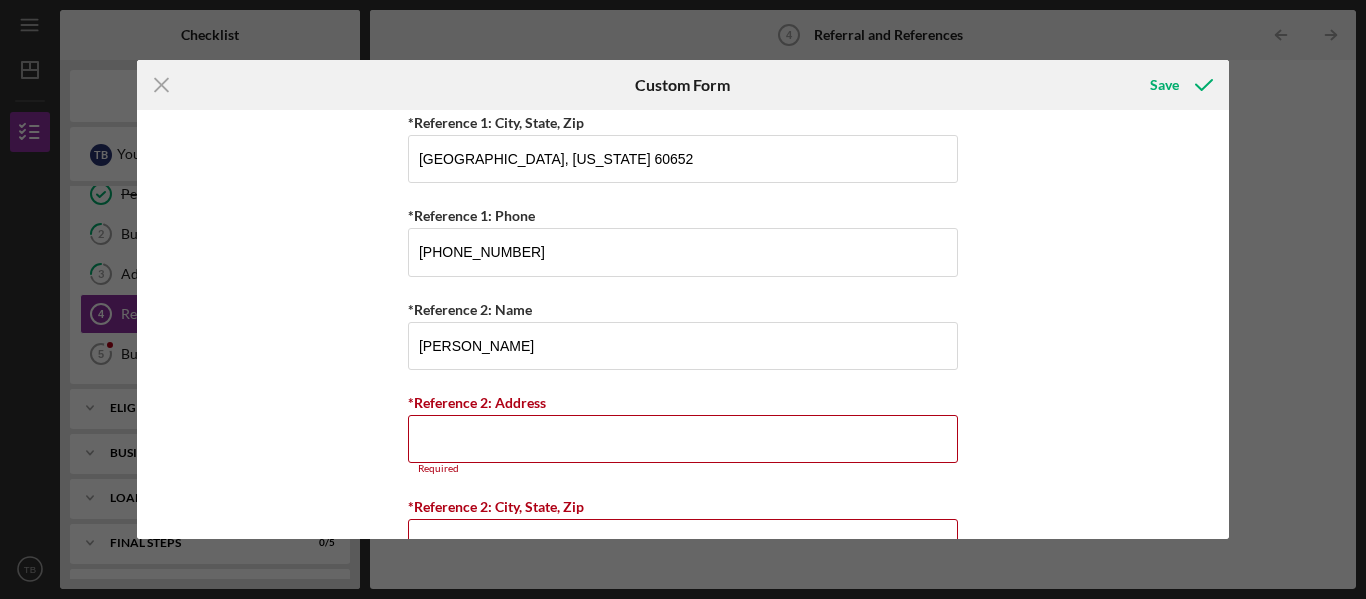 click on "Referral  *Referral Type How did you hear about [PERSON_NAME]? JP Client  JP Presentation  JP Website JP Employee Bank Government Agency (SBA, HUD, etc.) Media (Radio, Newspaper) Social Media (Facebook, Instgram) Nonprofit Organization  Real Estate Agent  SBA LINC School Other *Name of Referral Who can we thank for referring you? [PERSON_NAME] References Please complete this form with the names and contact information for two people who know how to get in touch with you. *Reference 1- Name [PERSON_NAME] *Reference 1: Address [STREET_ADDRESS] *Reference 1: [GEOGRAPHIC_DATA][US_STATE] *Reference 1: Phone [PHONE_NUMBER] *Reference 2:  Name [PERSON_NAME] *Reference 2: Address Required *Reference 2: City, State, Zip Required *Reference 2:  Phone Required" at bounding box center (683, 324) 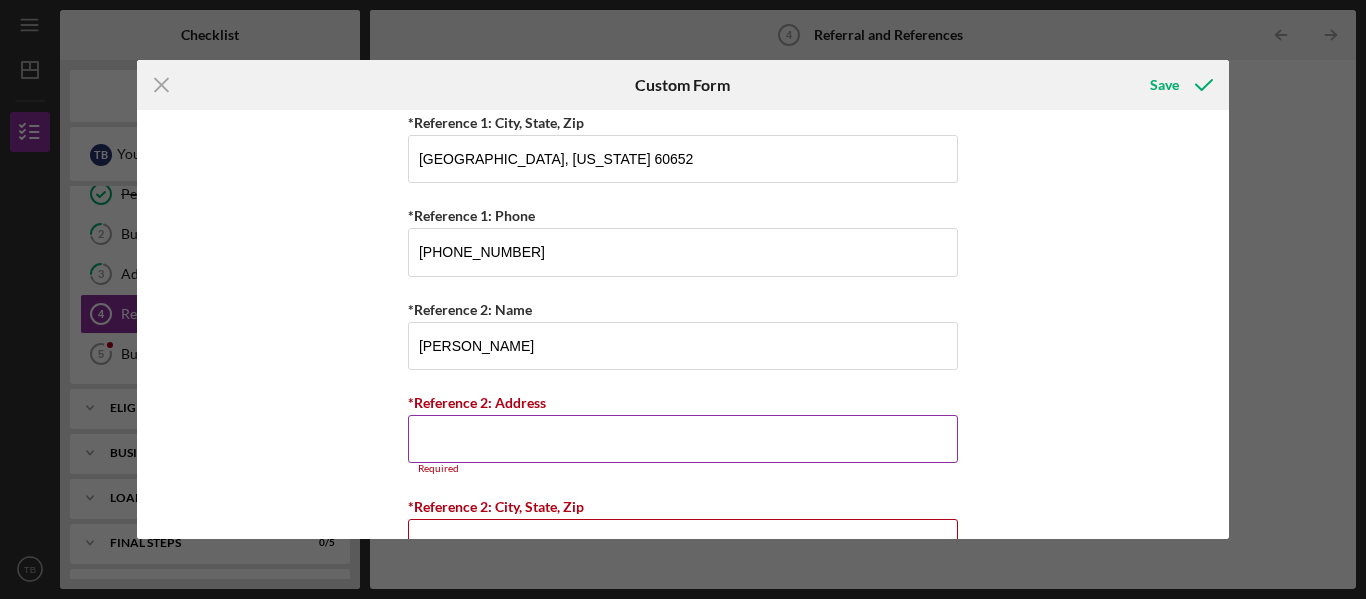 click on "*Reference 2: Address" at bounding box center [683, 439] 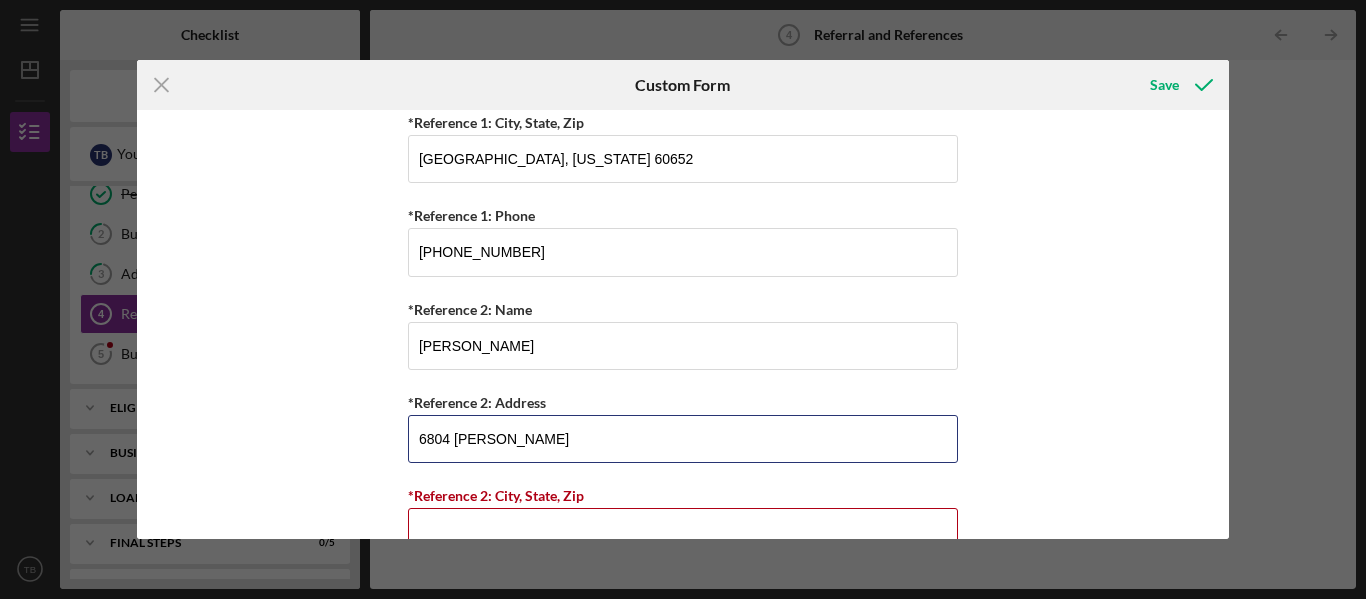 type on "6804 [PERSON_NAME]" 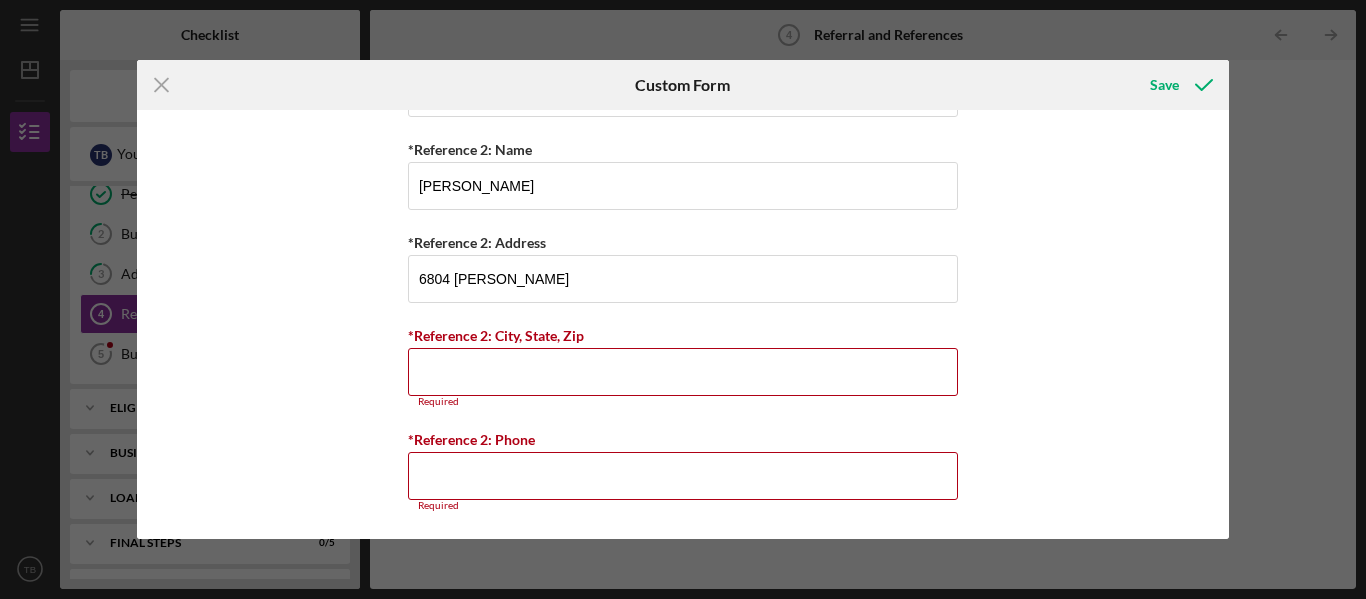 scroll, scrollTop: 1058, scrollLeft: 0, axis: vertical 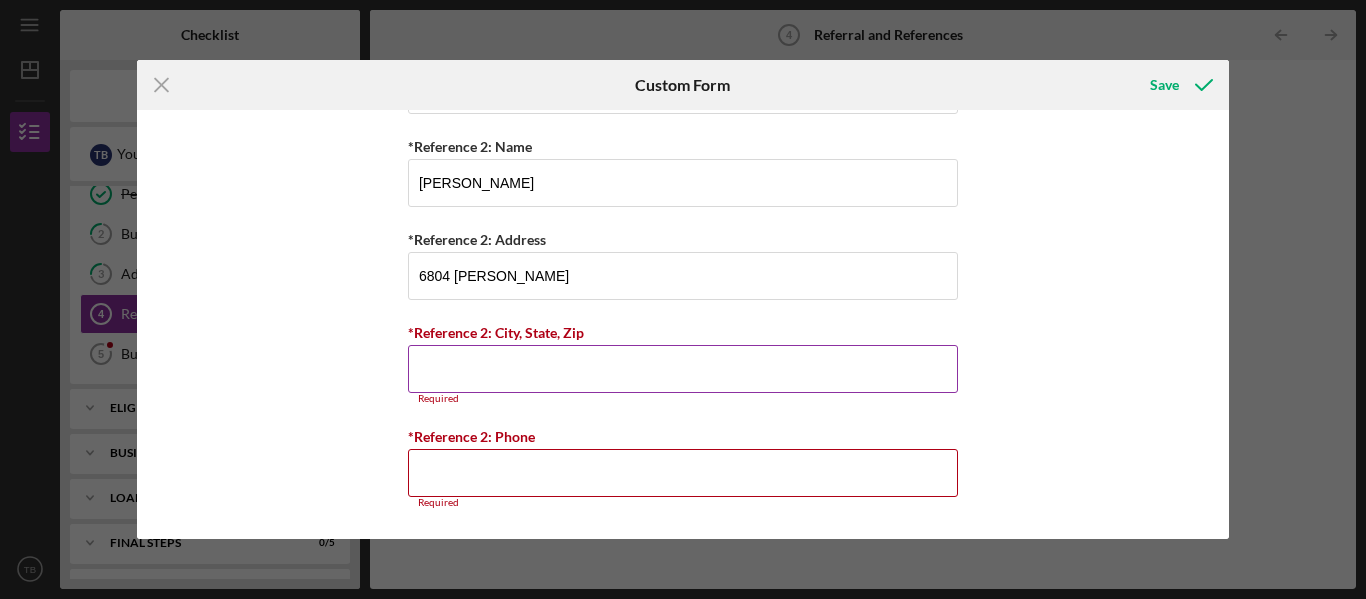 click on "*Reference 2: City, State, Zip" at bounding box center [683, 369] 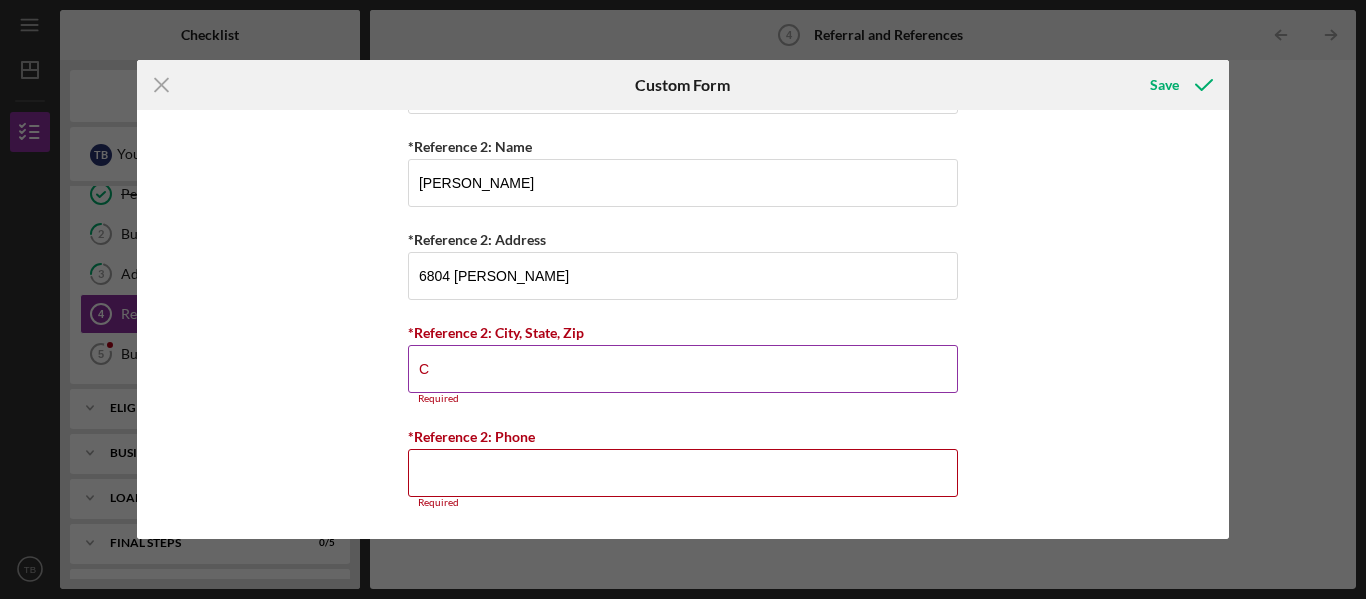 scroll, scrollTop: 1047, scrollLeft: 0, axis: vertical 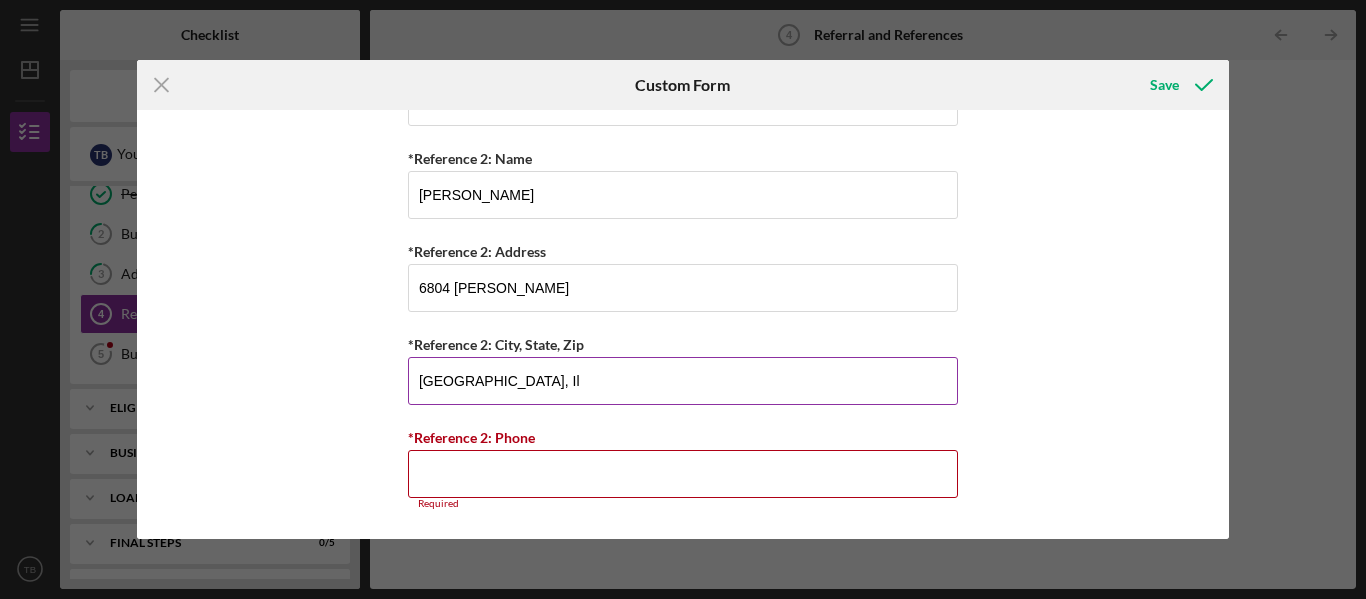 click on "[GEOGRAPHIC_DATA], Il" at bounding box center [683, 381] 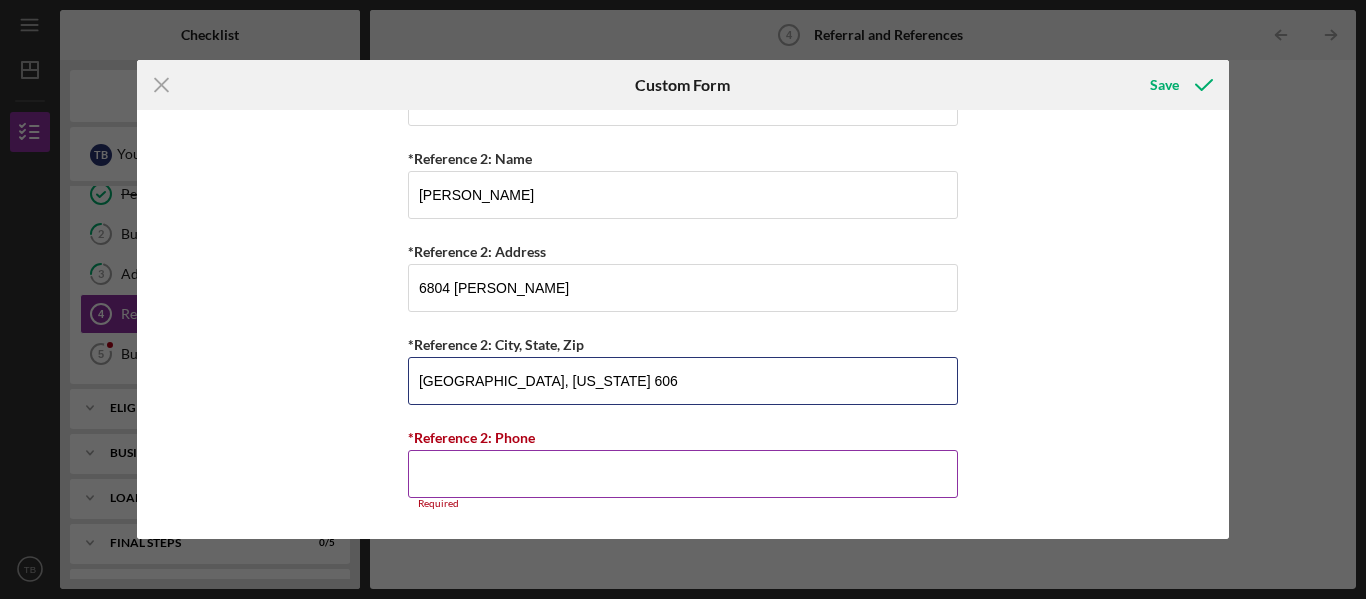 type on "[GEOGRAPHIC_DATA], [US_STATE] 606" 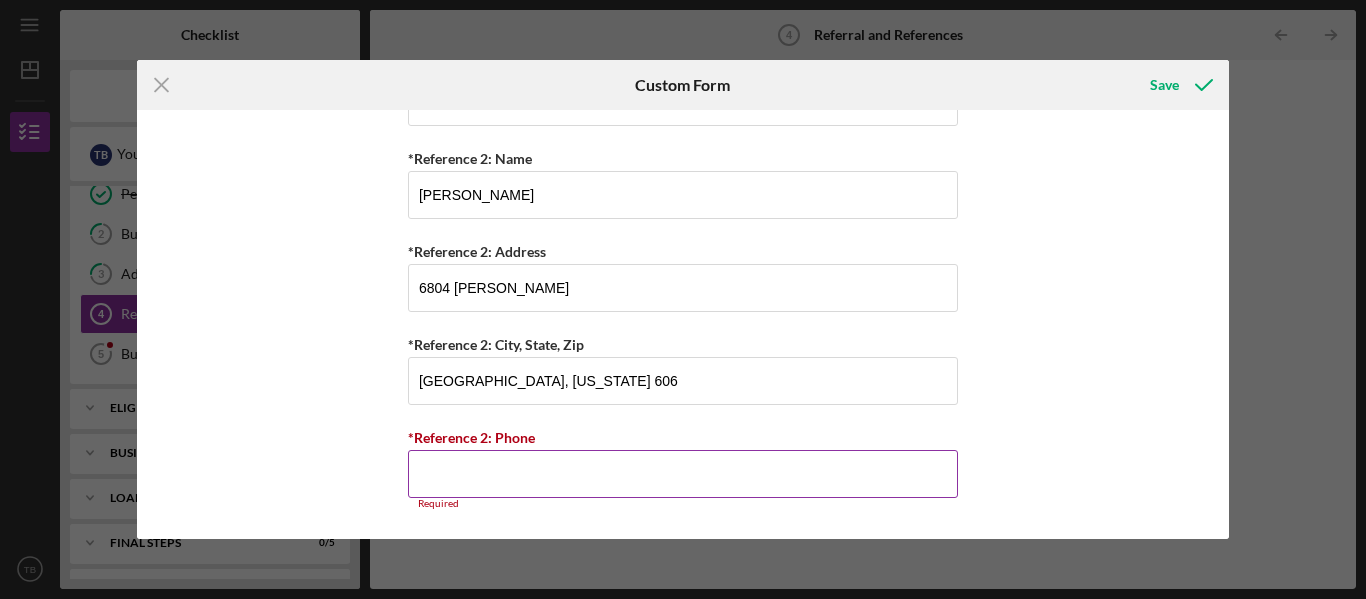 click on "*Reference 2:  Phone" at bounding box center [683, 474] 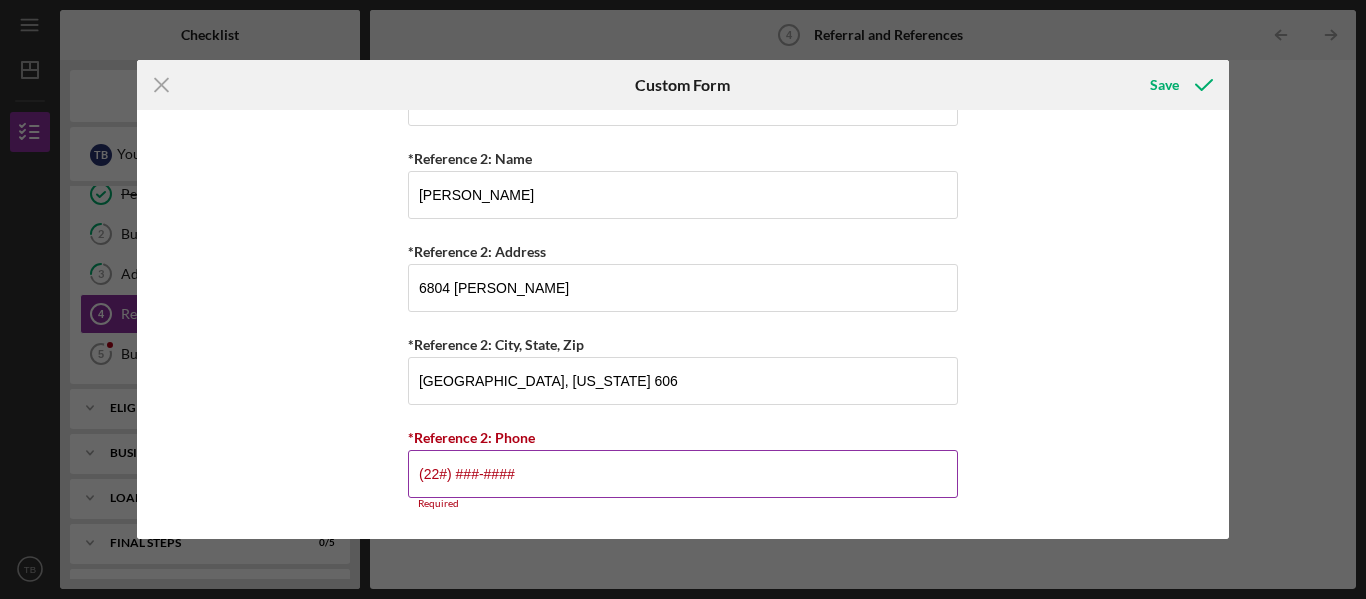scroll, scrollTop: 1035, scrollLeft: 0, axis: vertical 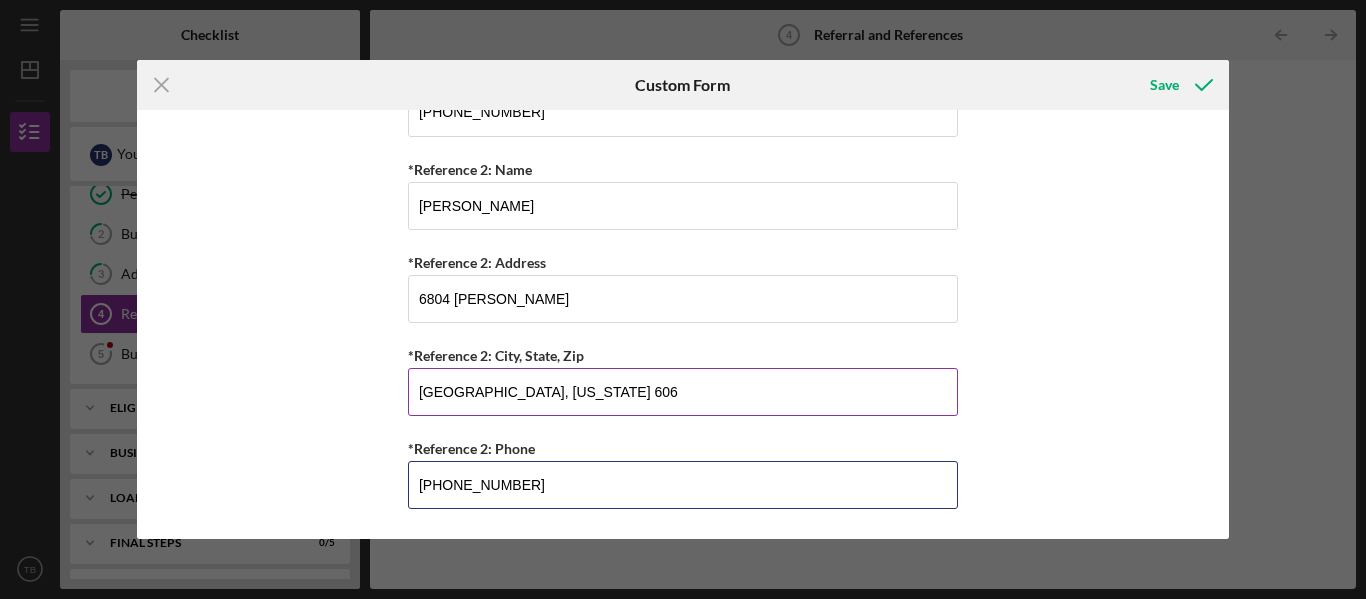 type on "[PHONE_NUMBER]" 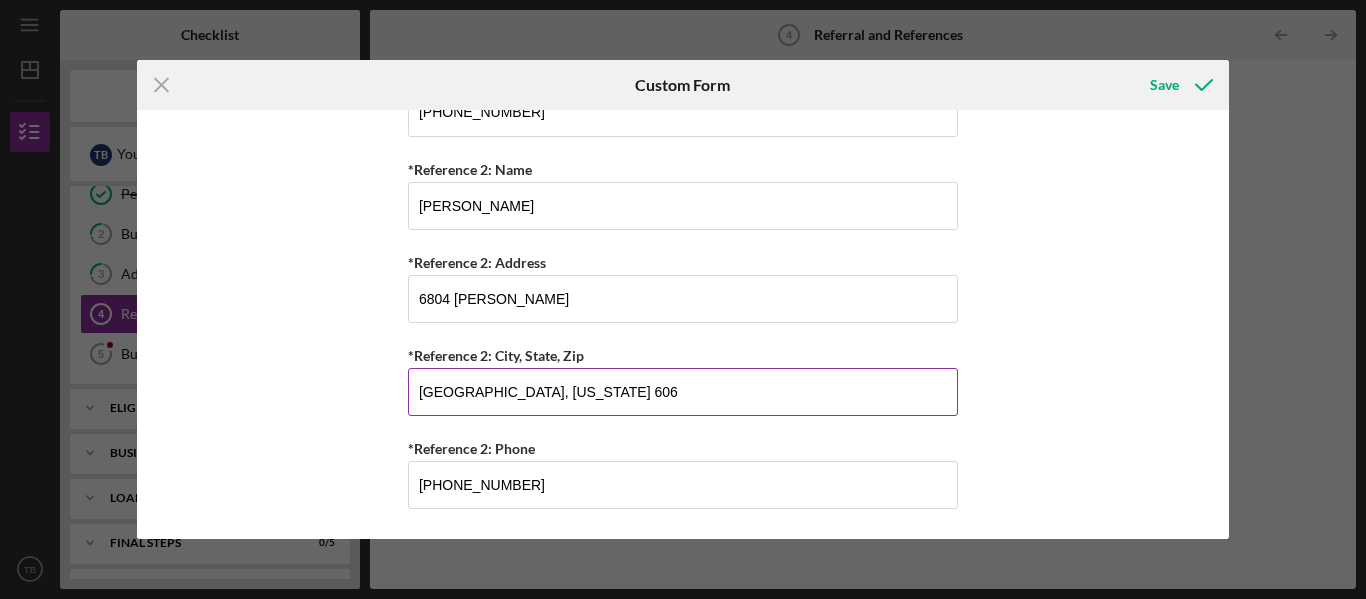 click on "[GEOGRAPHIC_DATA], [US_STATE] 606" at bounding box center (683, 392) 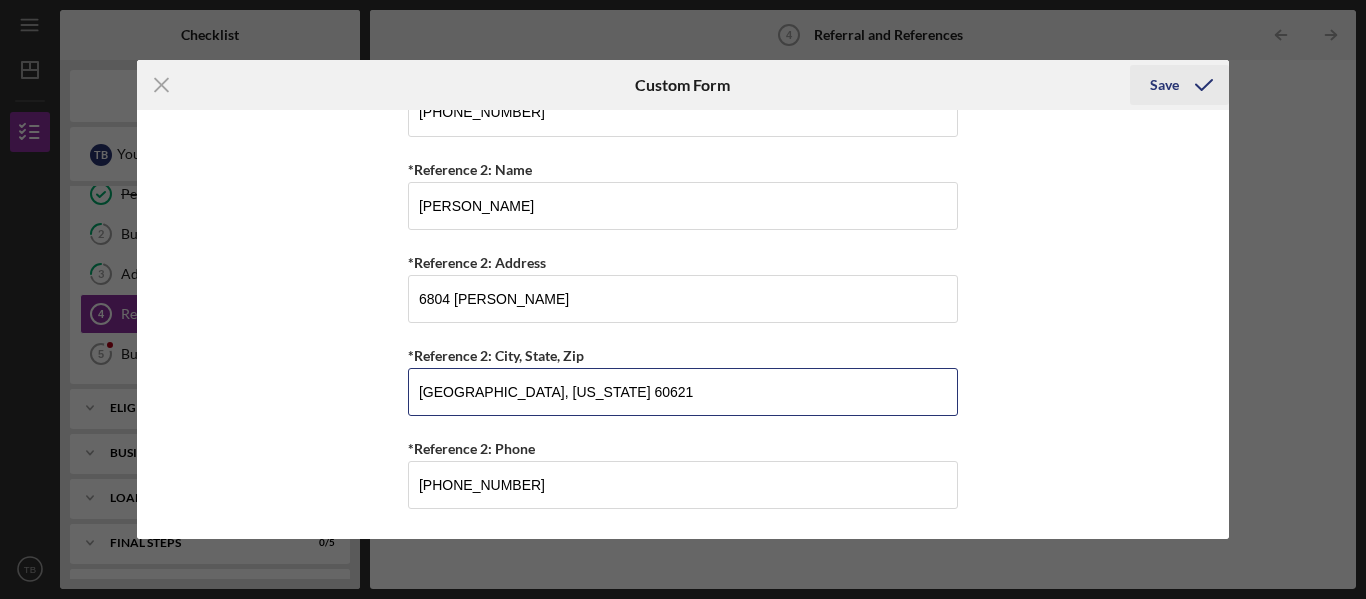 type on "[GEOGRAPHIC_DATA], [US_STATE] 60621" 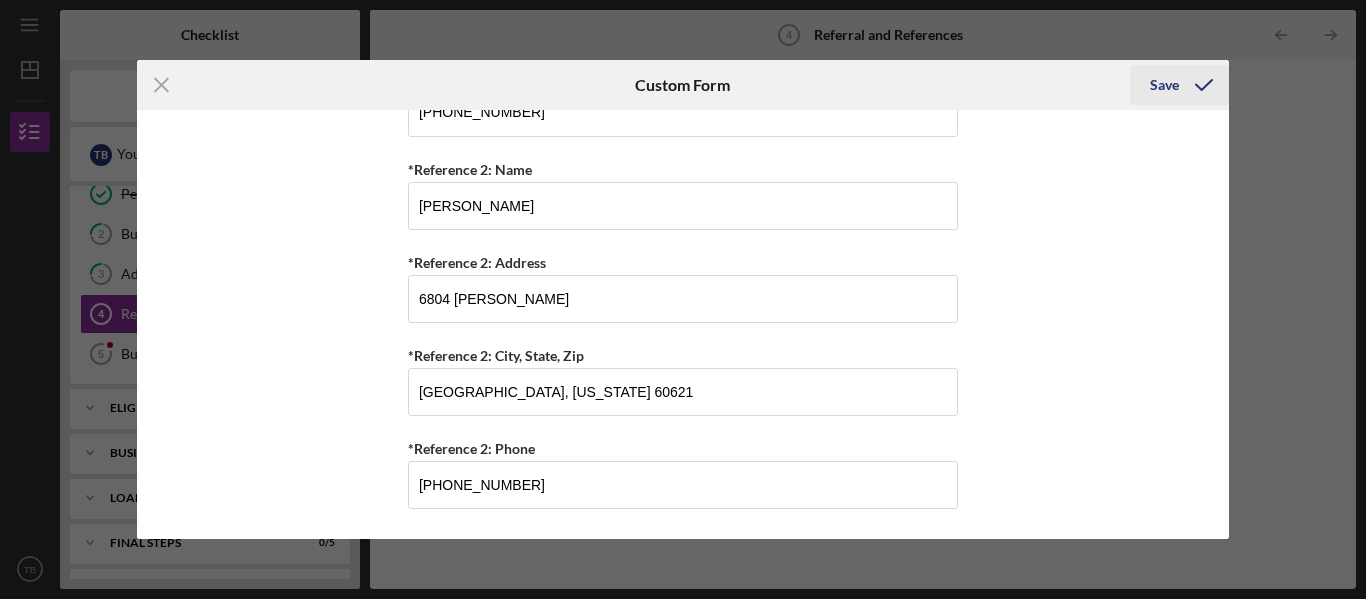 click on "Save" at bounding box center (1164, 85) 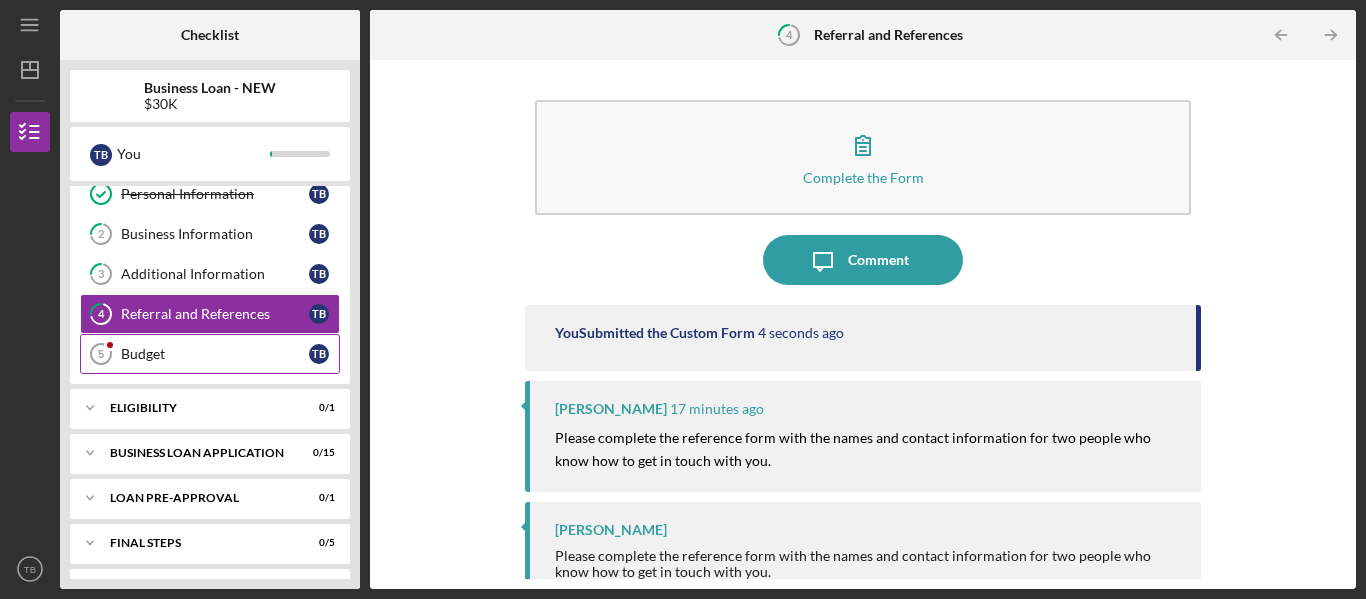 click on "Budget" at bounding box center (215, 354) 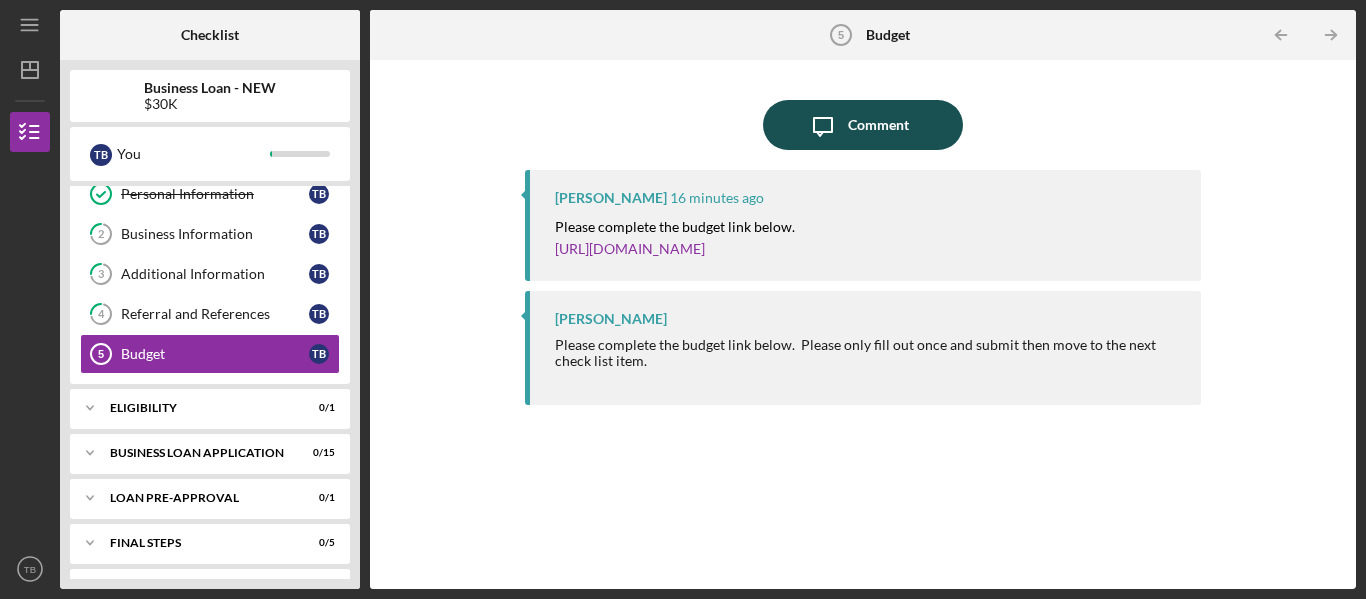 click on "Comment" at bounding box center (878, 125) 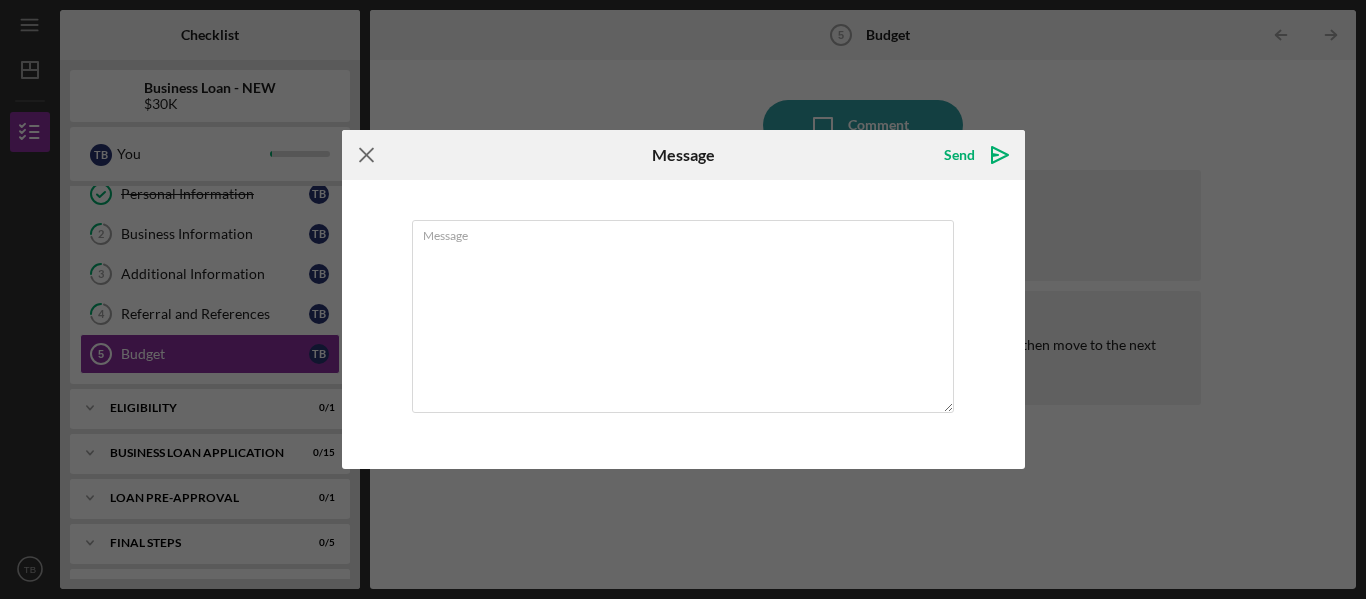 click on "Icon/Menu Close" 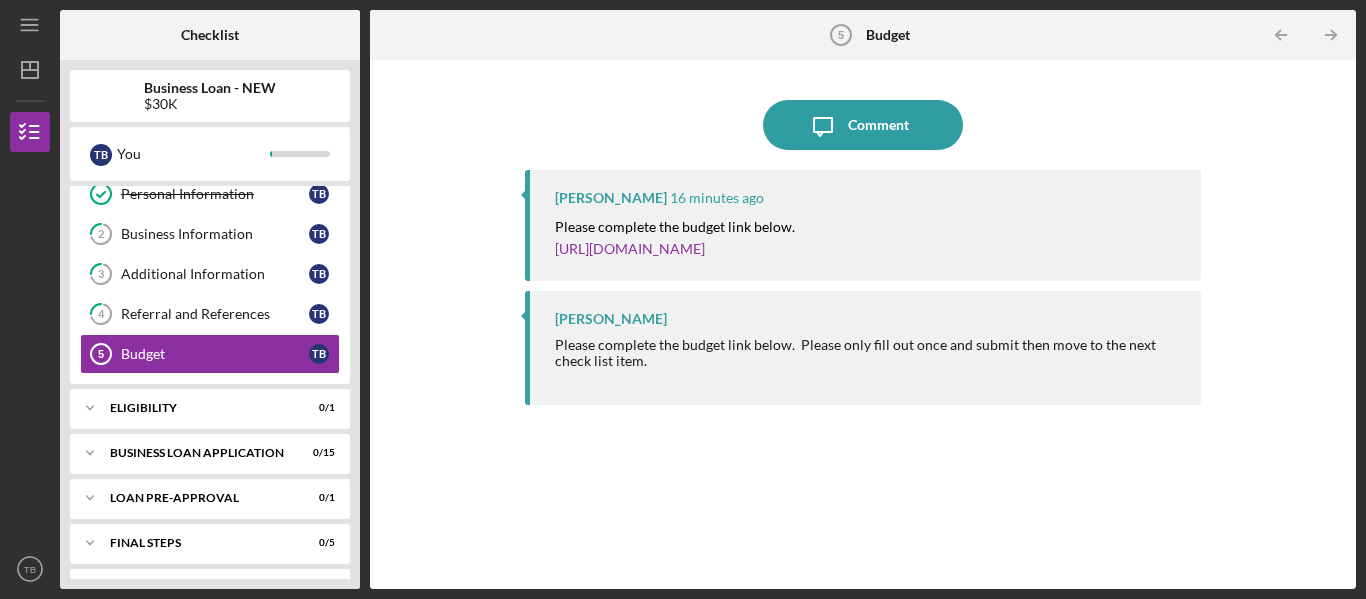 drag, startPoint x: 1361, startPoint y: 305, endPoint x: 1358, endPoint y: 210, distance: 95.047356 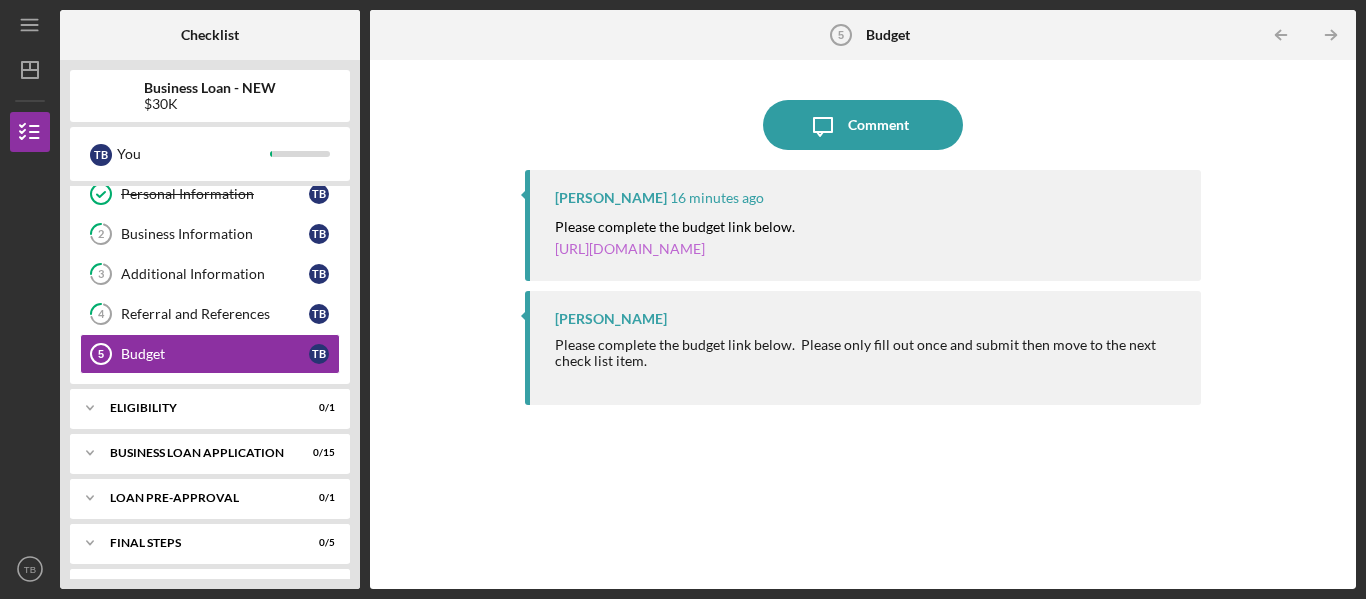 click on "[URL][DOMAIN_NAME]" at bounding box center [630, 248] 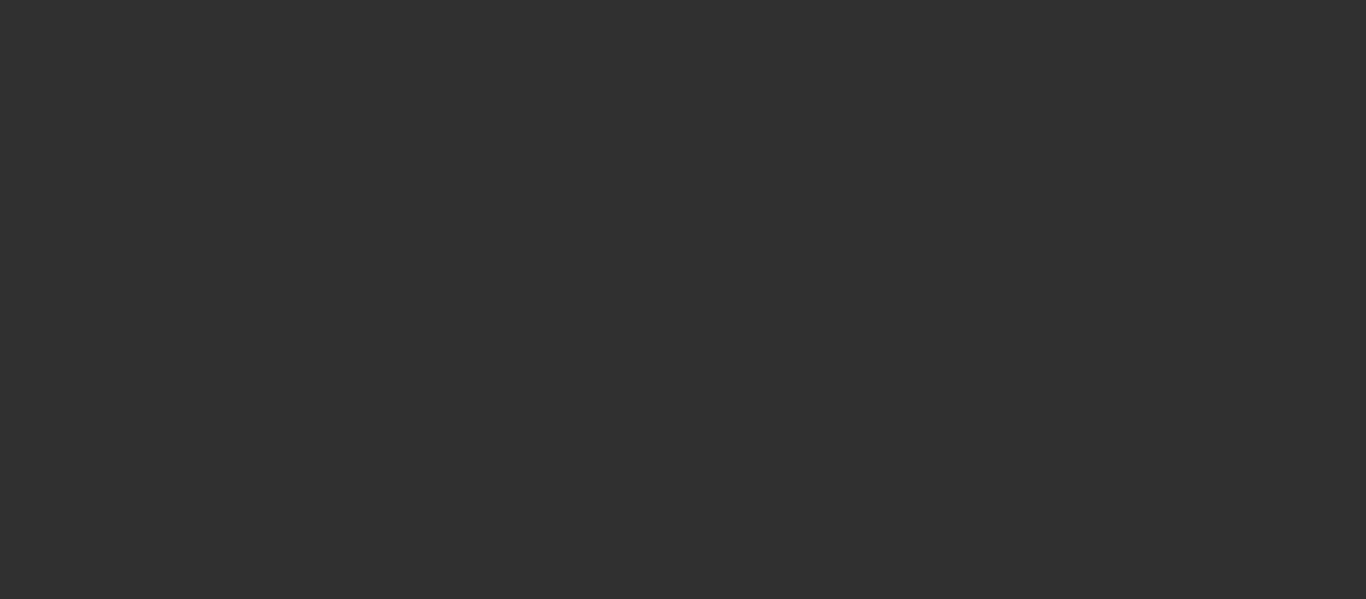 scroll, scrollTop: 0, scrollLeft: 0, axis: both 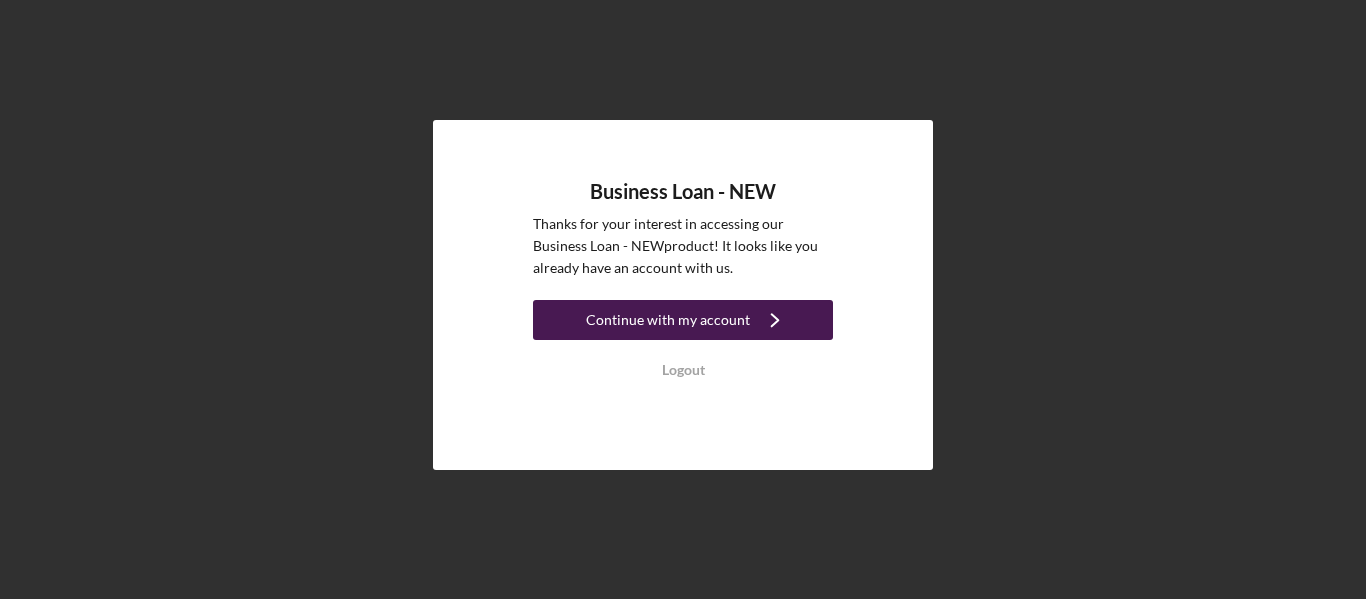 click on "Continue with my account" at bounding box center (668, 320) 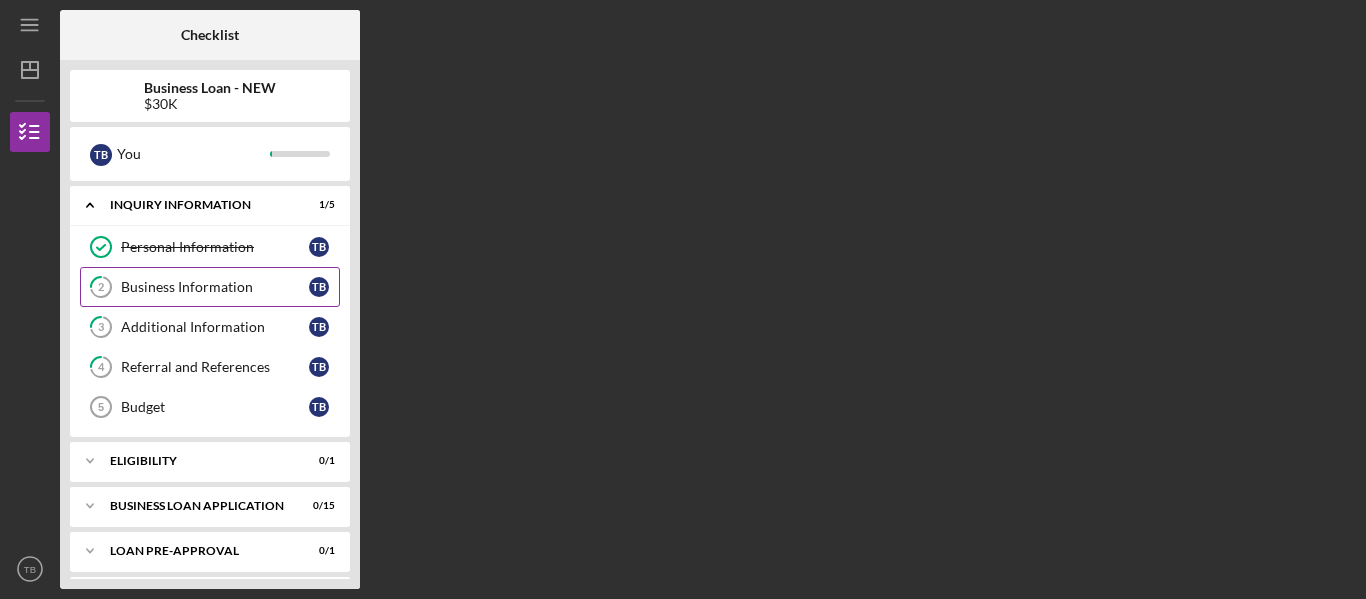 click on "Business Information" at bounding box center (215, 287) 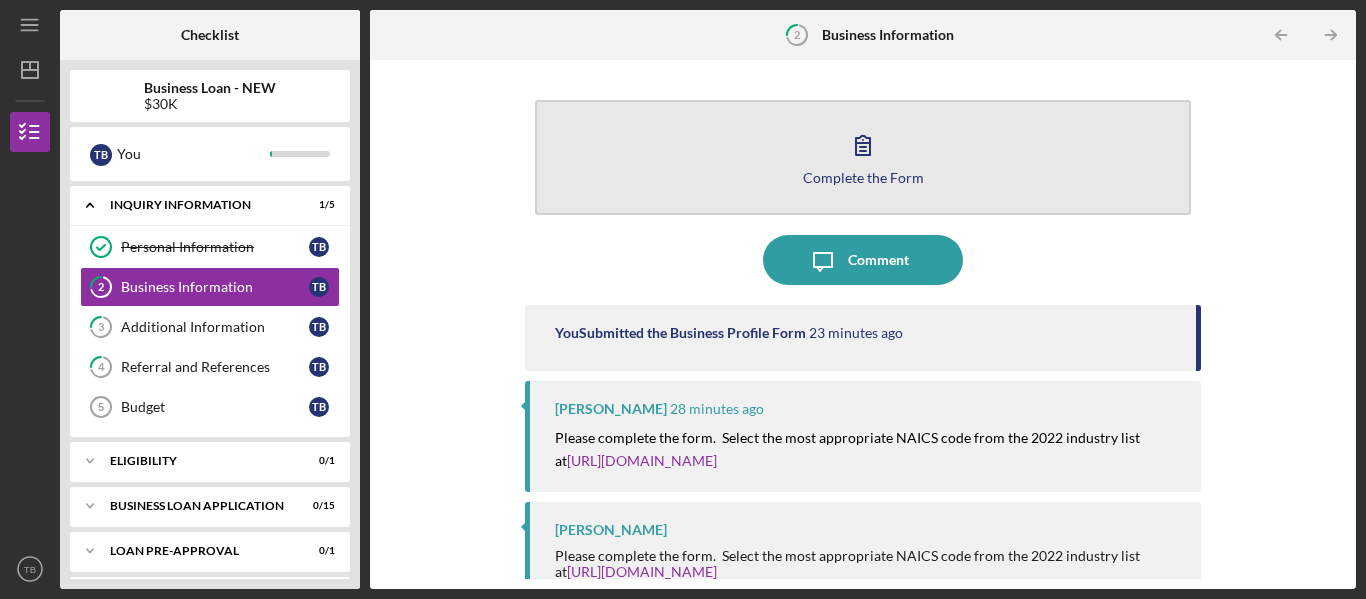 click 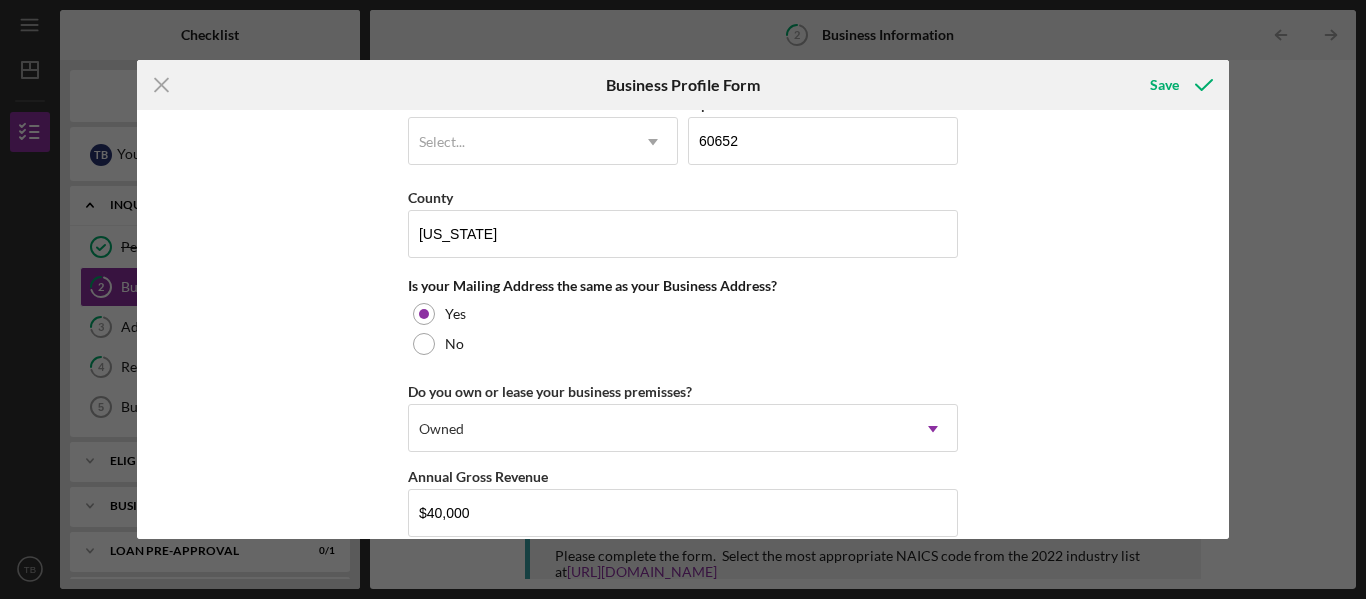 scroll, scrollTop: 1616, scrollLeft: 0, axis: vertical 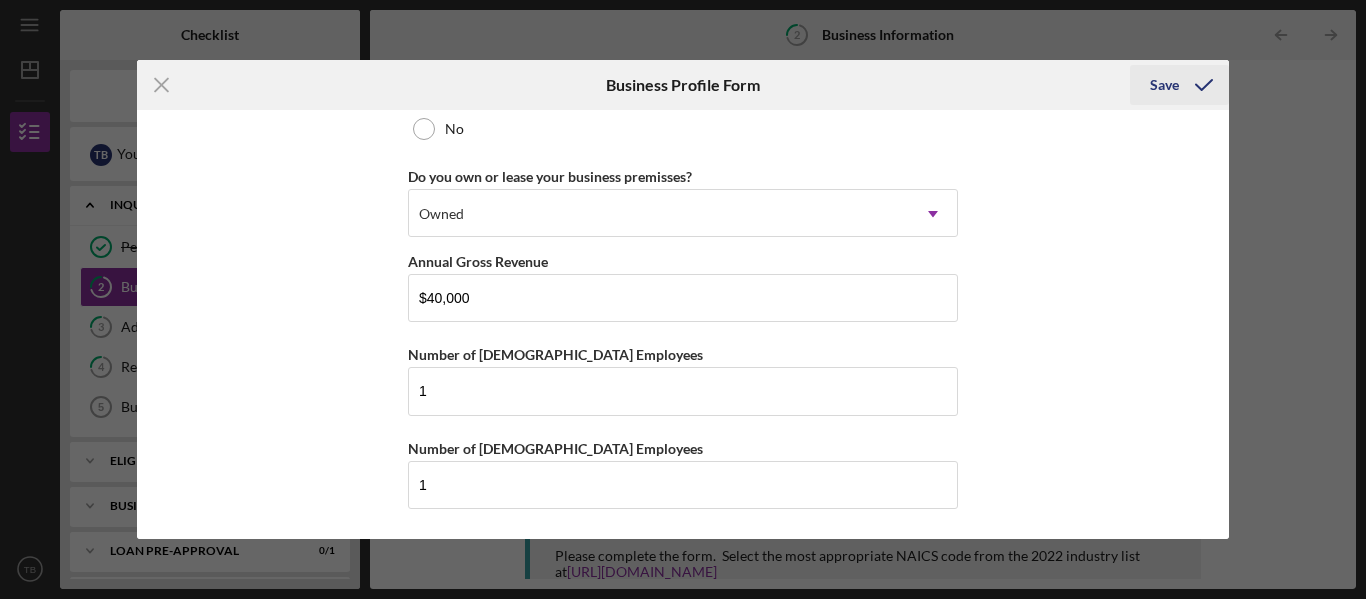 click on "Save" at bounding box center (1164, 85) 